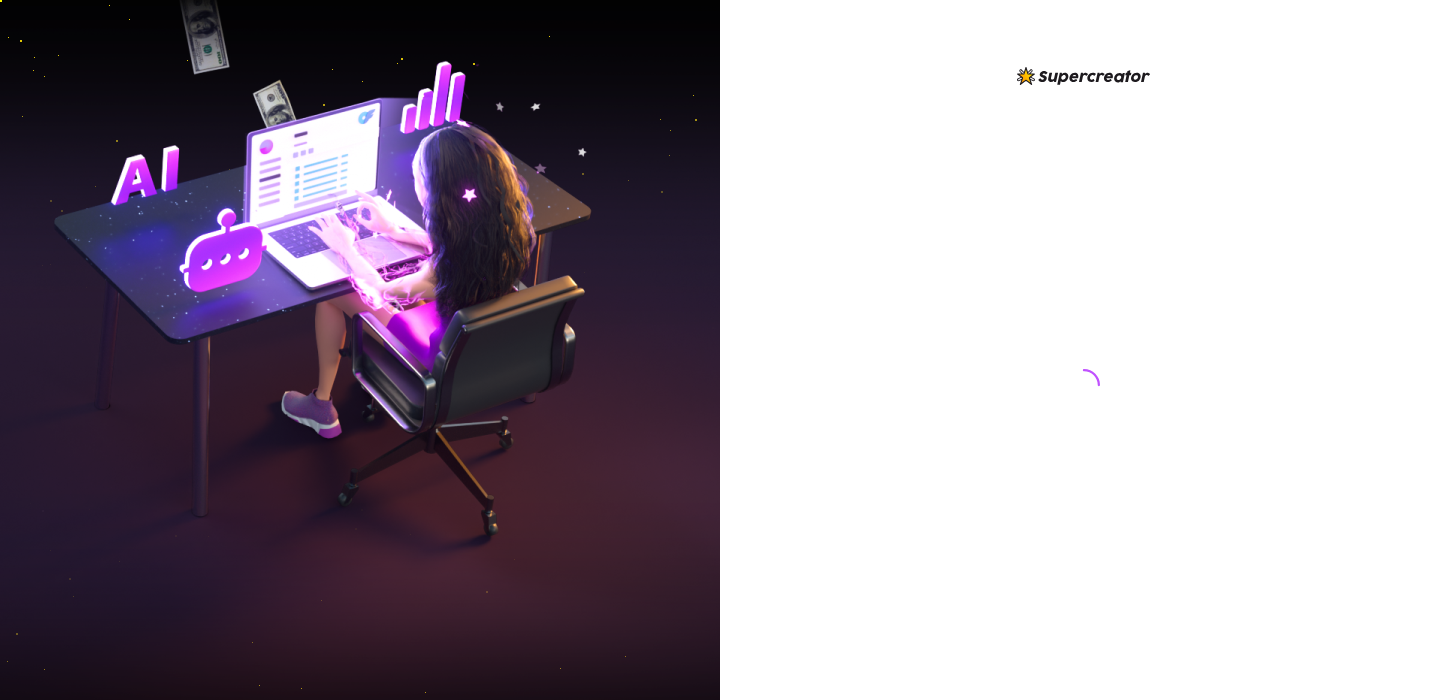 scroll, scrollTop: 0, scrollLeft: 0, axis: both 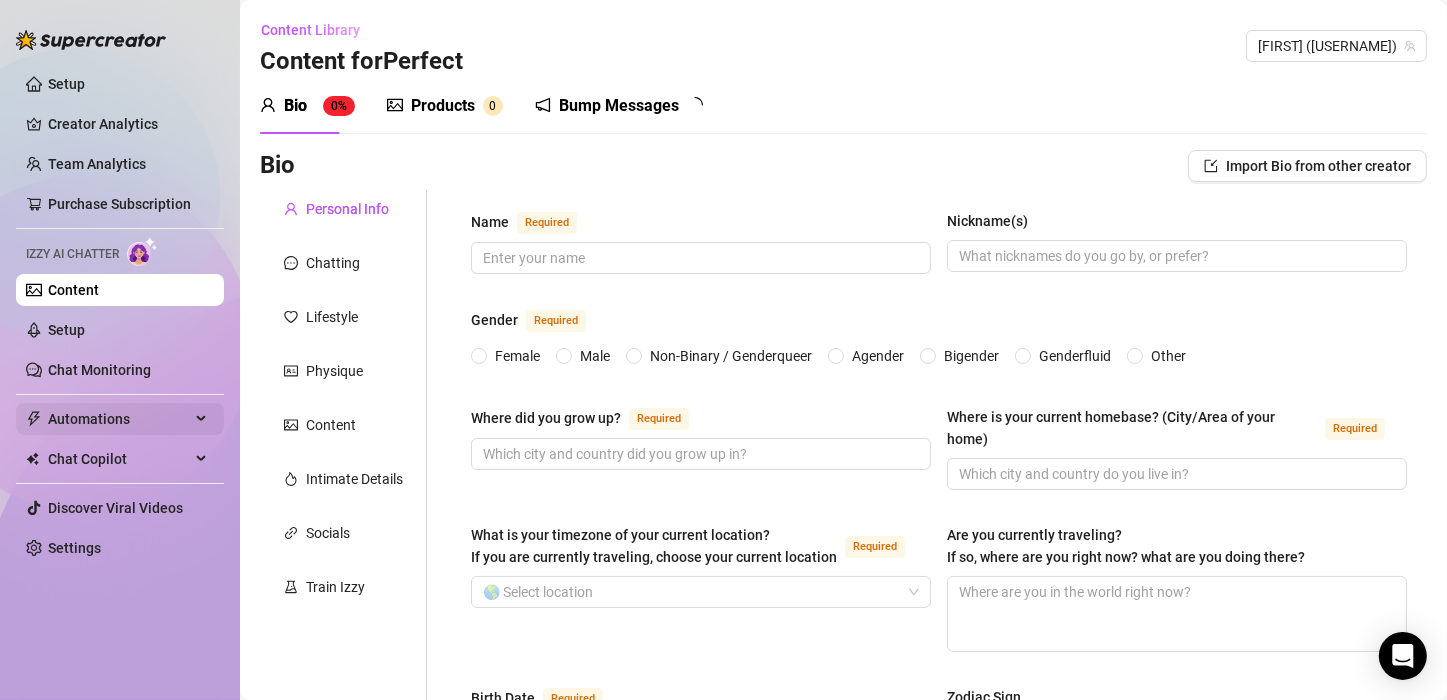 type 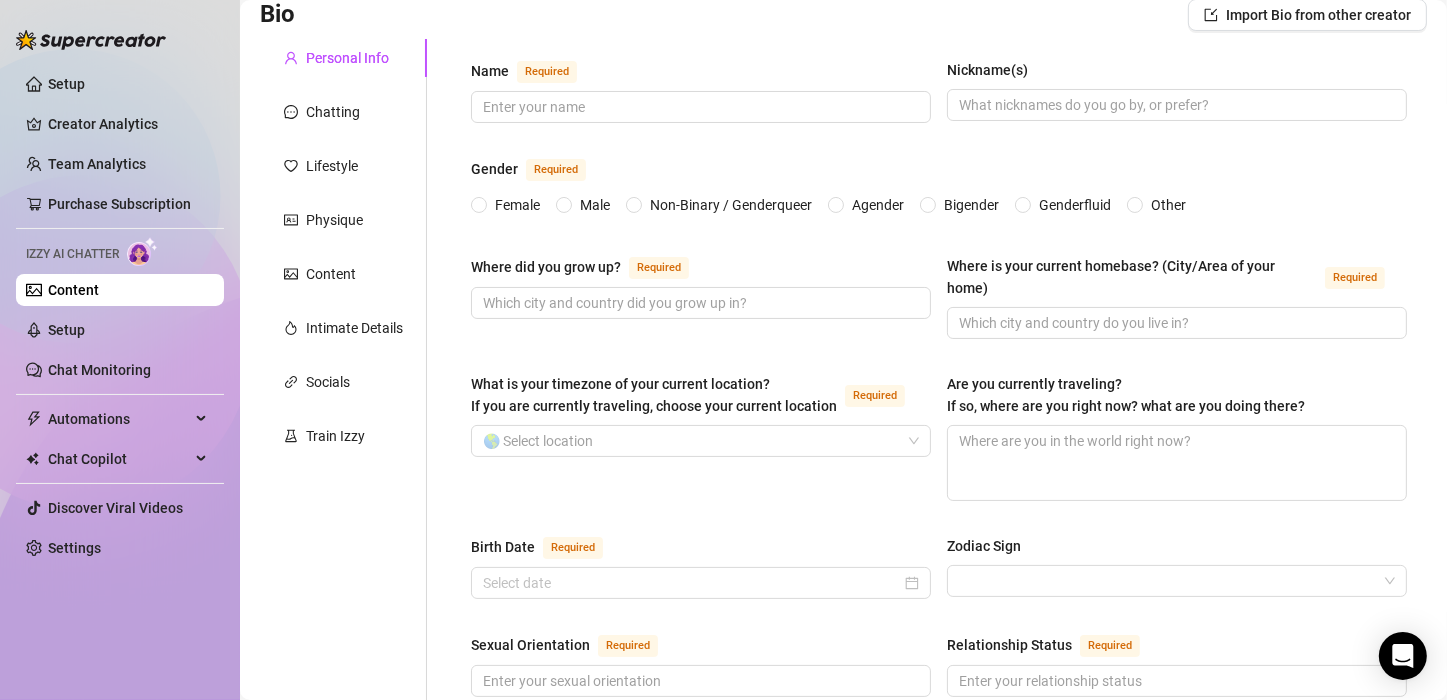 scroll, scrollTop: 0, scrollLeft: 0, axis: both 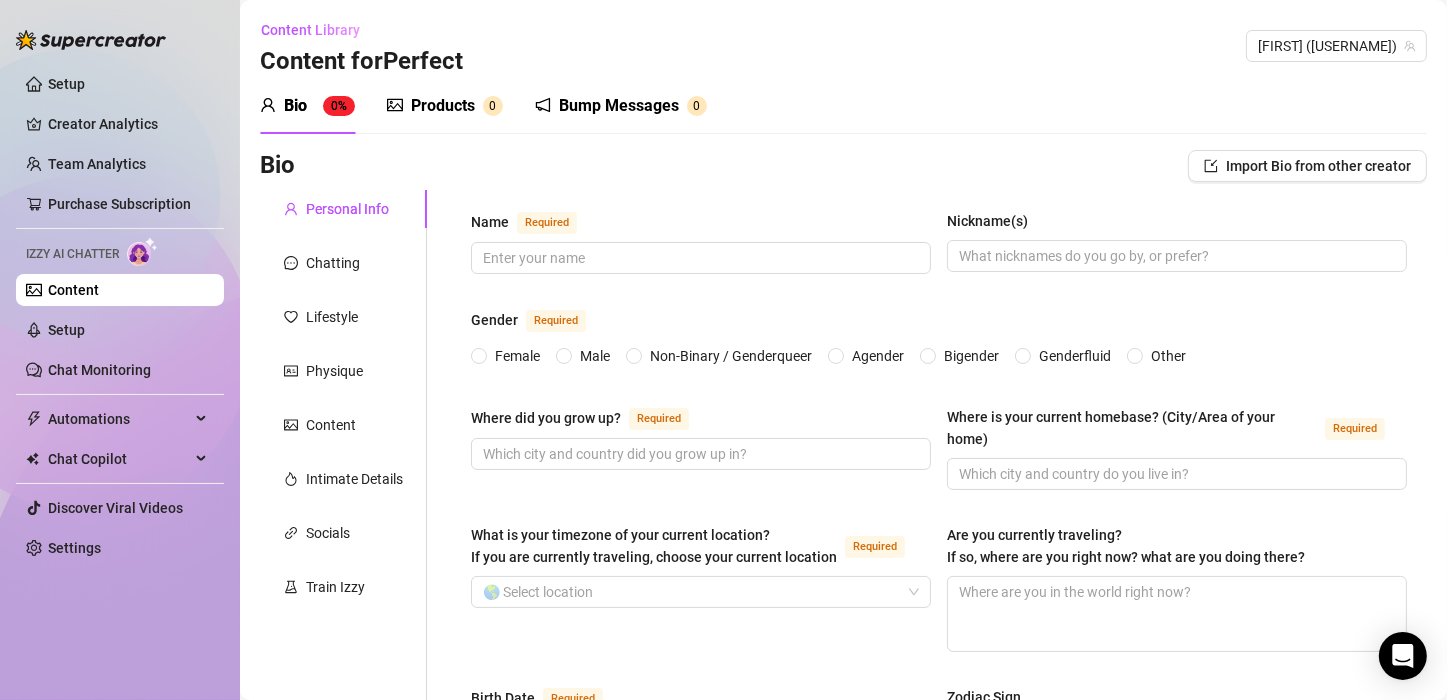 click on "Bio Import Bio from other creator" at bounding box center (843, 166) 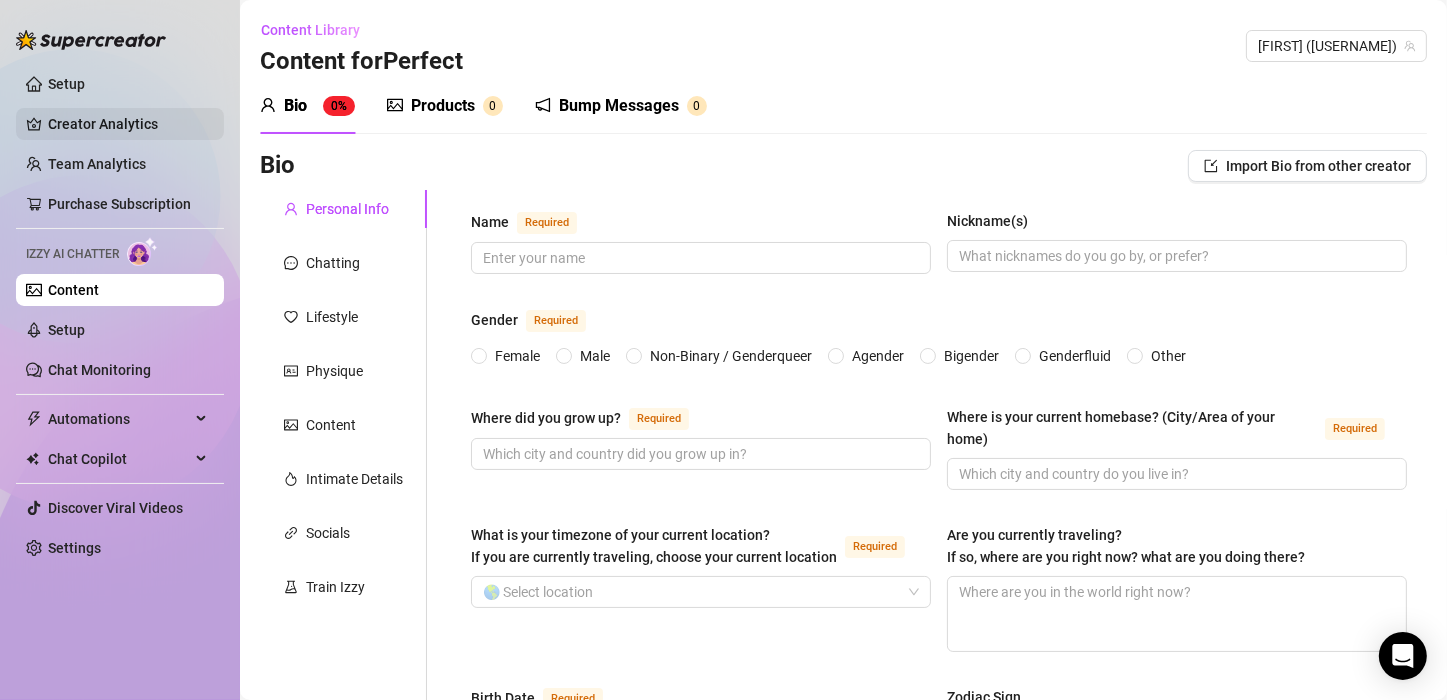 click on "Creator Analytics" at bounding box center [128, 124] 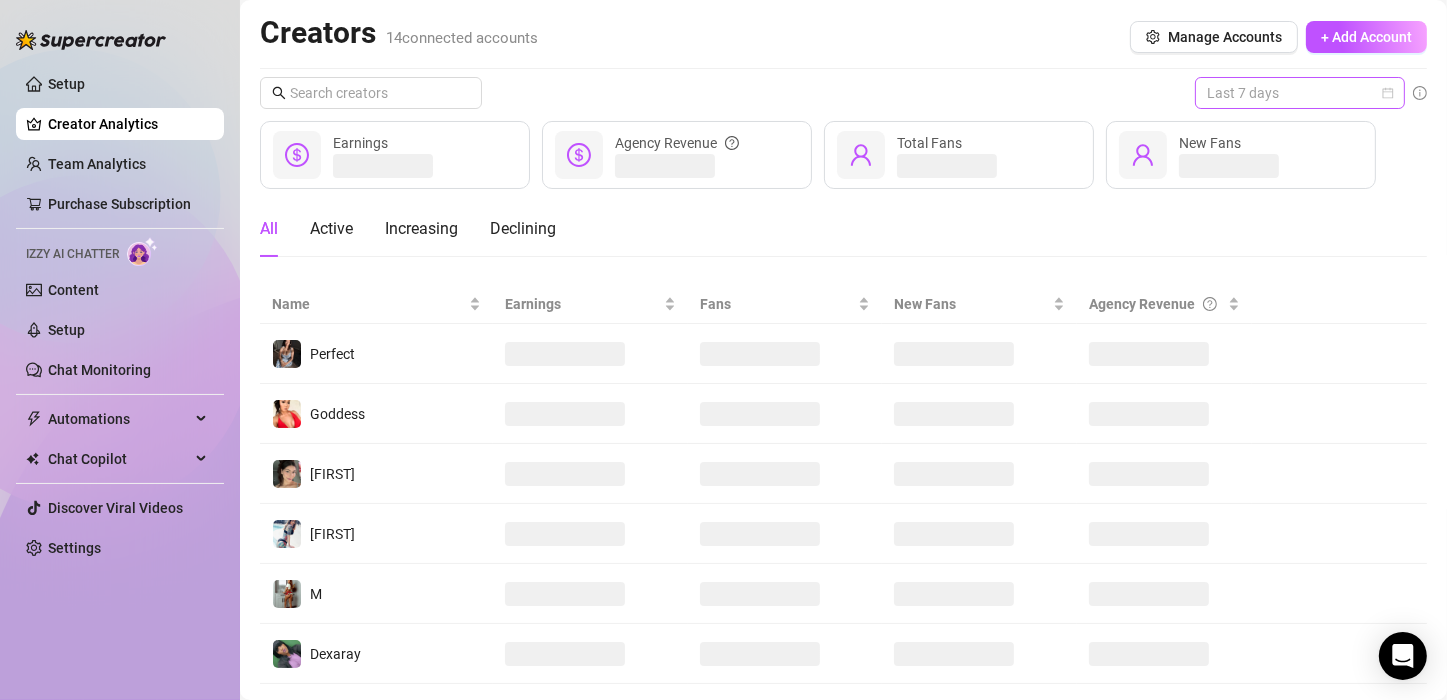 click on "Last 7 days" at bounding box center [1300, 93] 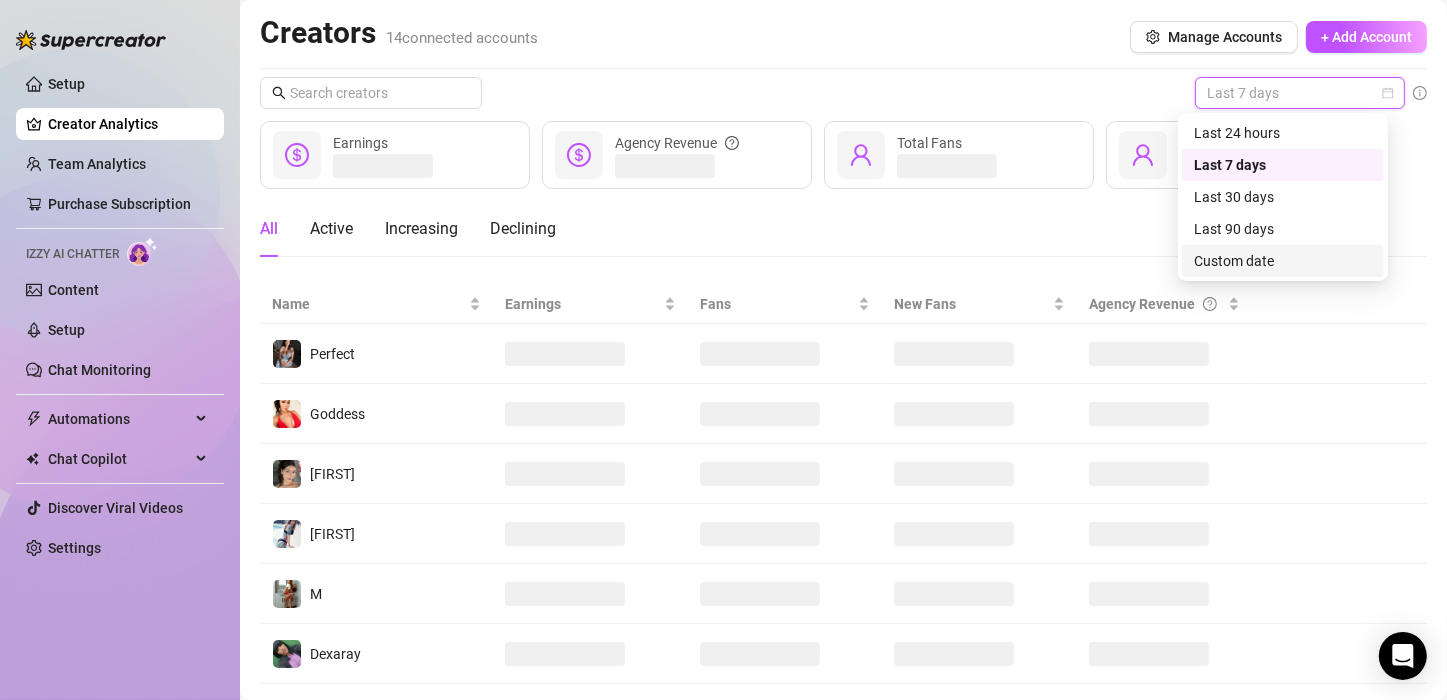 click on "Custom date" at bounding box center [1283, 261] 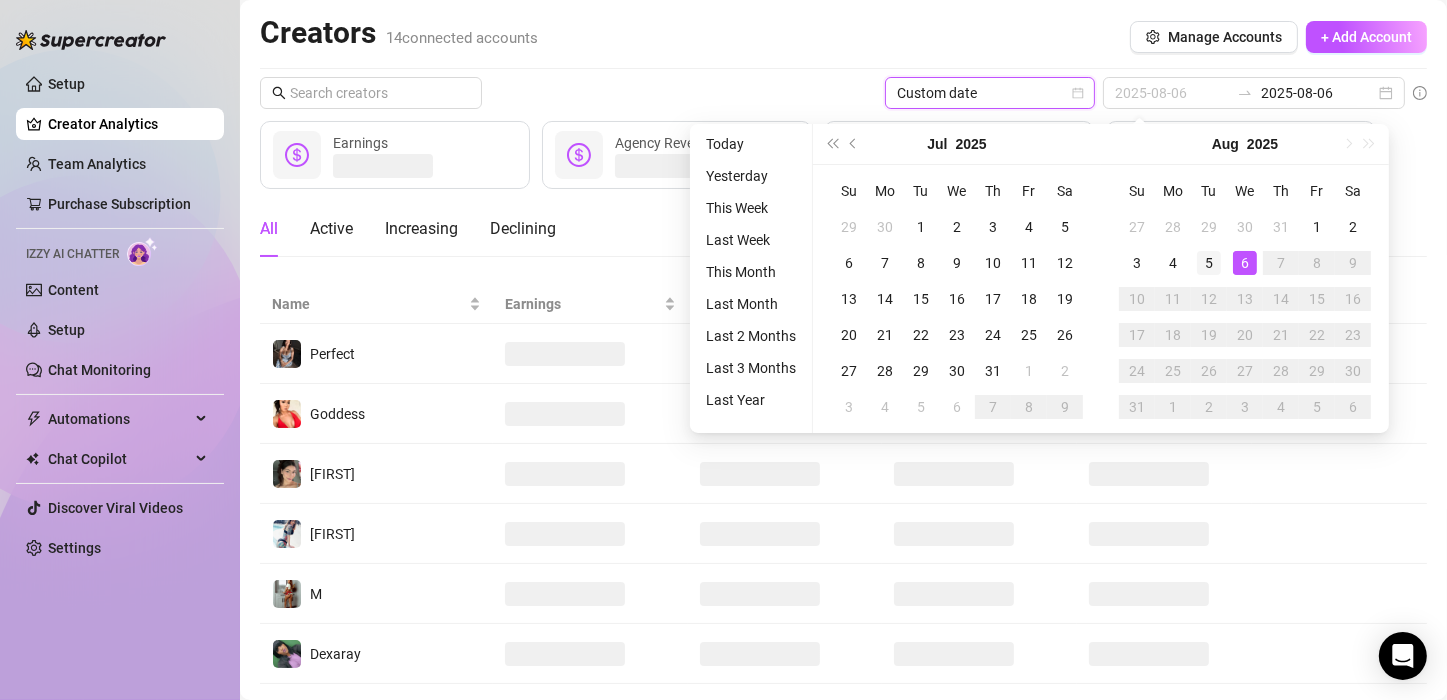 type on "2025-08-05" 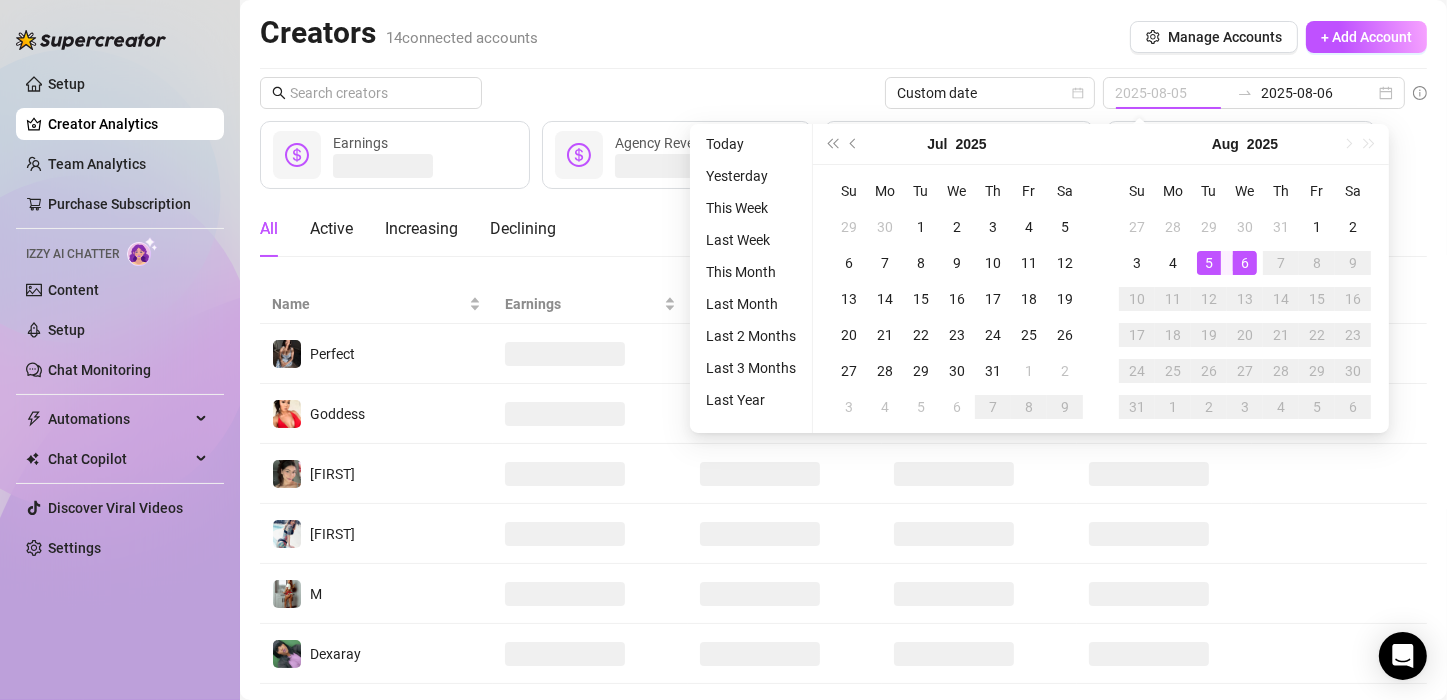 click on "5" at bounding box center (1209, 263) 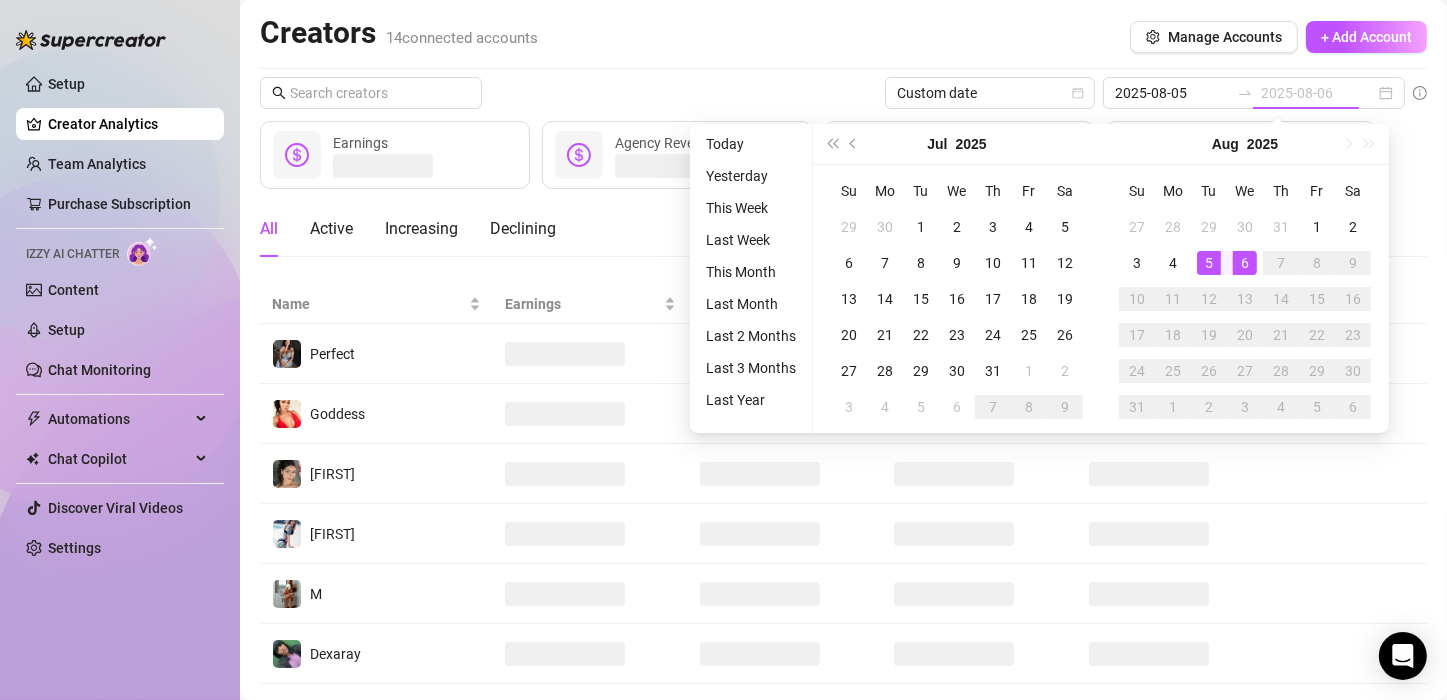 click on "5" at bounding box center [1209, 263] 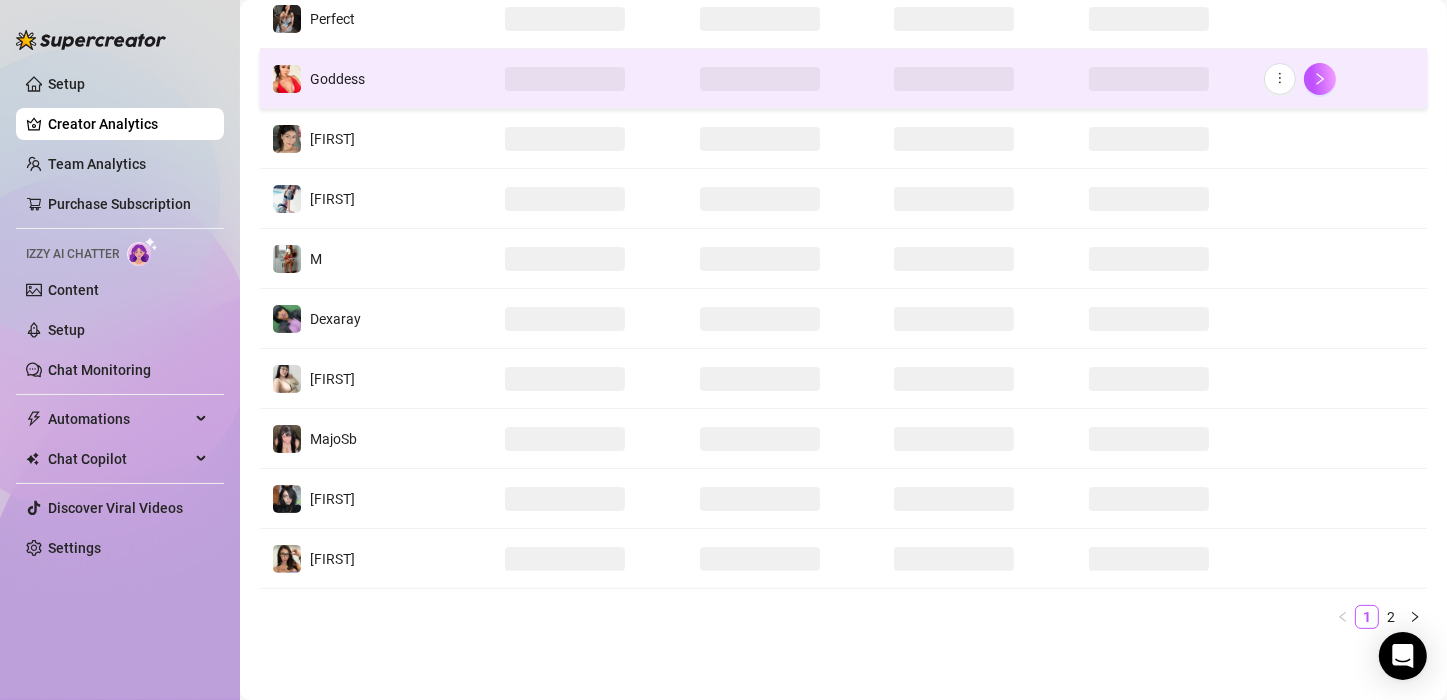 scroll, scrollTop: 0, scrollLeft: 0, axis: both 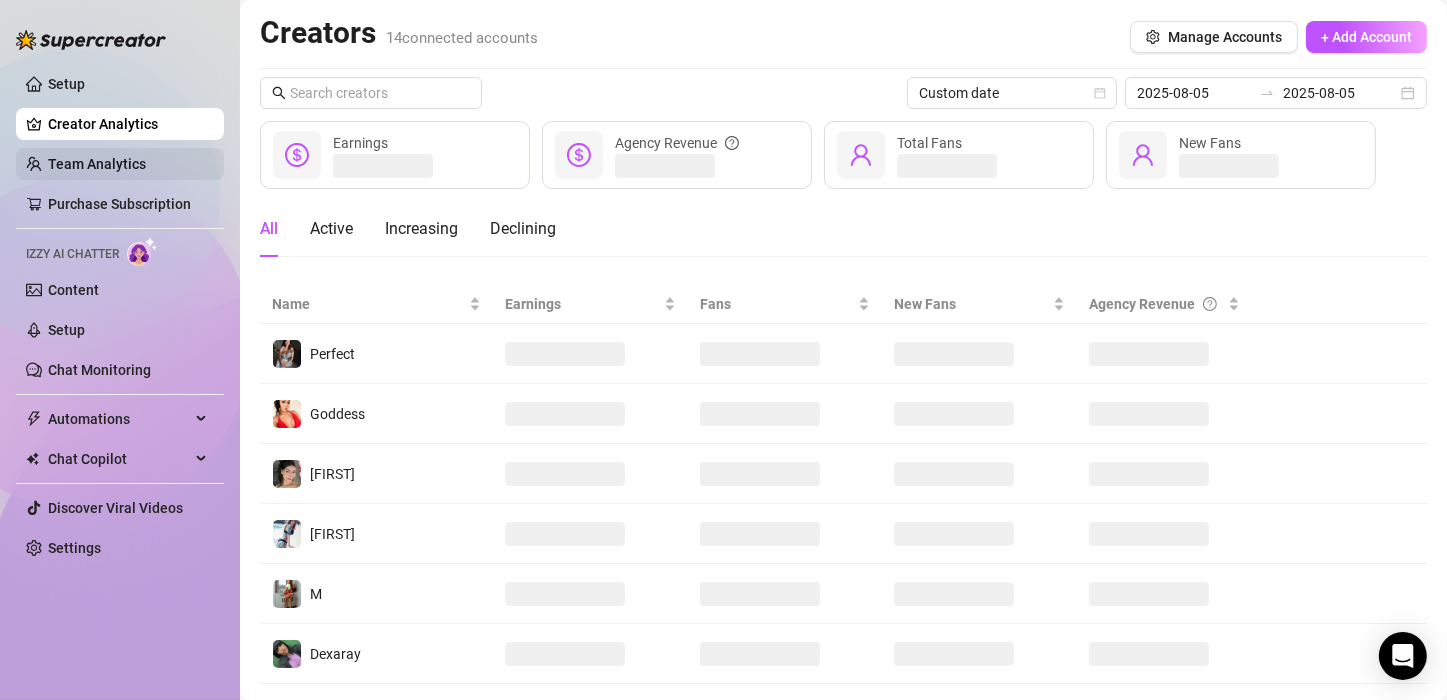 click on "Team Analytics" at bounding box center [97, 164] 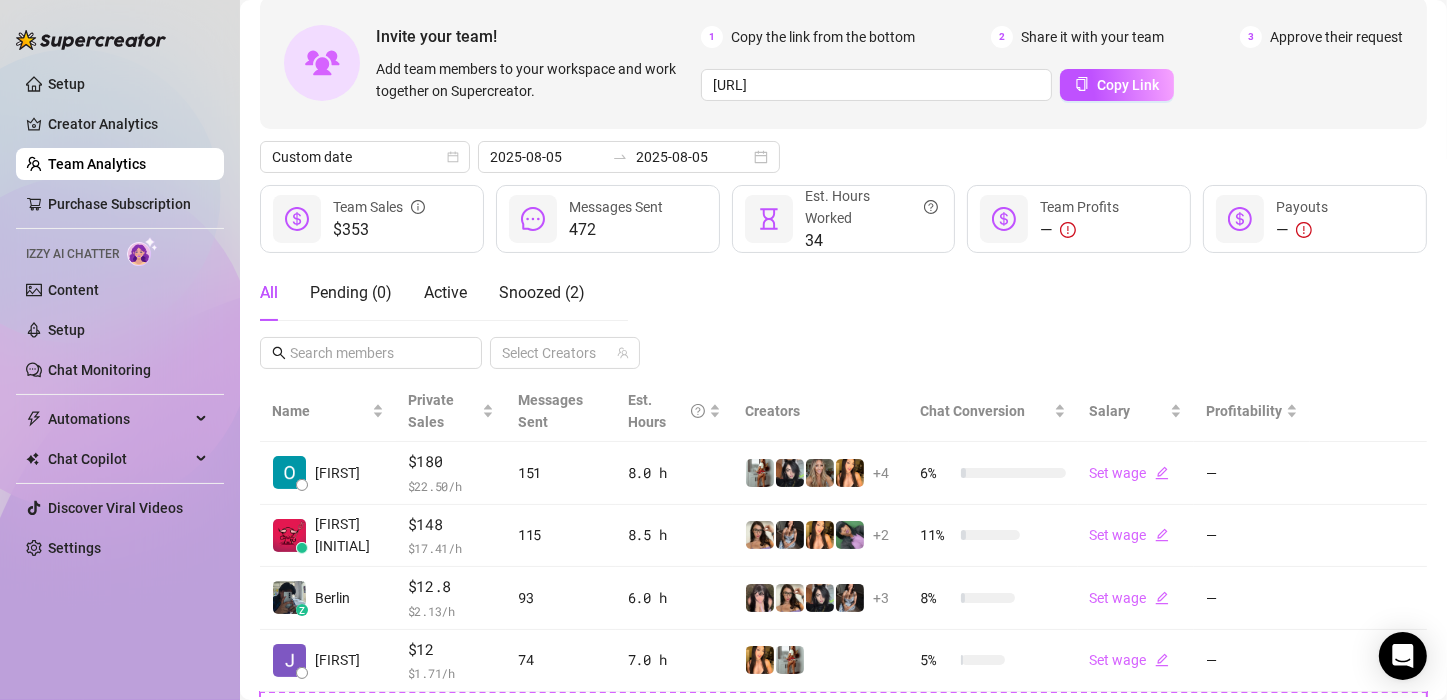 scroll, scrollTop: 396, scrollLeft: 0, axis: vertical 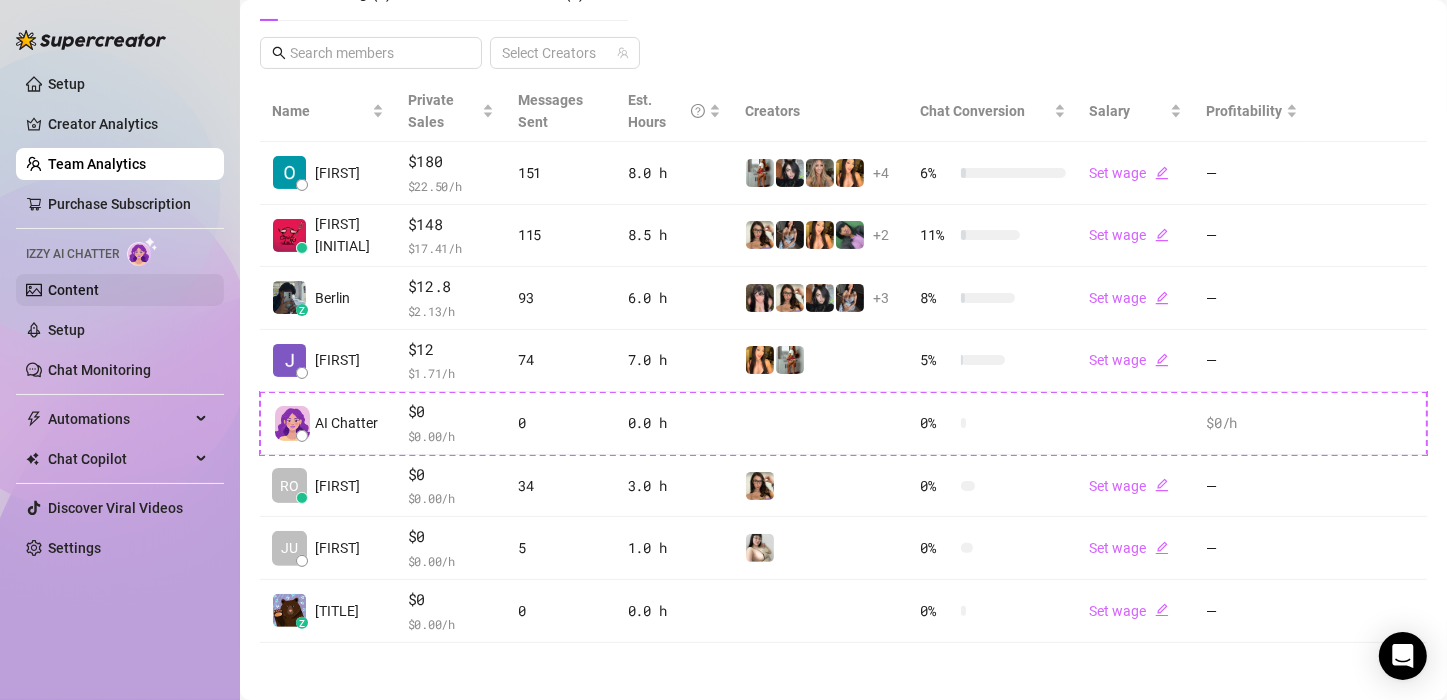 click on "Content" at bounding box center (73, 290) 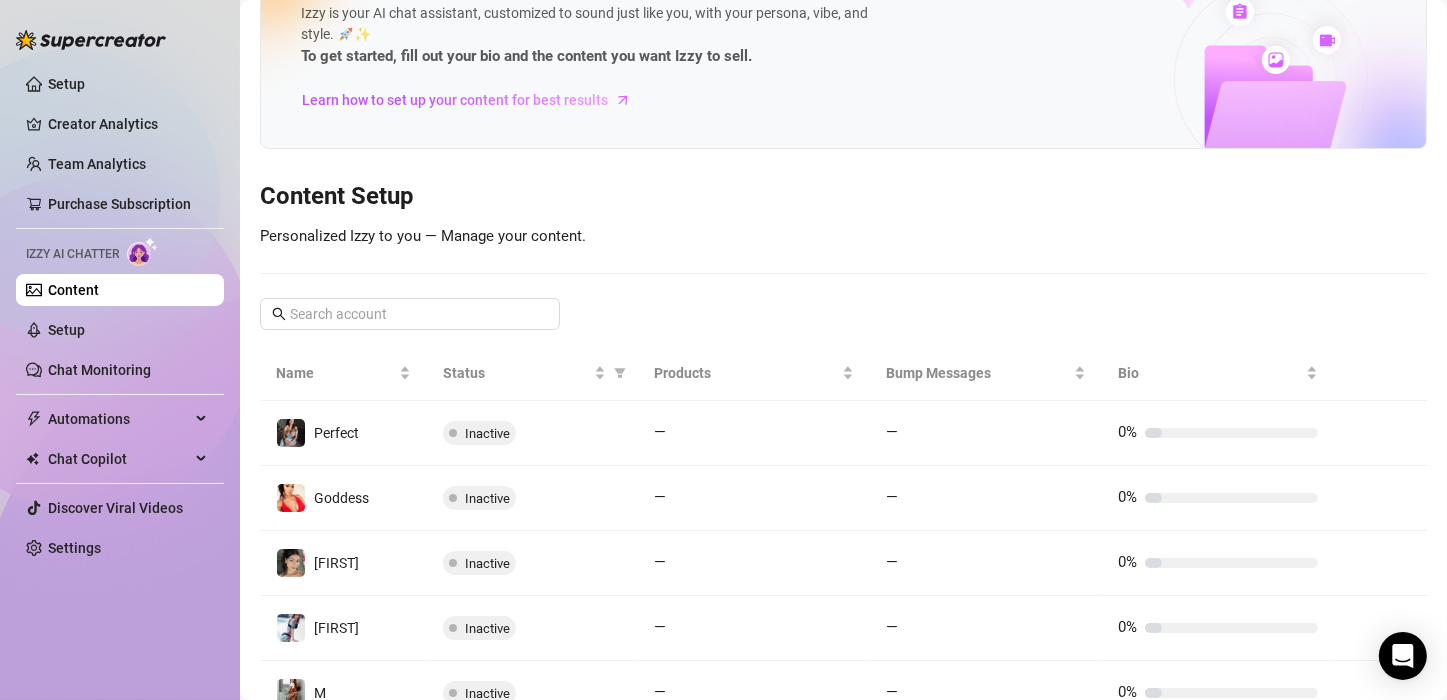scroll, scrollTop: 74, scrollLeft: 0, axis: vertical 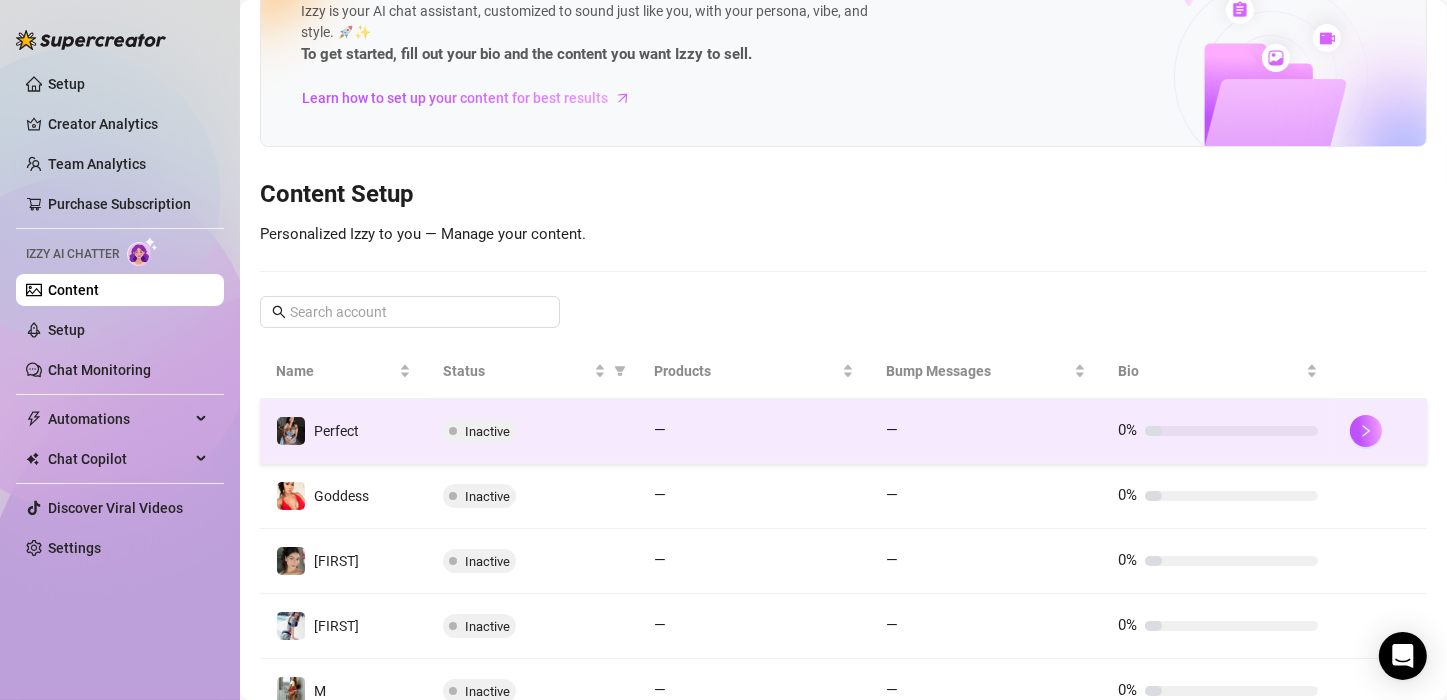 click on "Inactive" at bounding box center (487, 431) 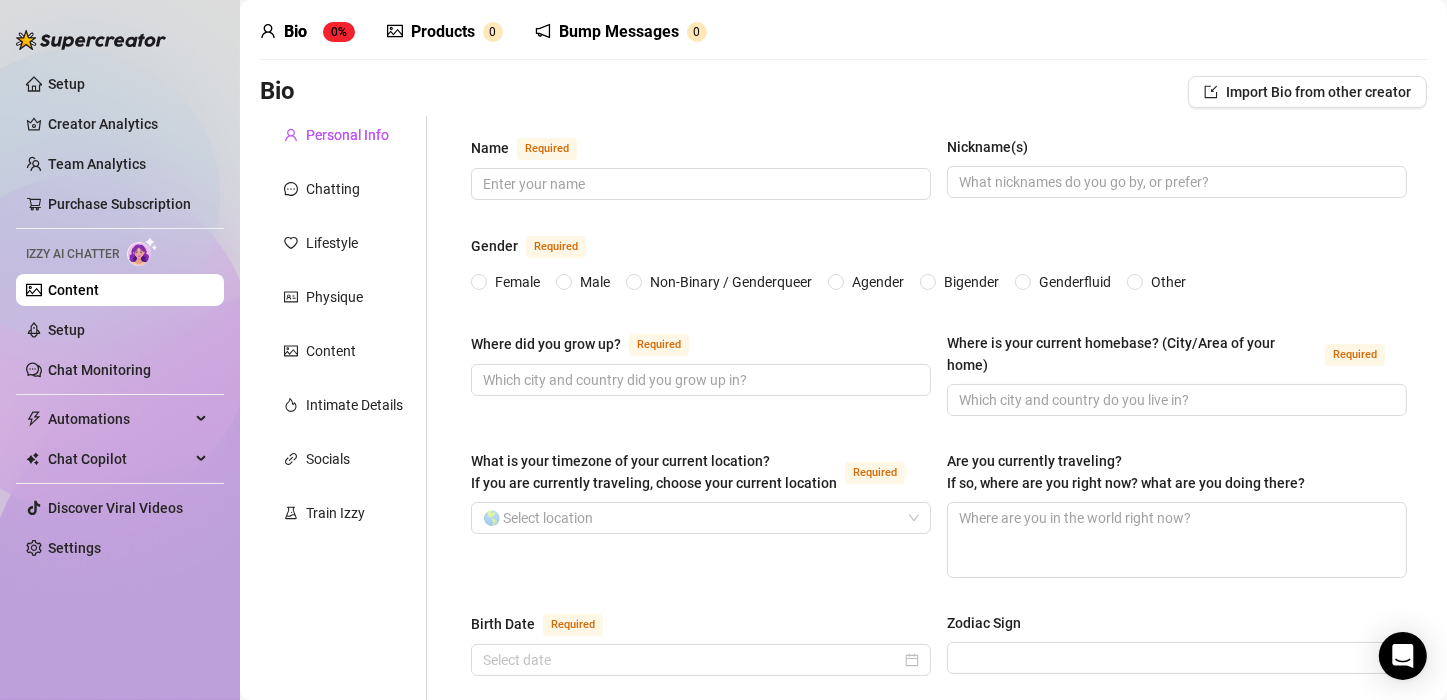 type 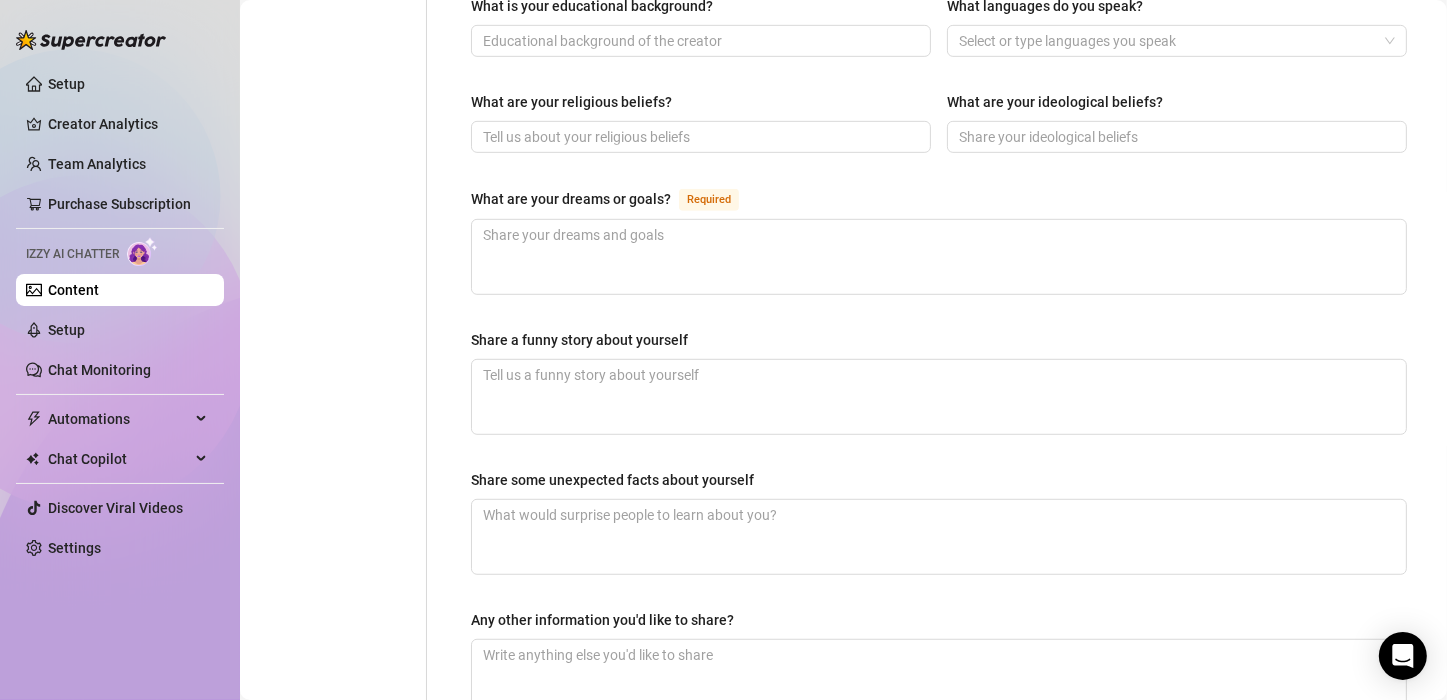 scroll, scrollTop: 1087, scrollLeft: 0, axis: vertical 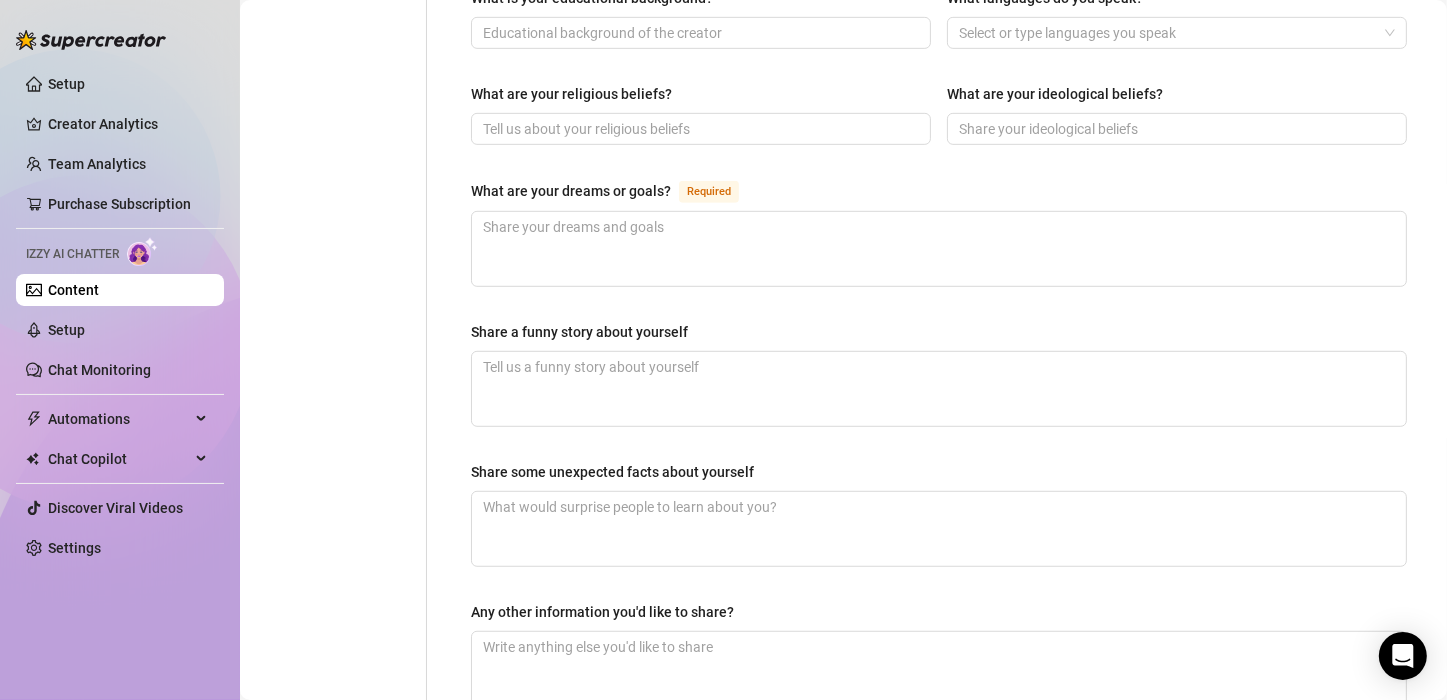 click on "Personal Info Chatting Lifestyle Physique Content Intimate Details Socials Train Izzy" at bounding box center (343, -76) 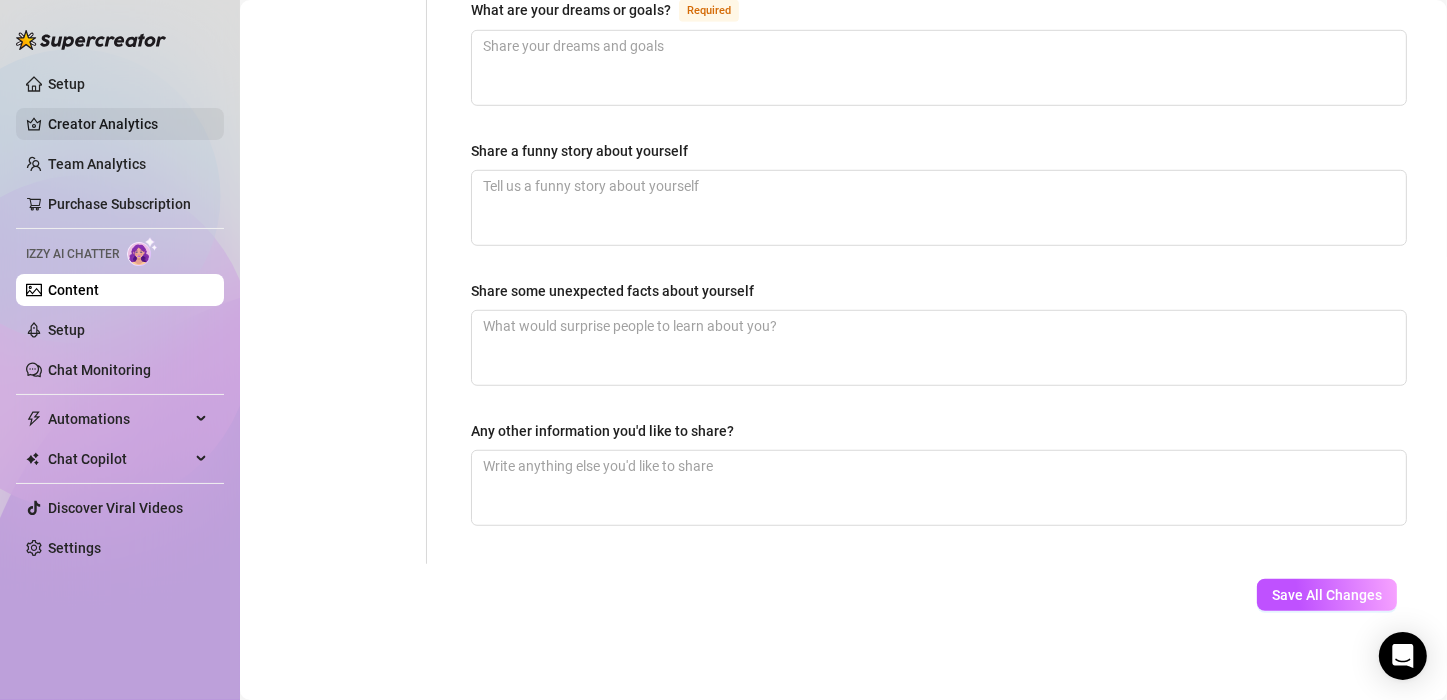 click on "Creator Analytics" at bounding box center [128, 124] 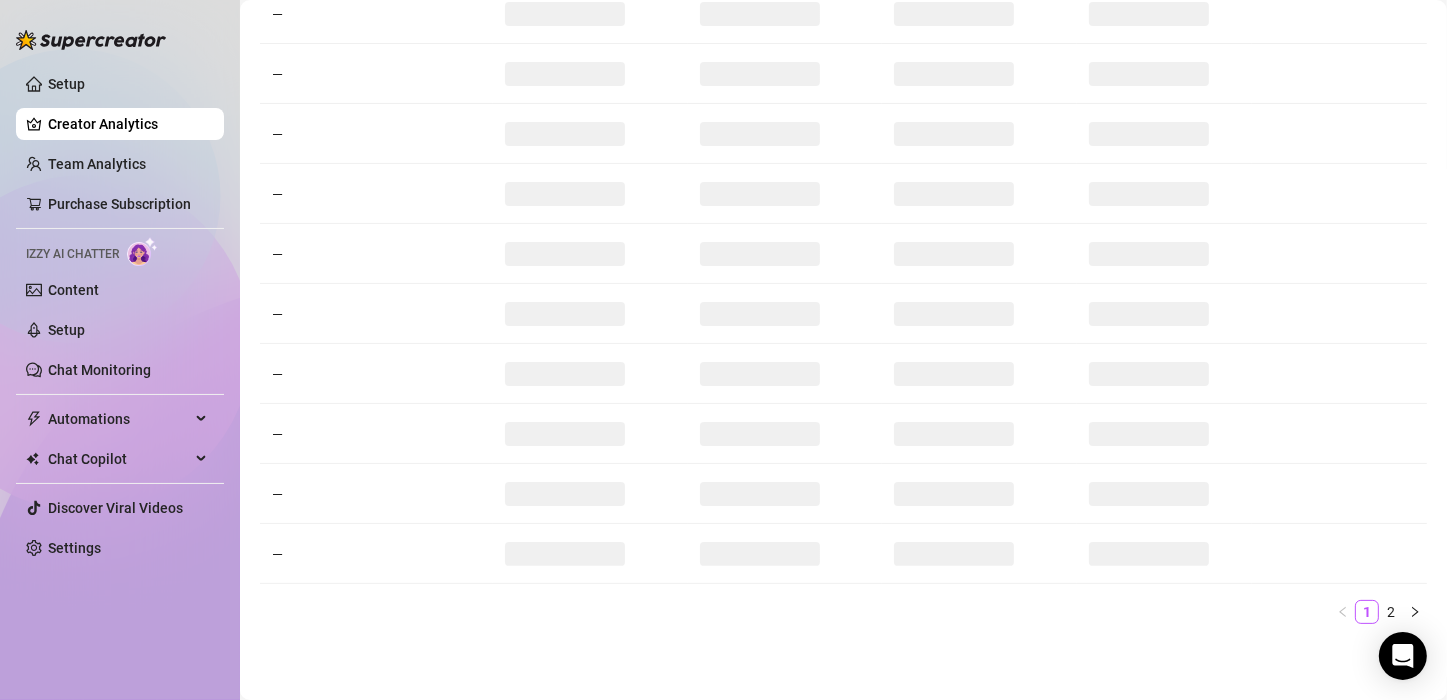 scroll, scrollTop: 0, scrollLeft: 0, axis: both 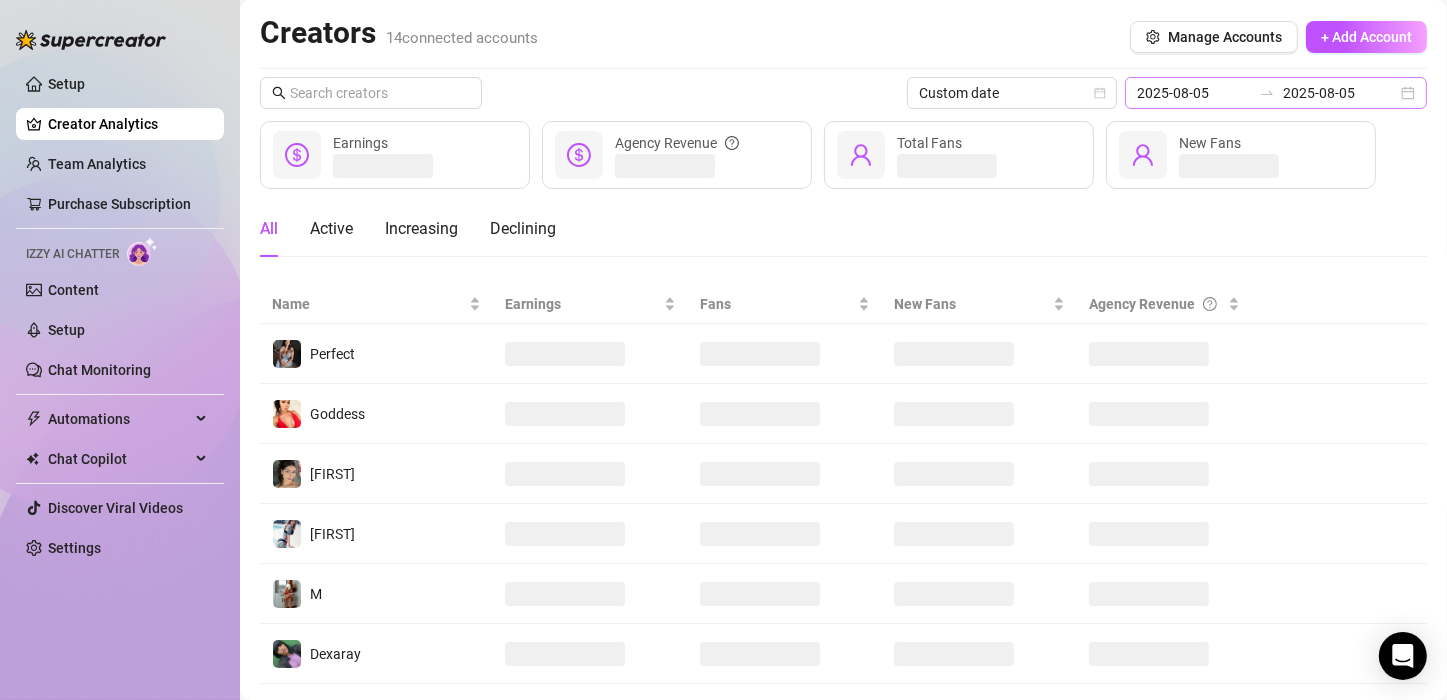 click at bounding box center (1267, 93) 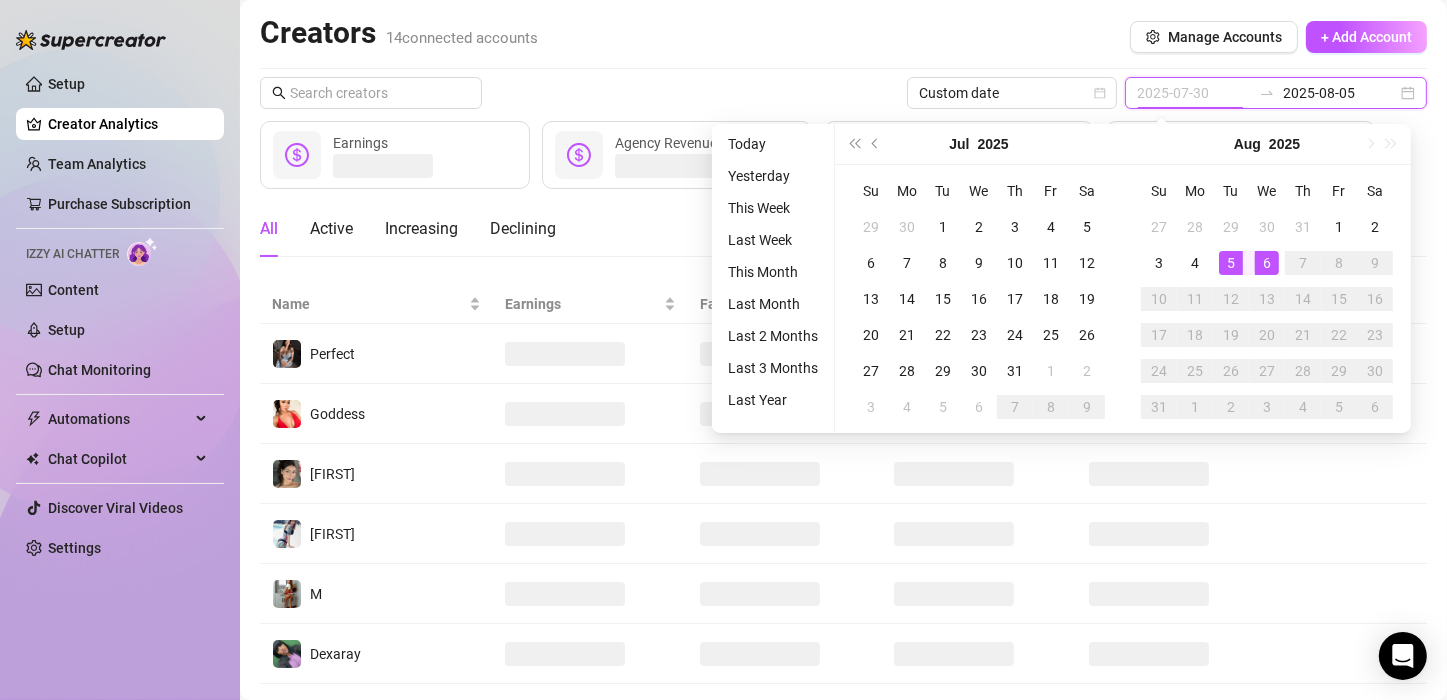 type on "2025-08-06" 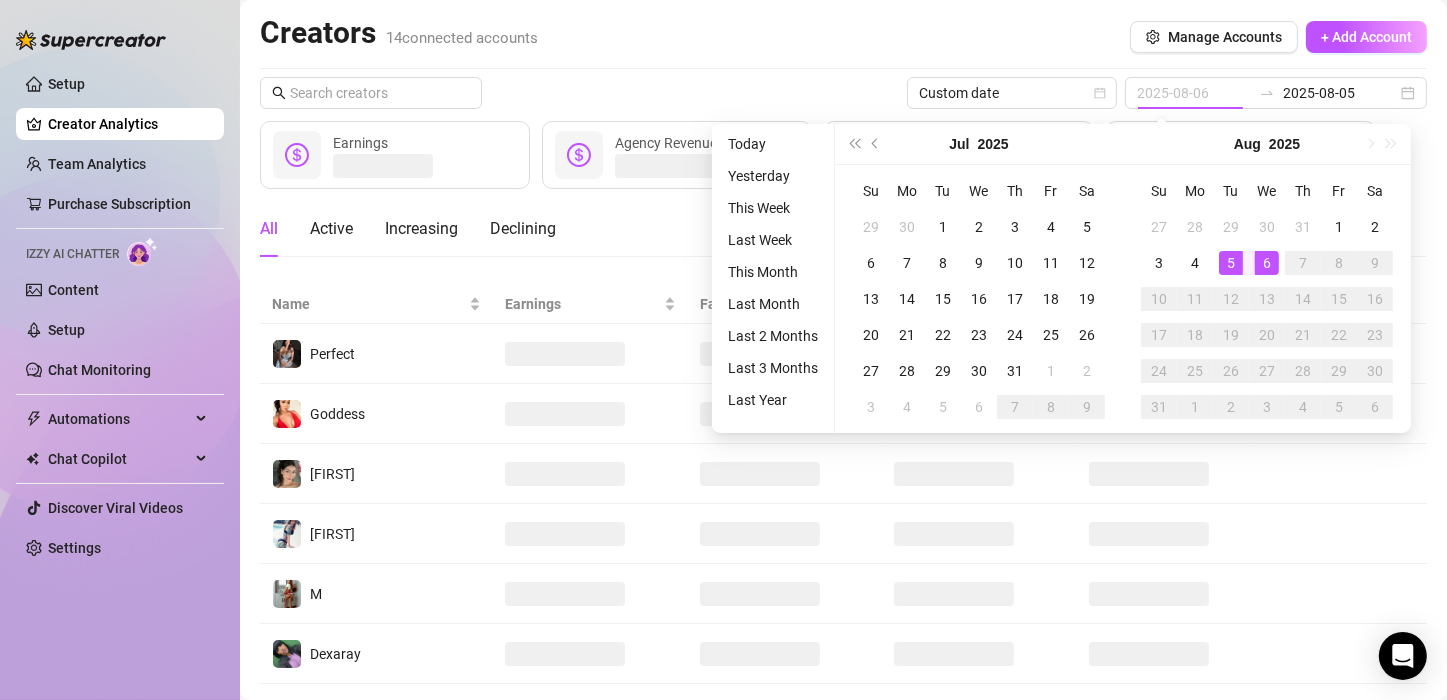 click on "6" at bounding box center (1267, 263) 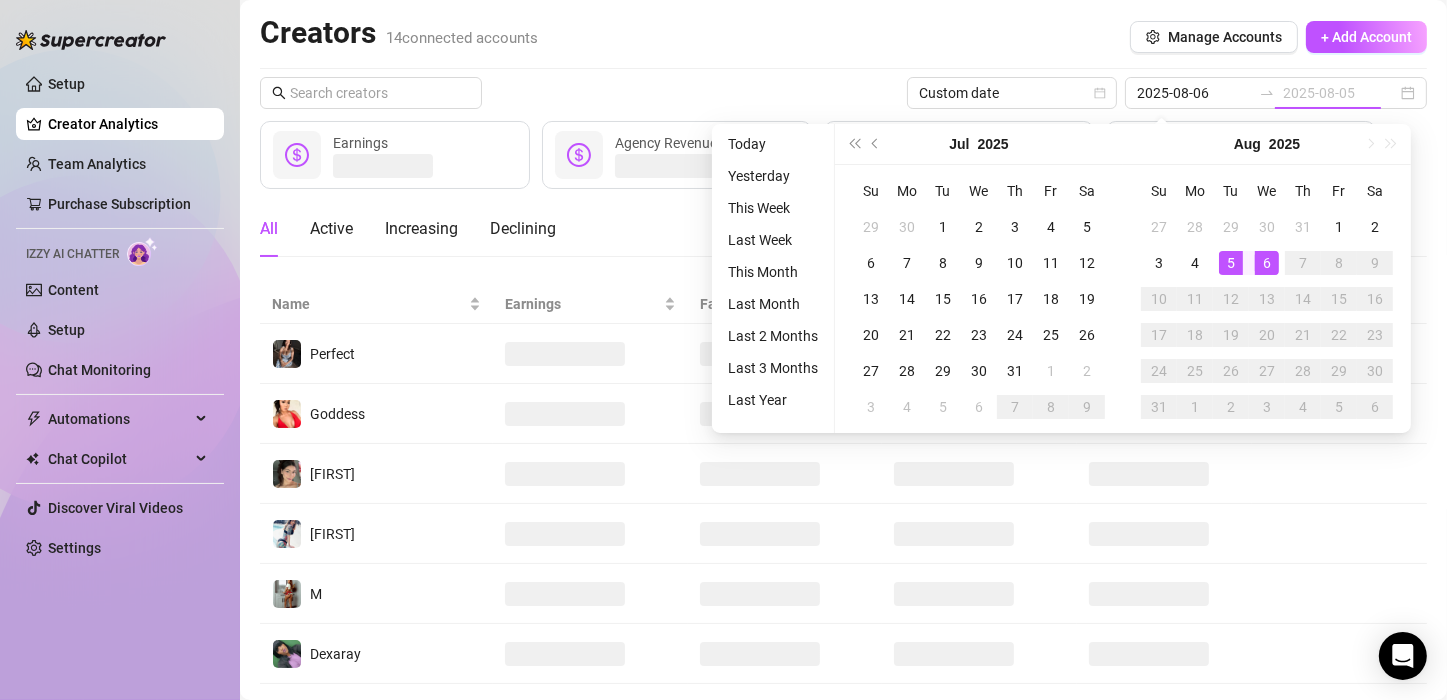 click on "6" at bounding box center [1267, 263] 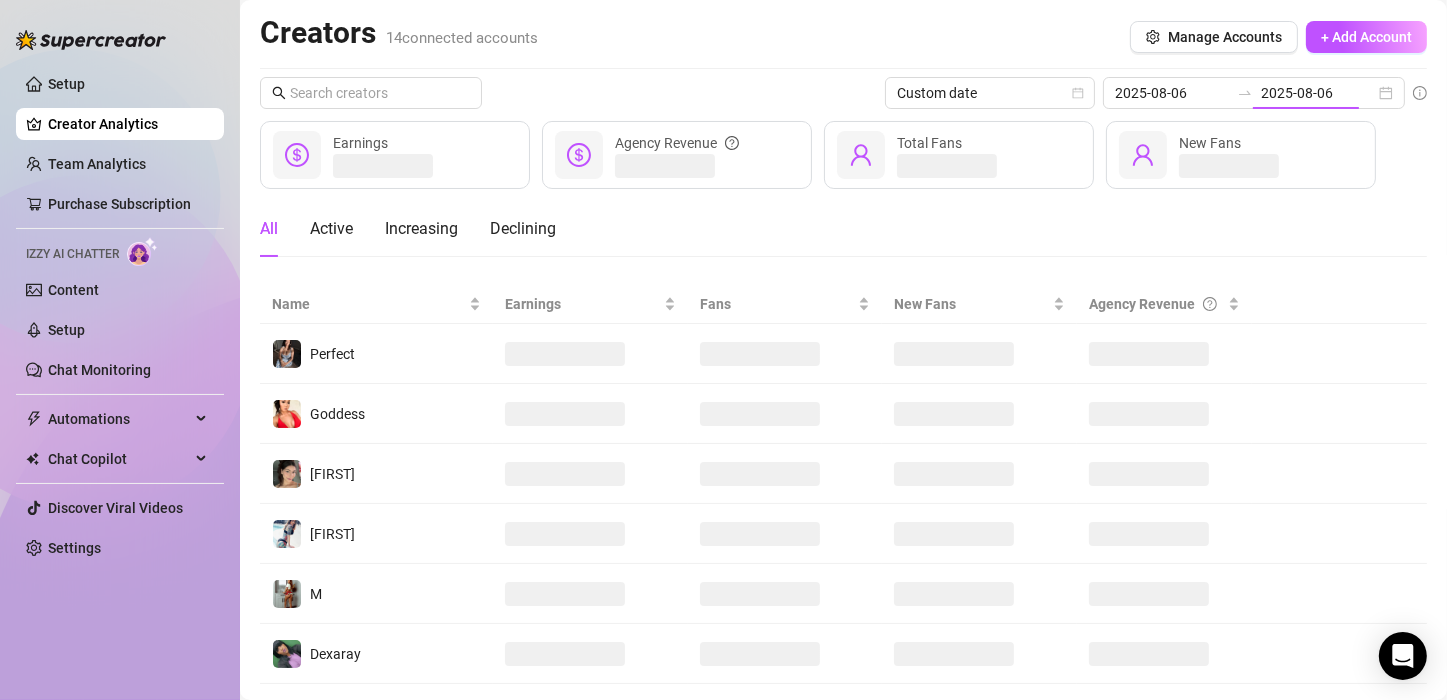 type on "2025-08-06" 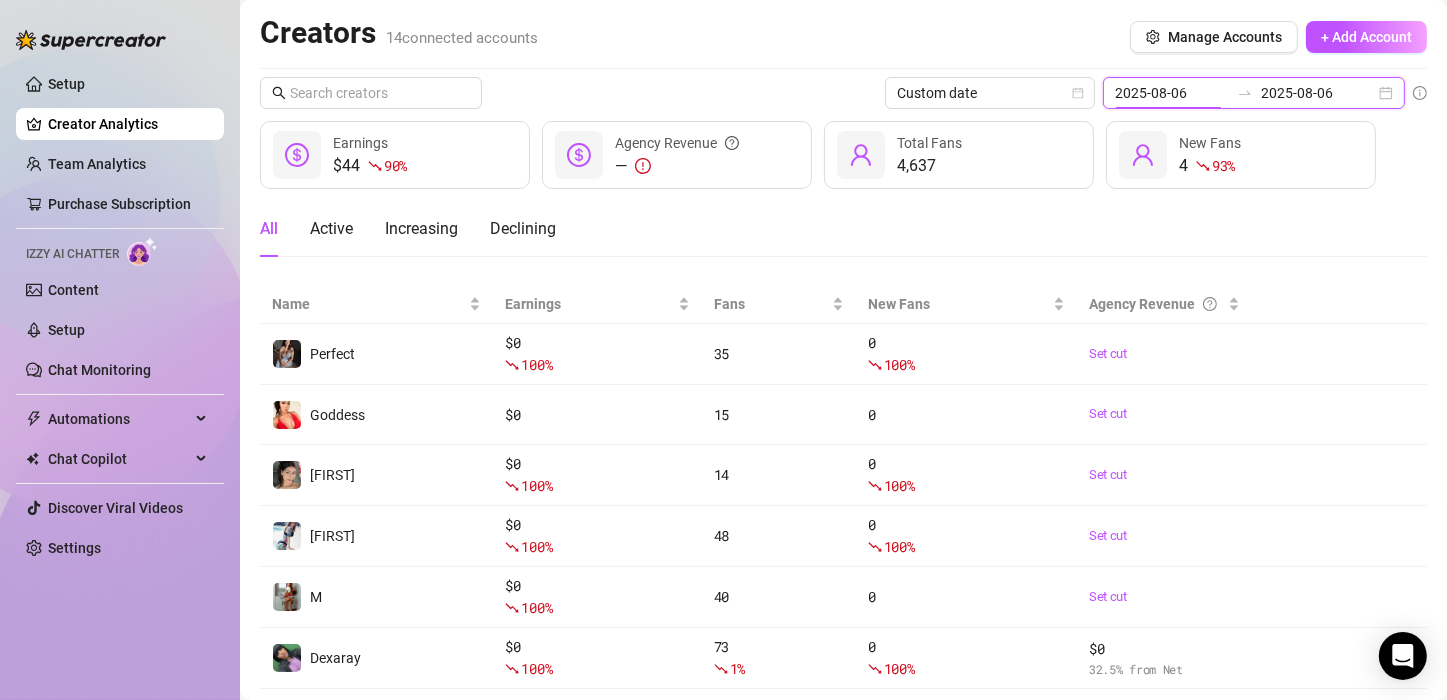 click on "2025-08-06" at bounding box center (1172, 93) 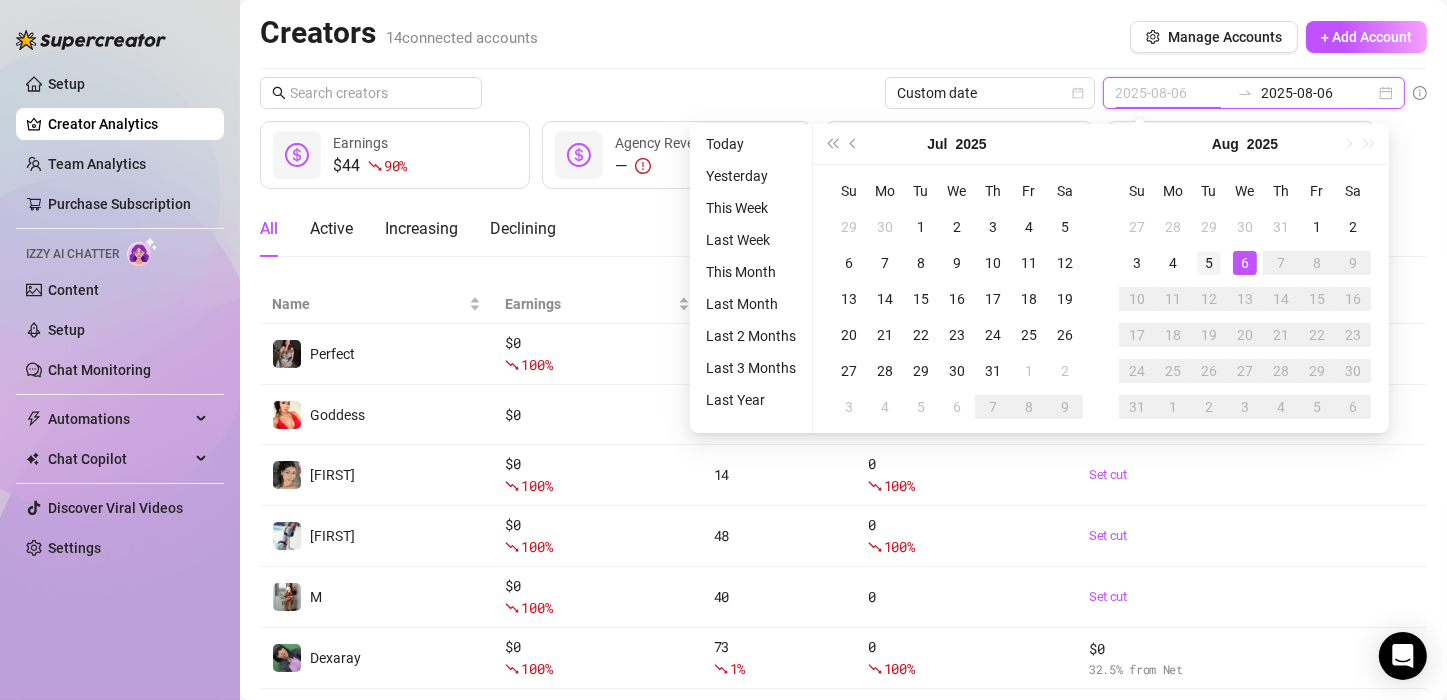 type on "2025-08-05" 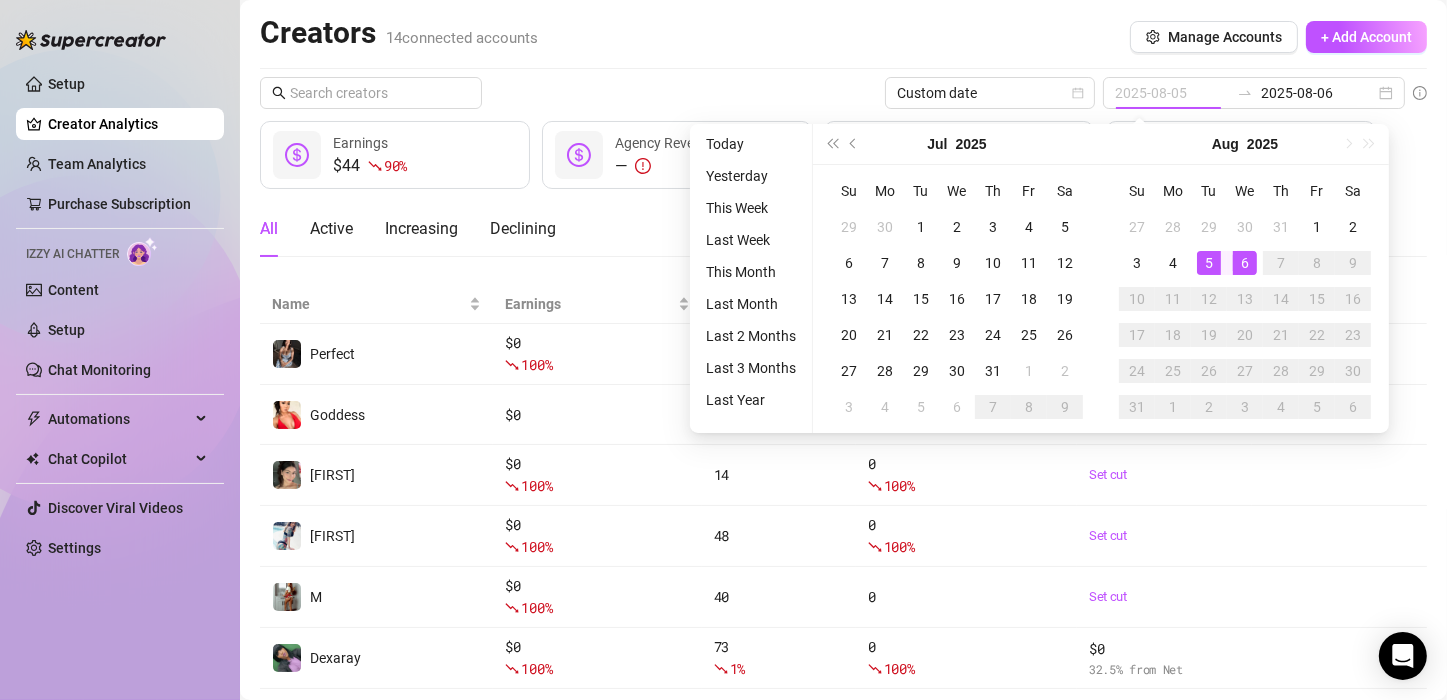 click on "5" at bounding box center [1209, 263] 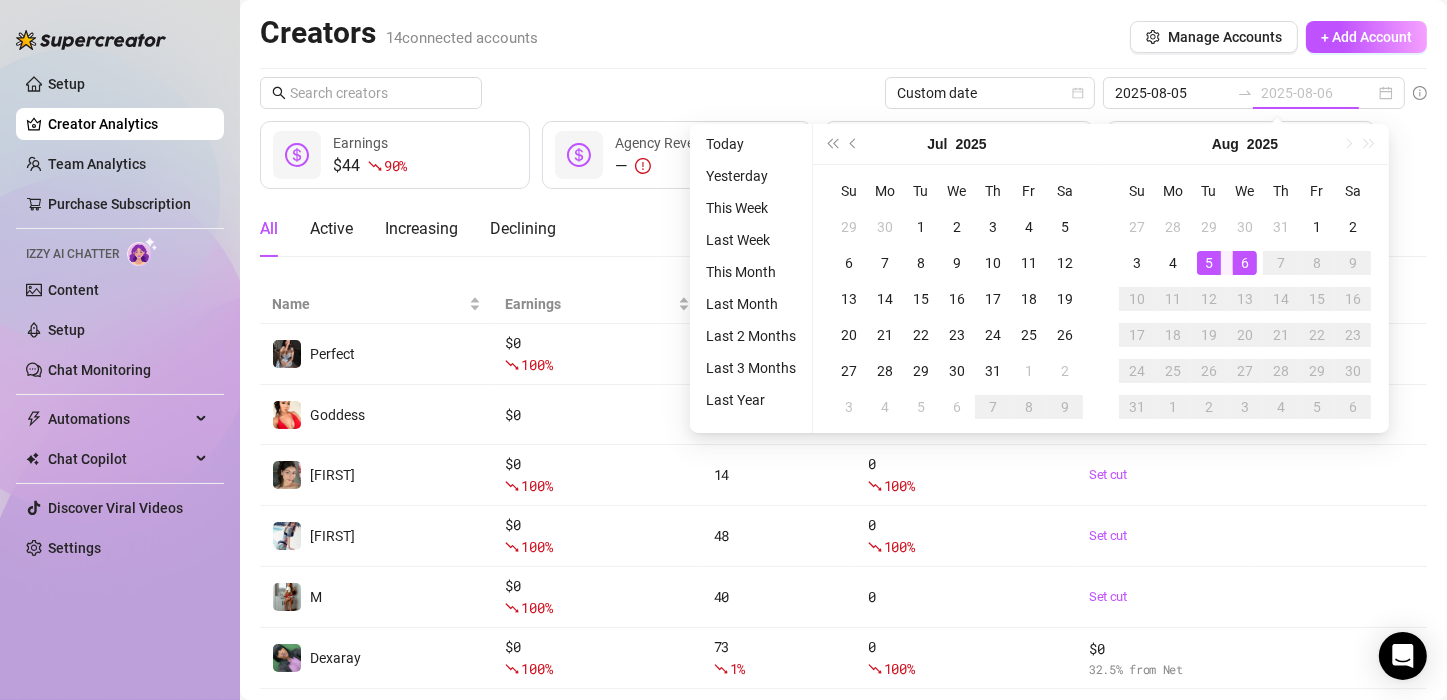 click on "5" at bounding box center [1209, 263] 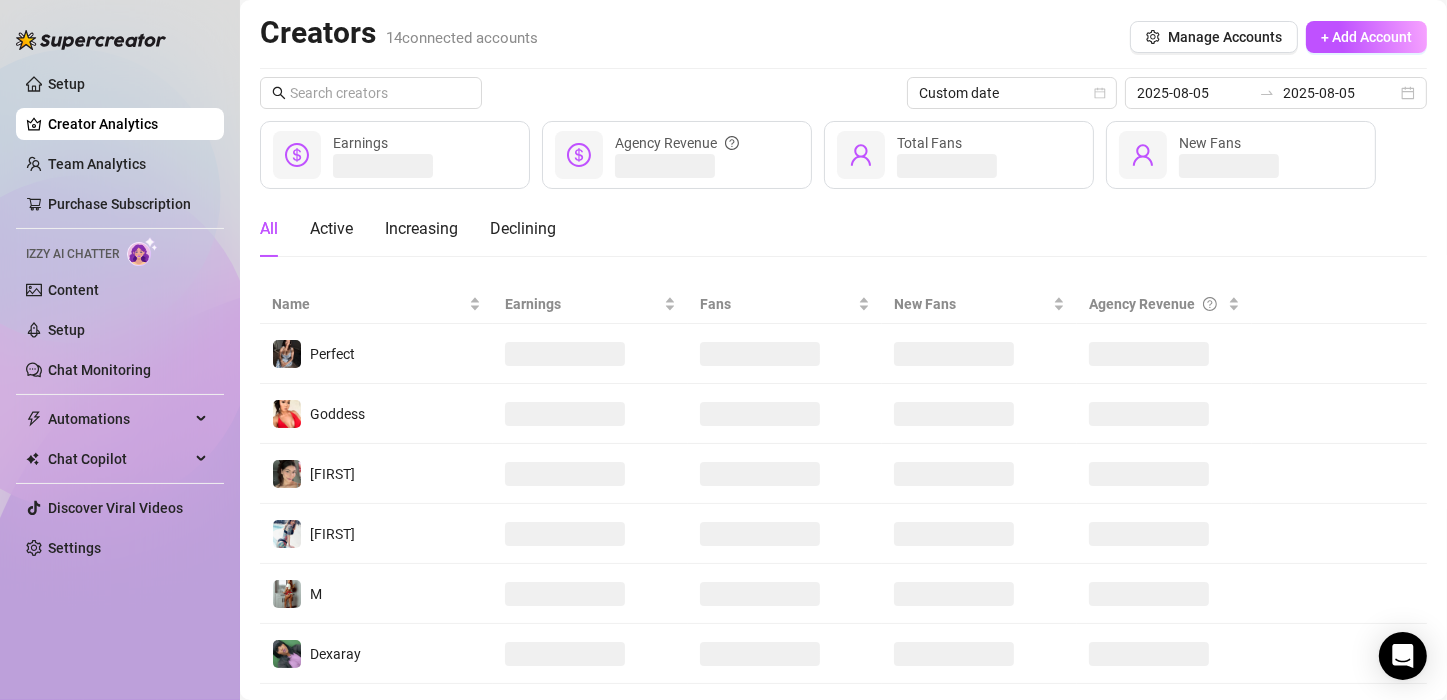 click on "Custom date [DATE] [DATE]" at bounding box center (843, 93) 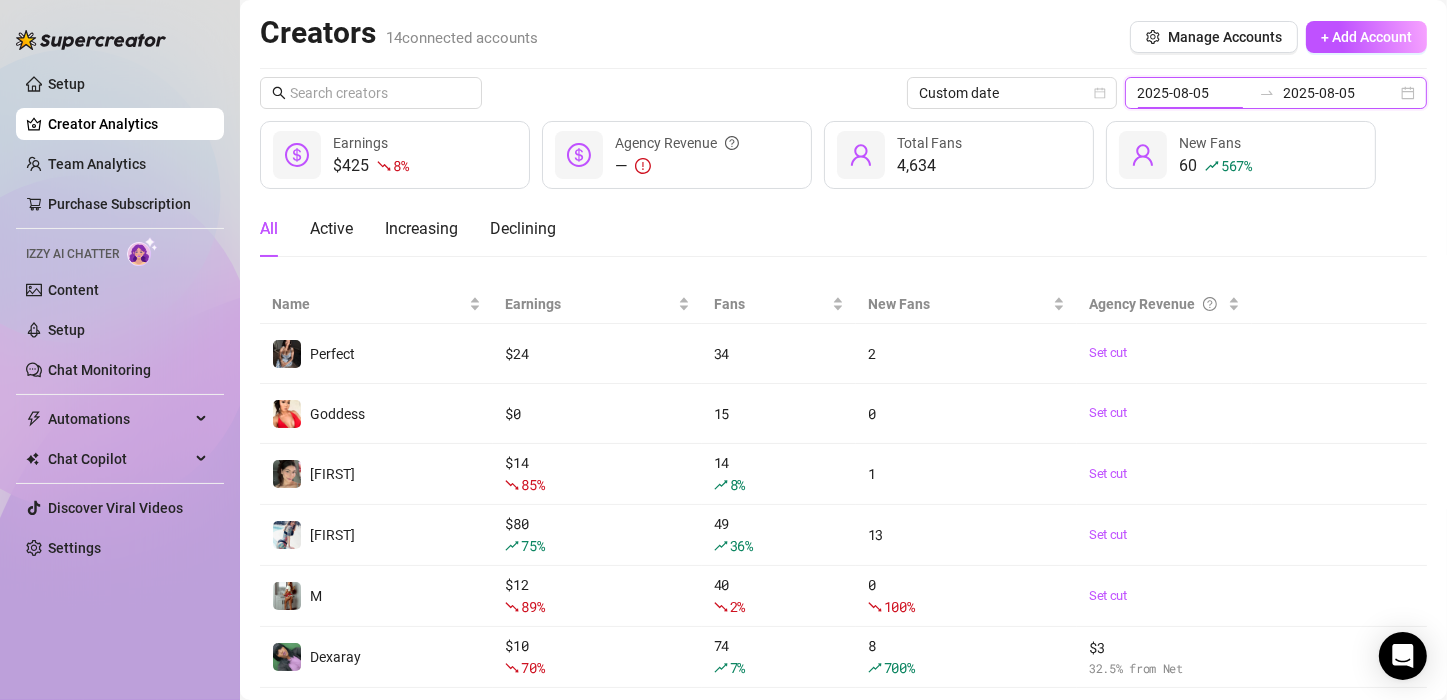 click on "2025-08-05" at bounding box center [1194, 93] 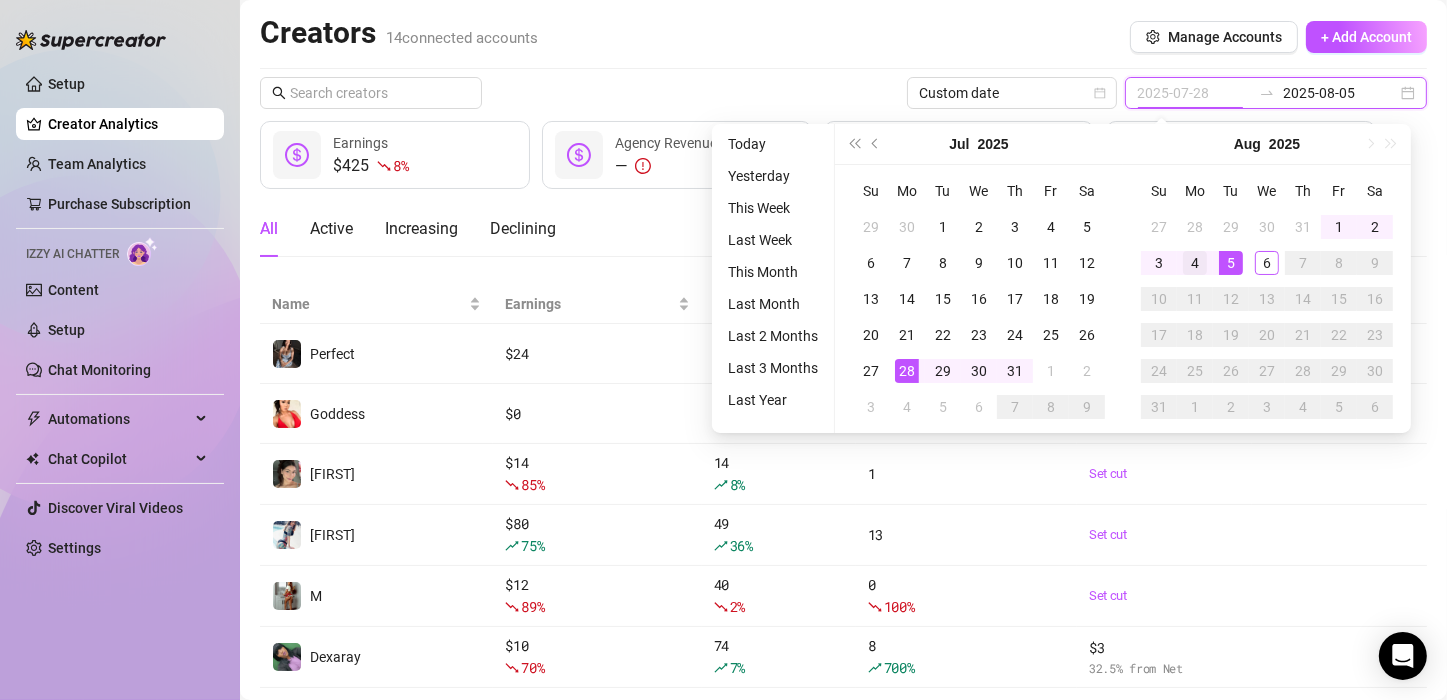 type on "2025-08-04" 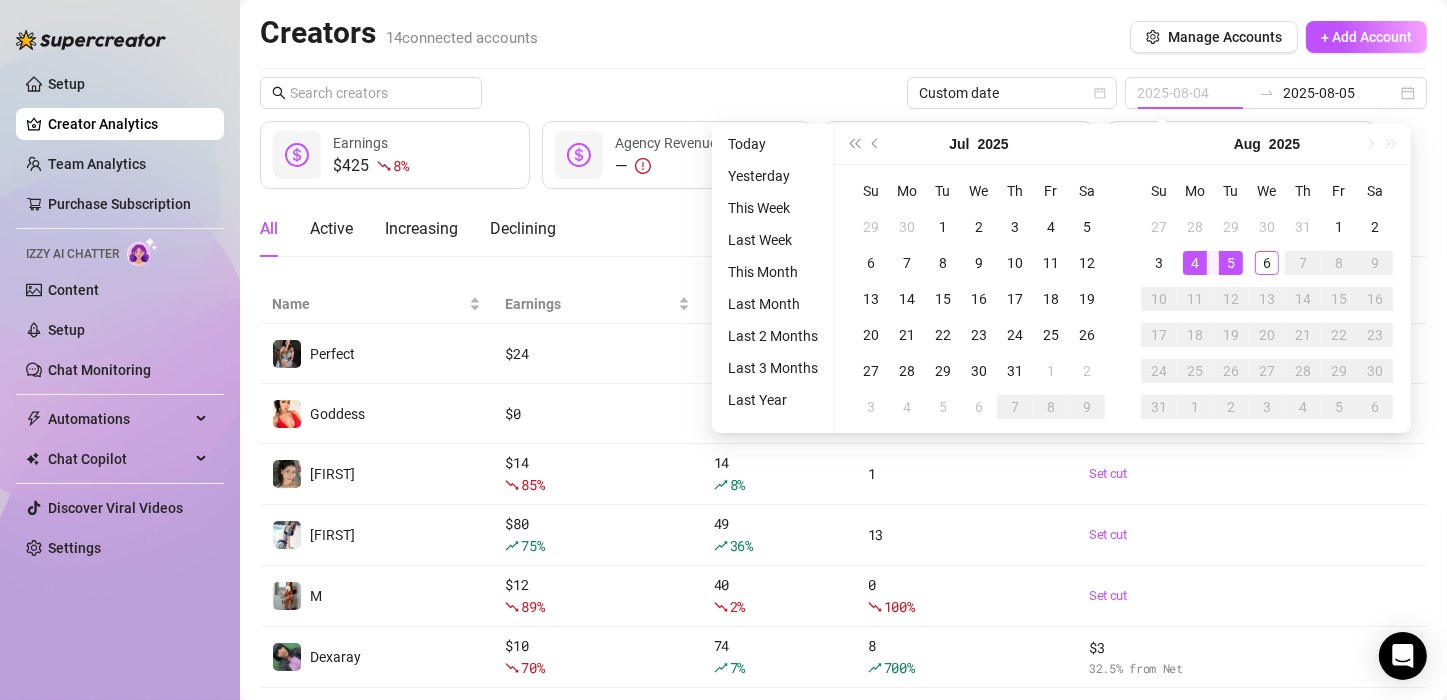 click on "4" at bounding box center (1195, 263) 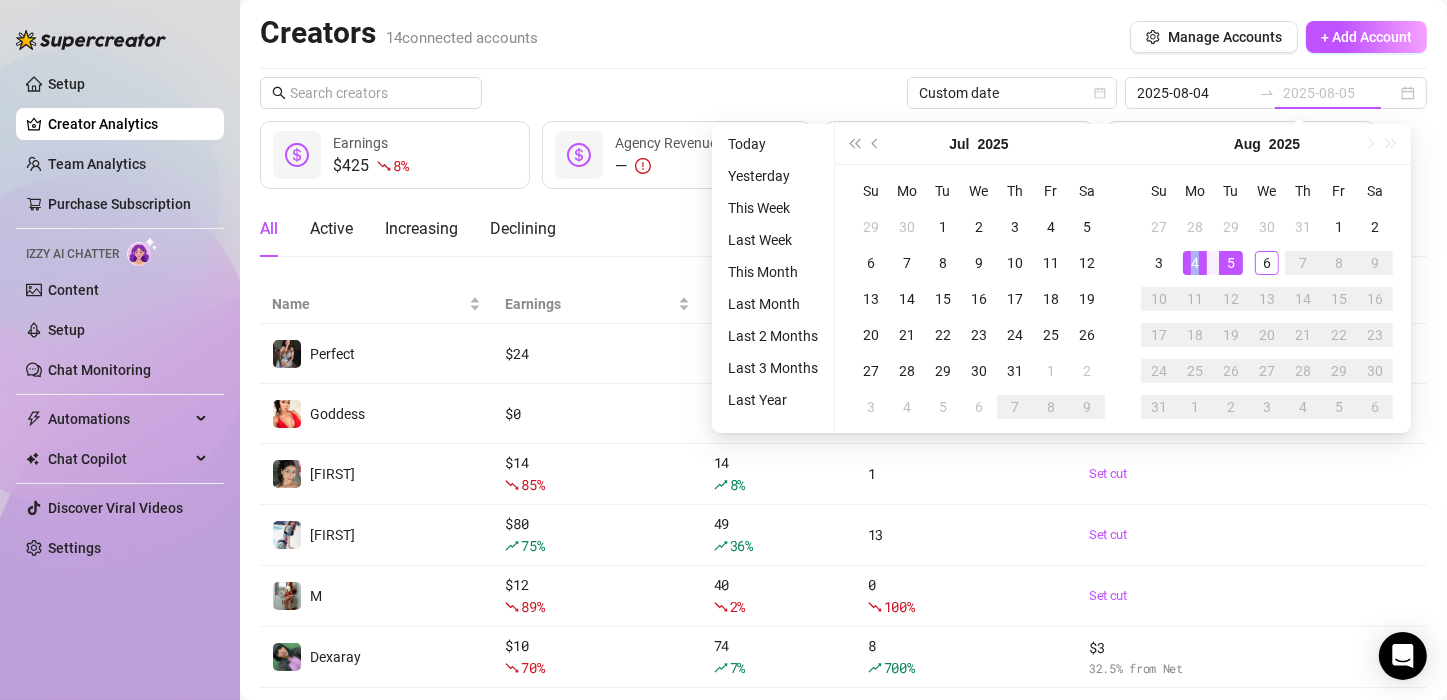 click on "4" at bounding box center (1195, 263) 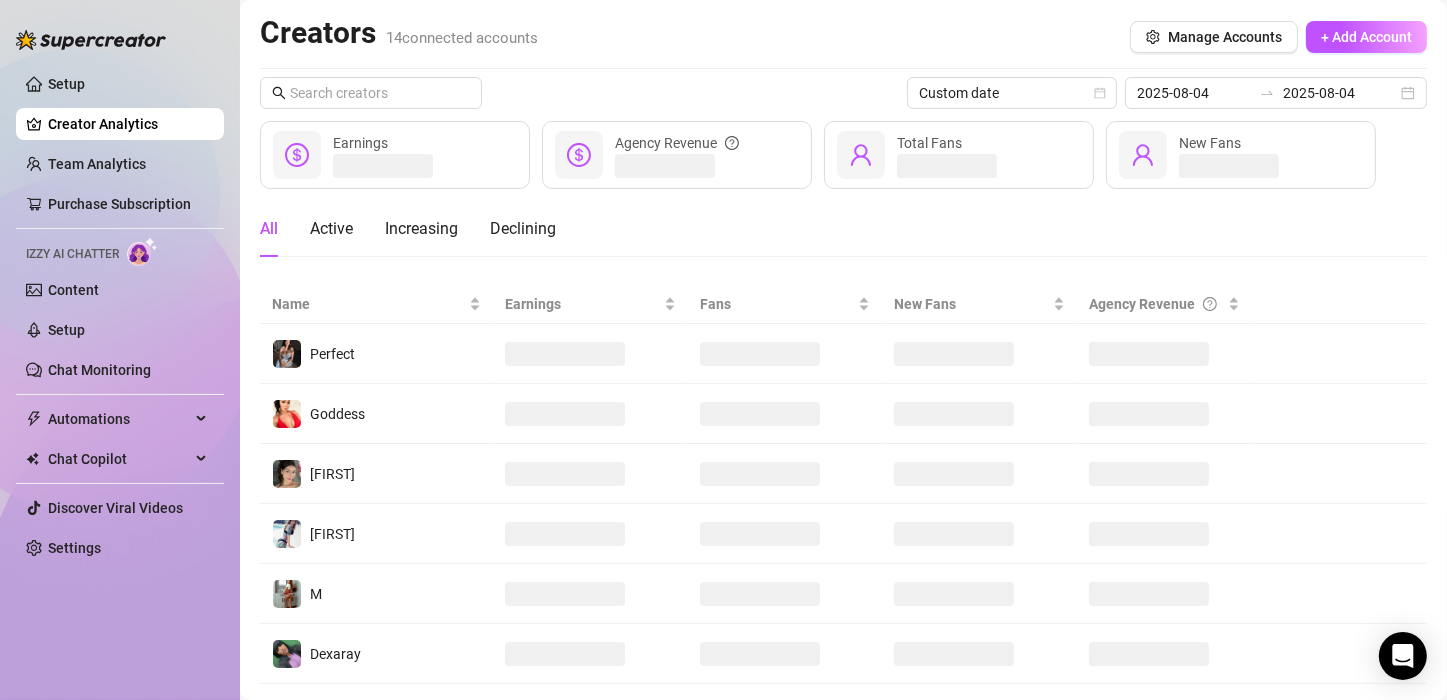 click on "Creators  14  connected accounts Manage Accounts + Add Account" at bounding box center (843, 37) 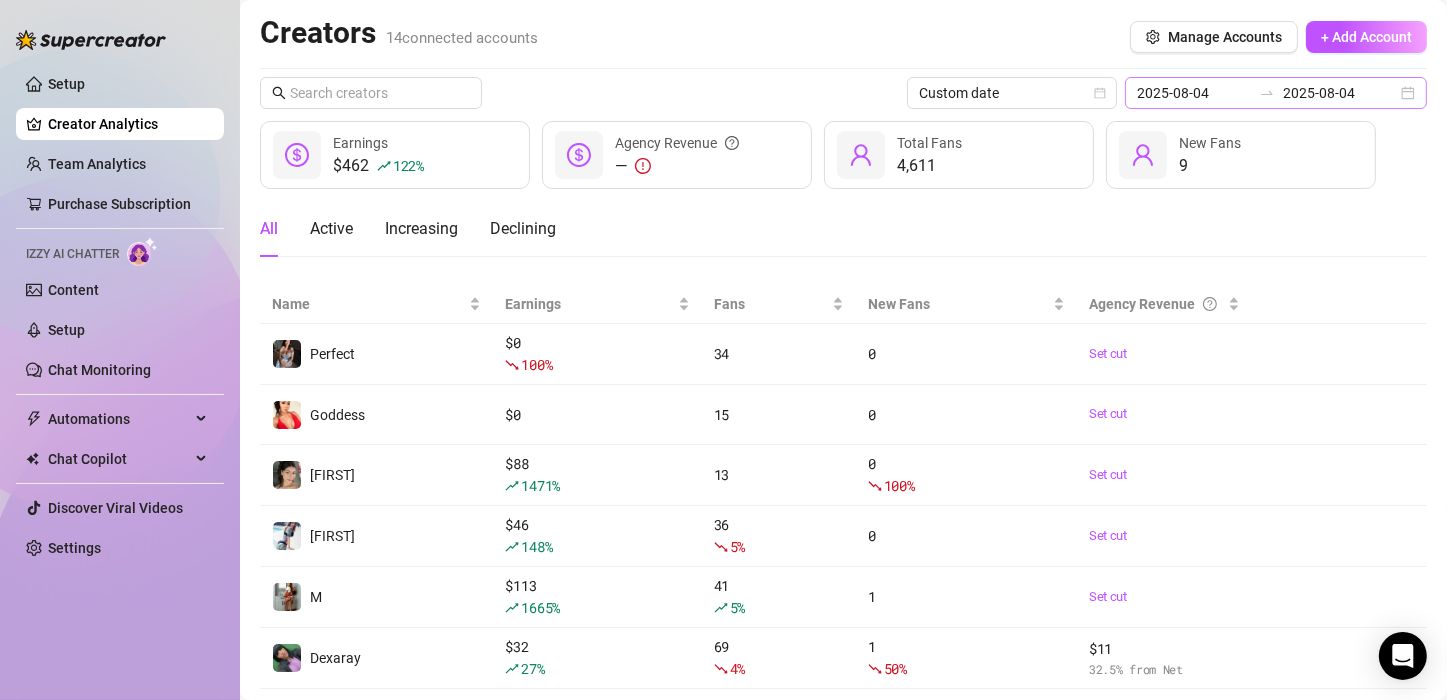 click at bounding box center (1267, 93) 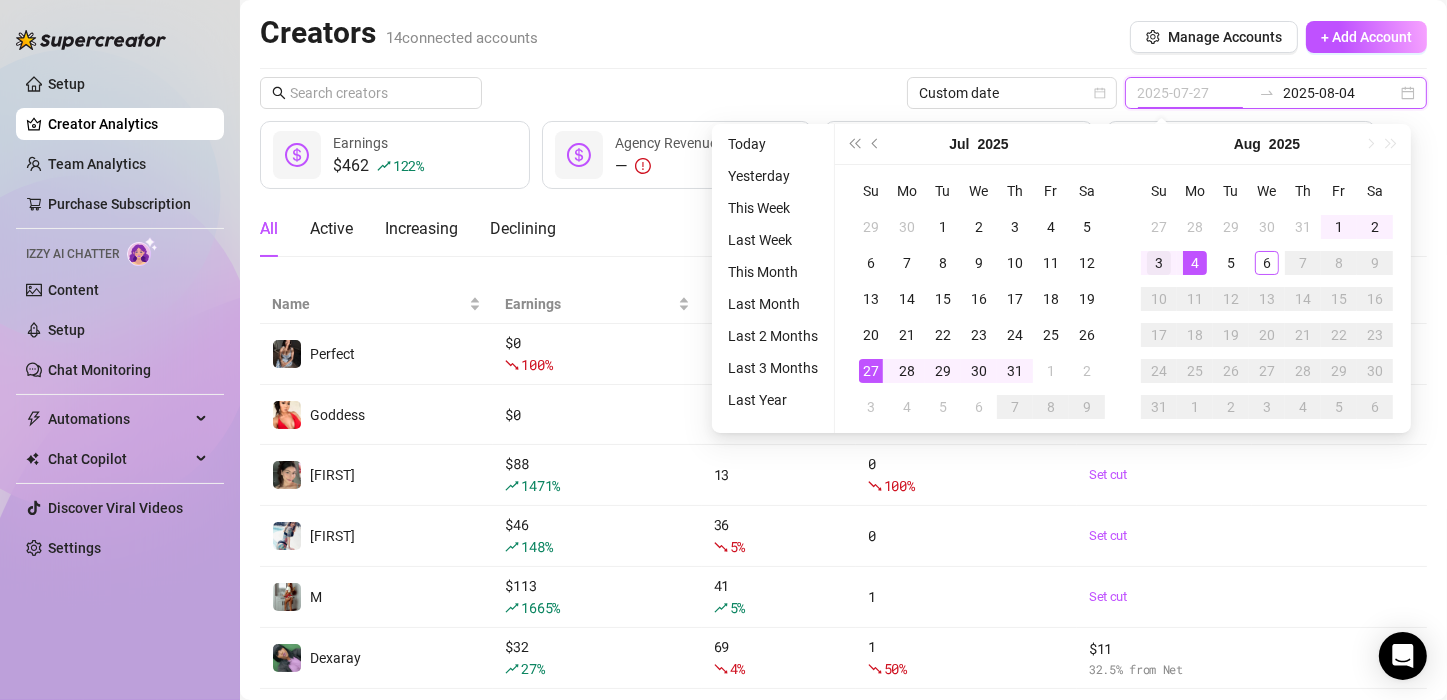 type on "2025-08-03" 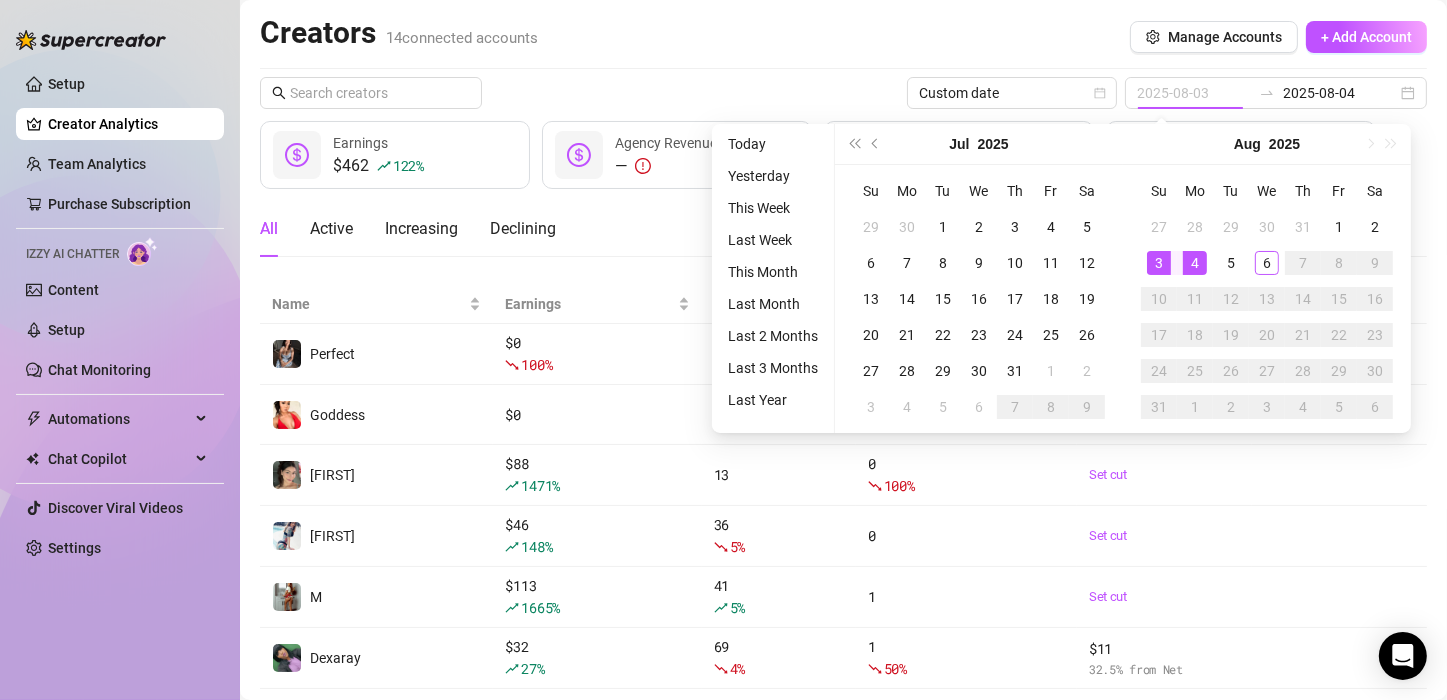 click on "3" at bounding box center [1159, 263] 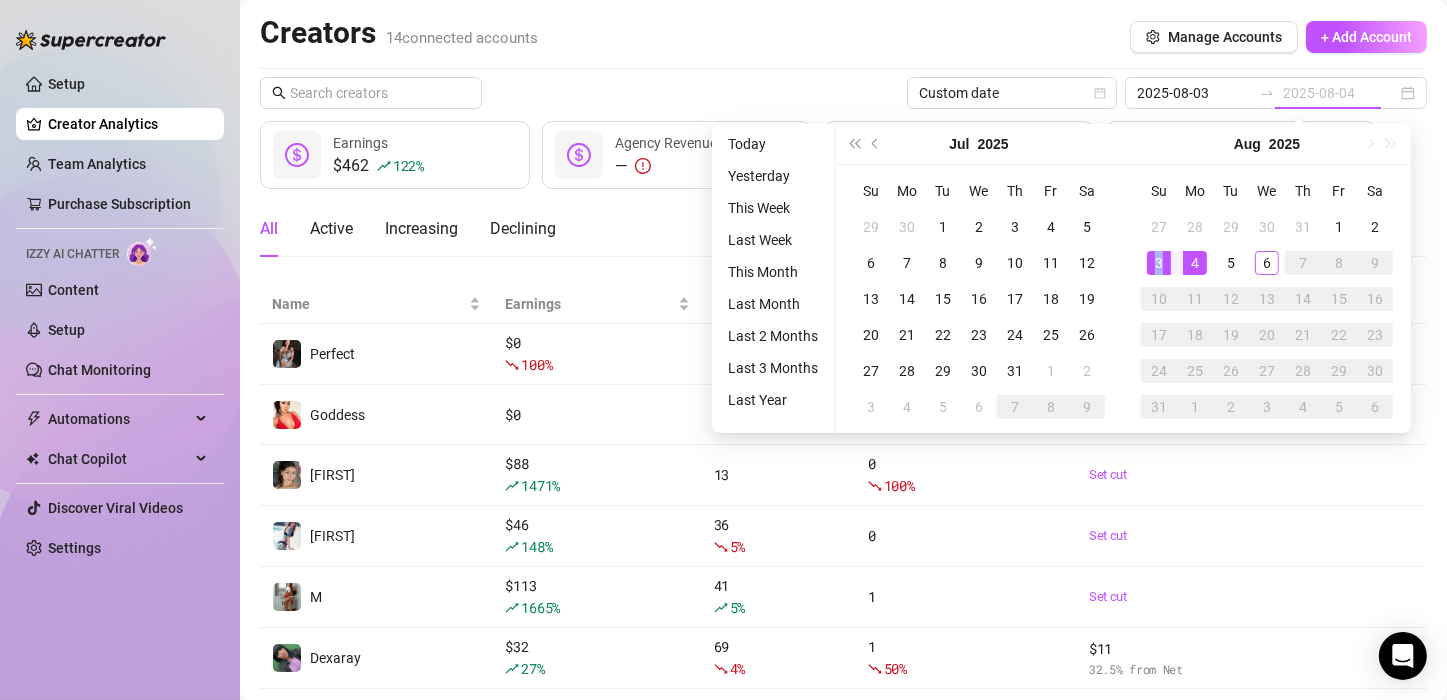 click on "3" at bounding box center [1159, 263] 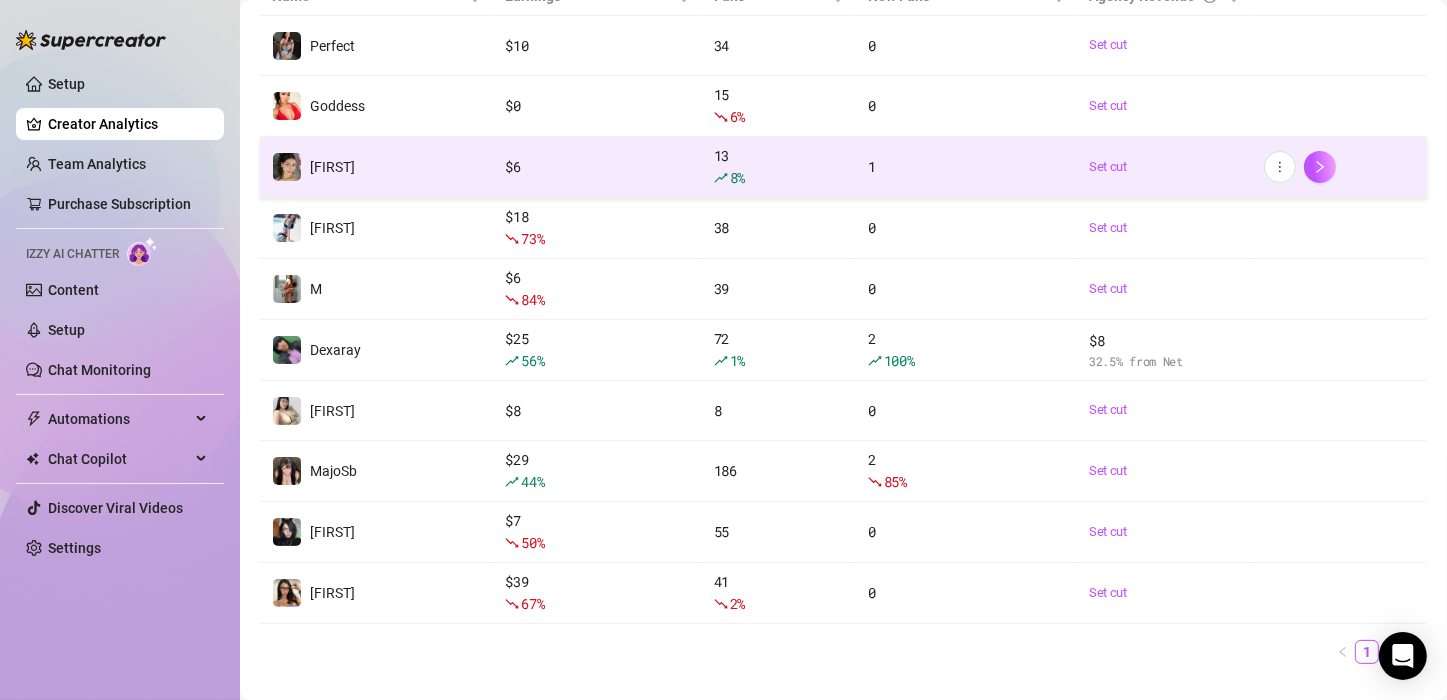 scroll, scrollTop: 0, scrollLeft: 0, axis: both 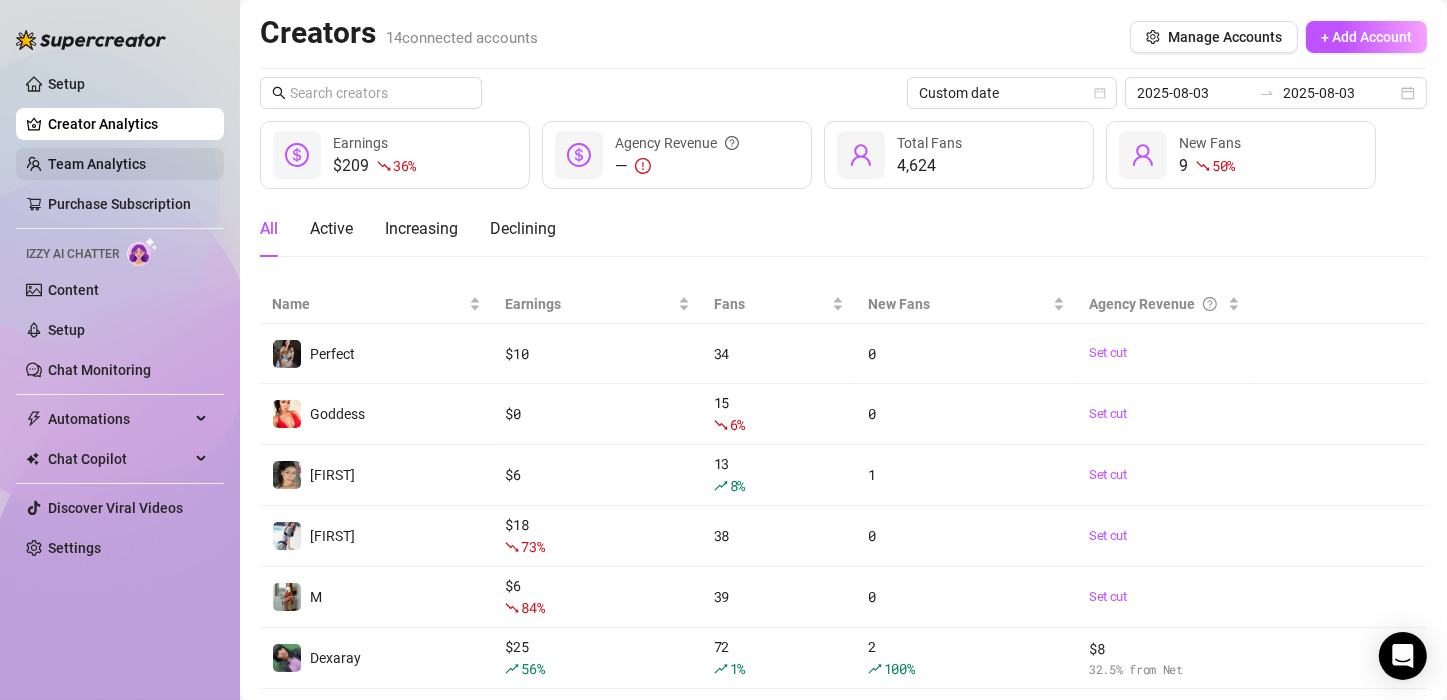 click on "Team Analytics" at bounding box center (97, 164) 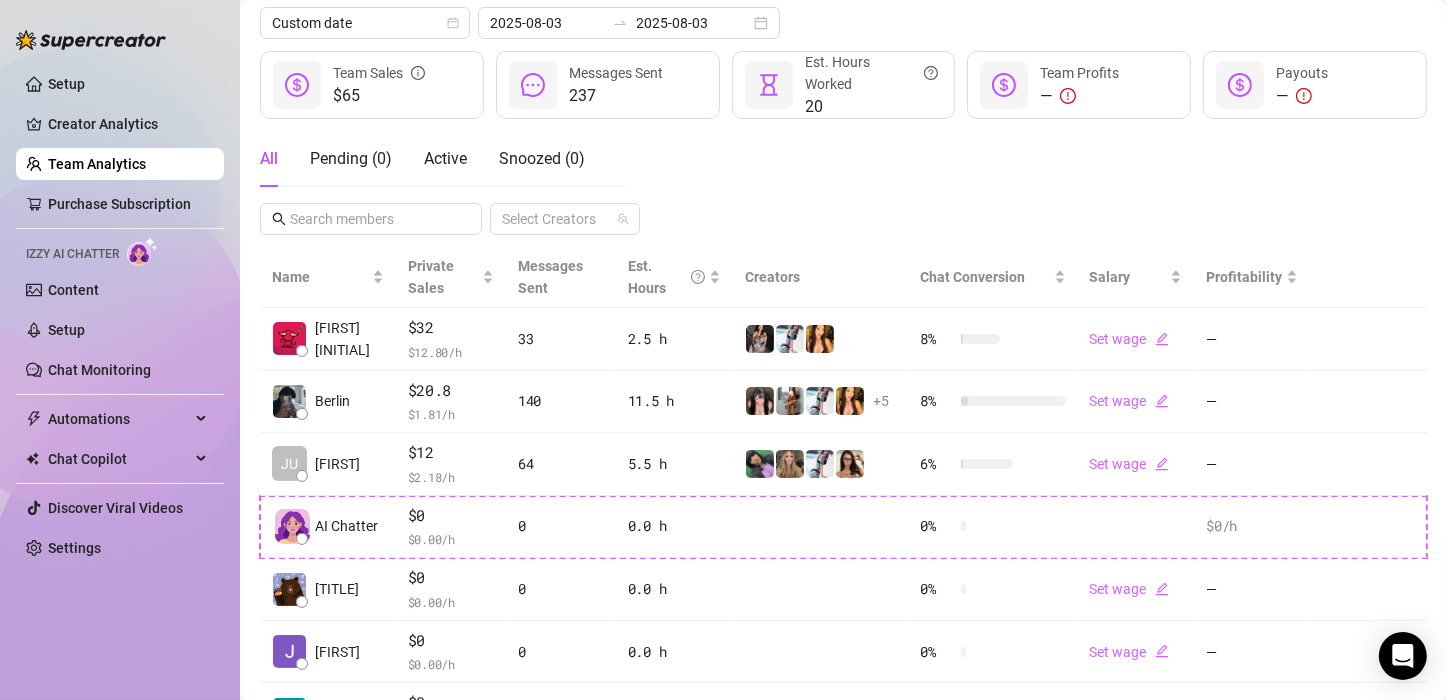 scroll, scrollTop: 208, scrollLeft: 0, axis: vertical 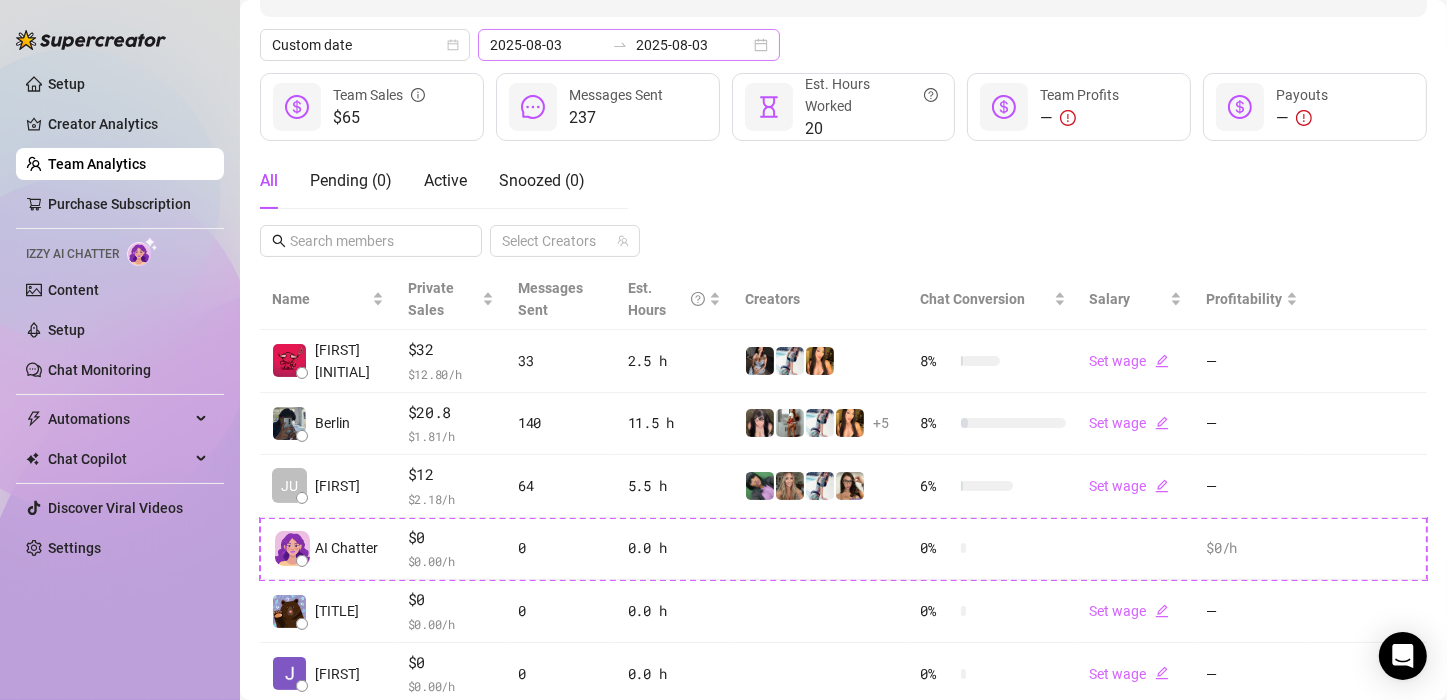 click at bounding box center [620, 45] 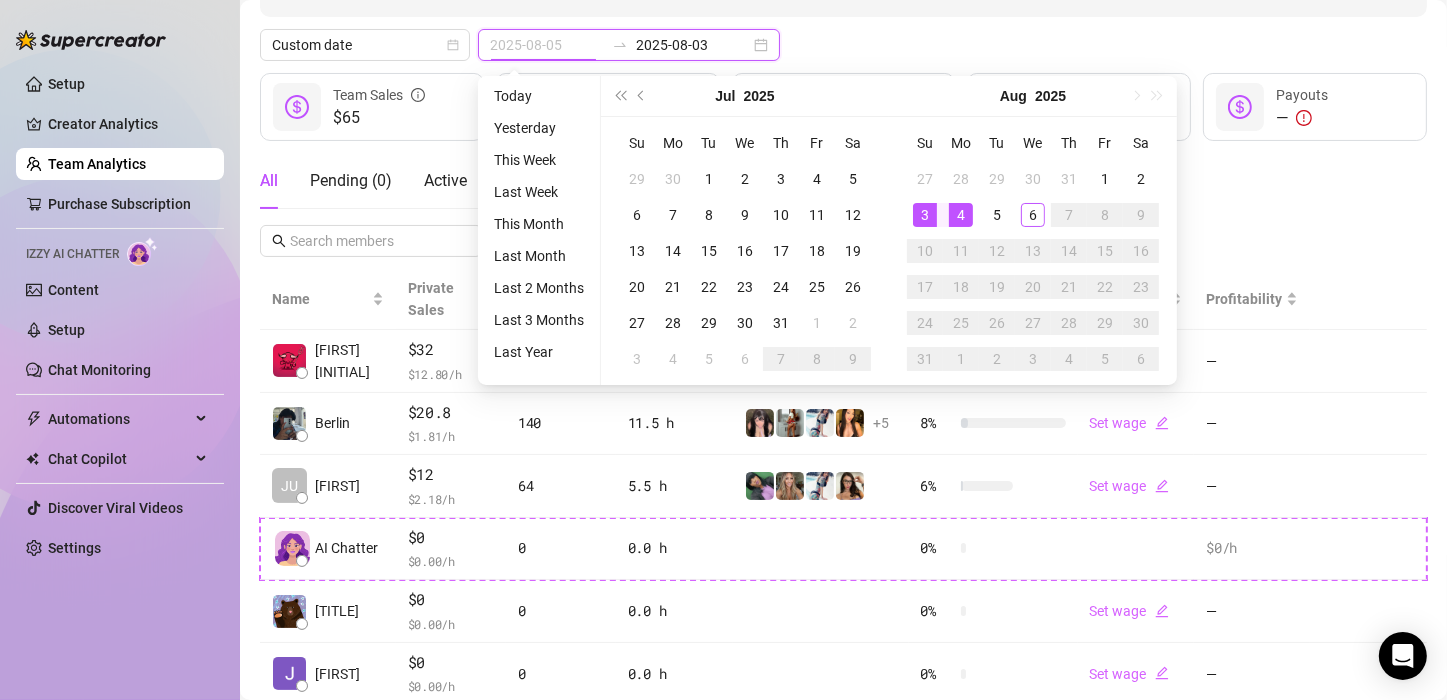 type on "2025-08-03" 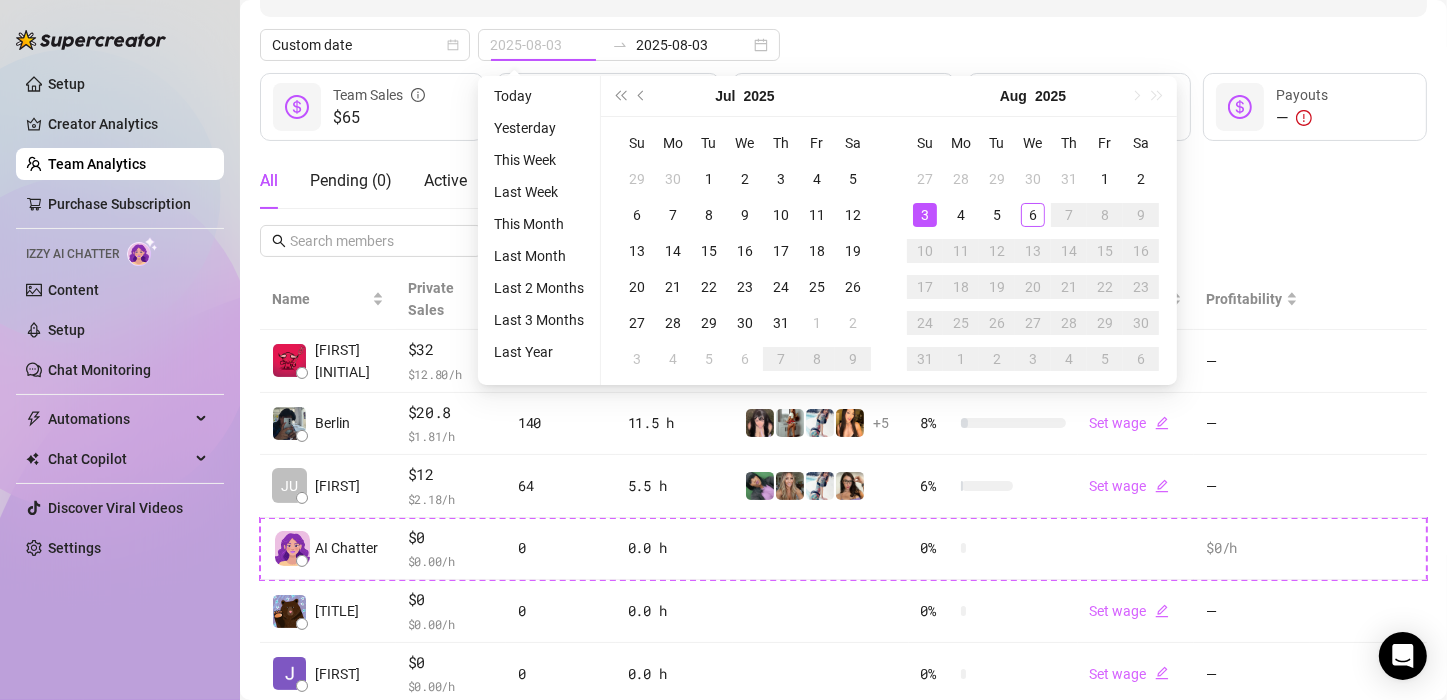 click on "3" at bounding box center (925, 215) 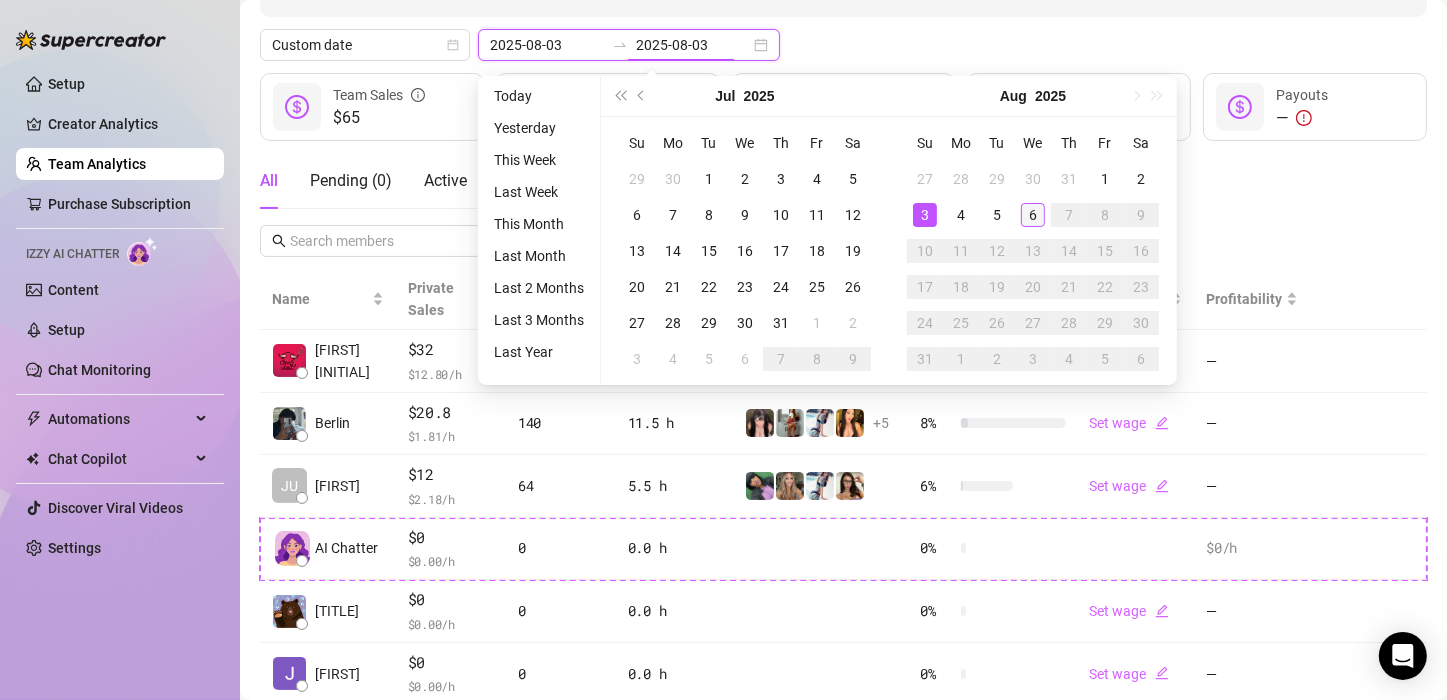 type on "2025-08-06" 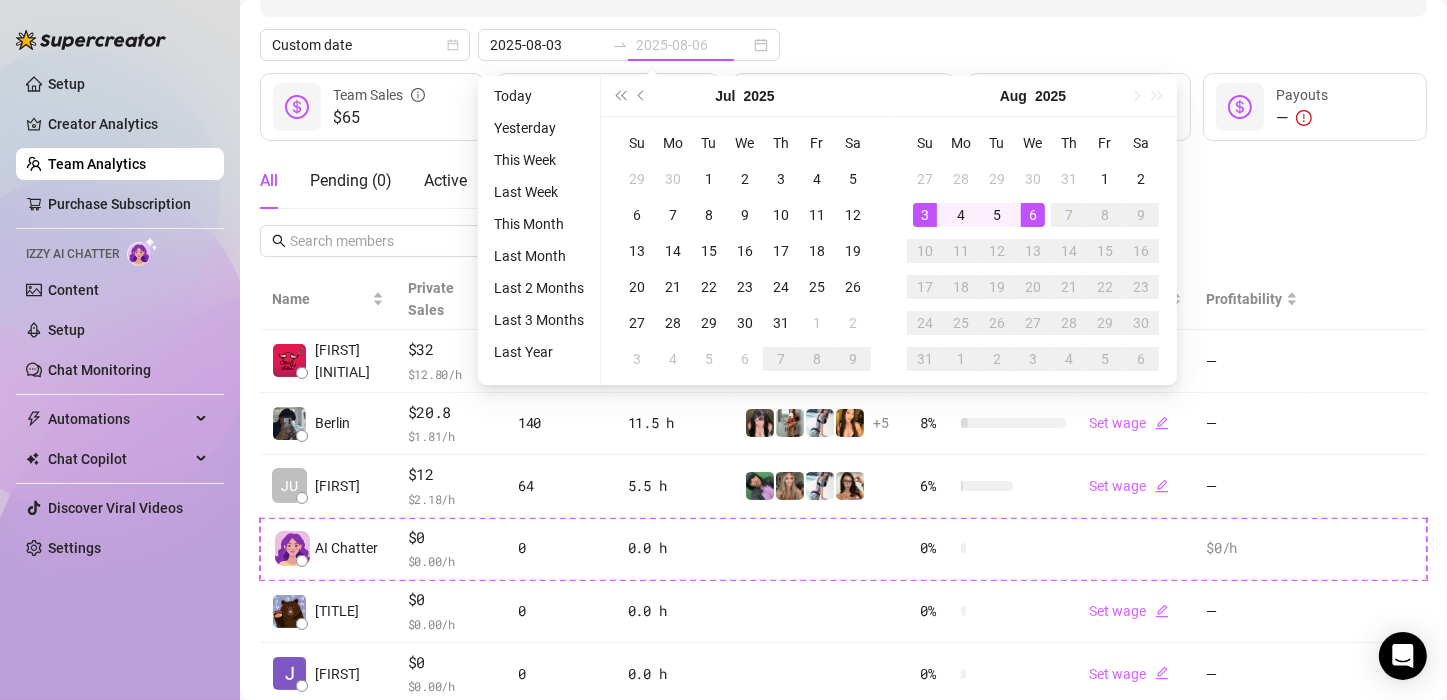 click on "6" at bounding box center (1033, 215) 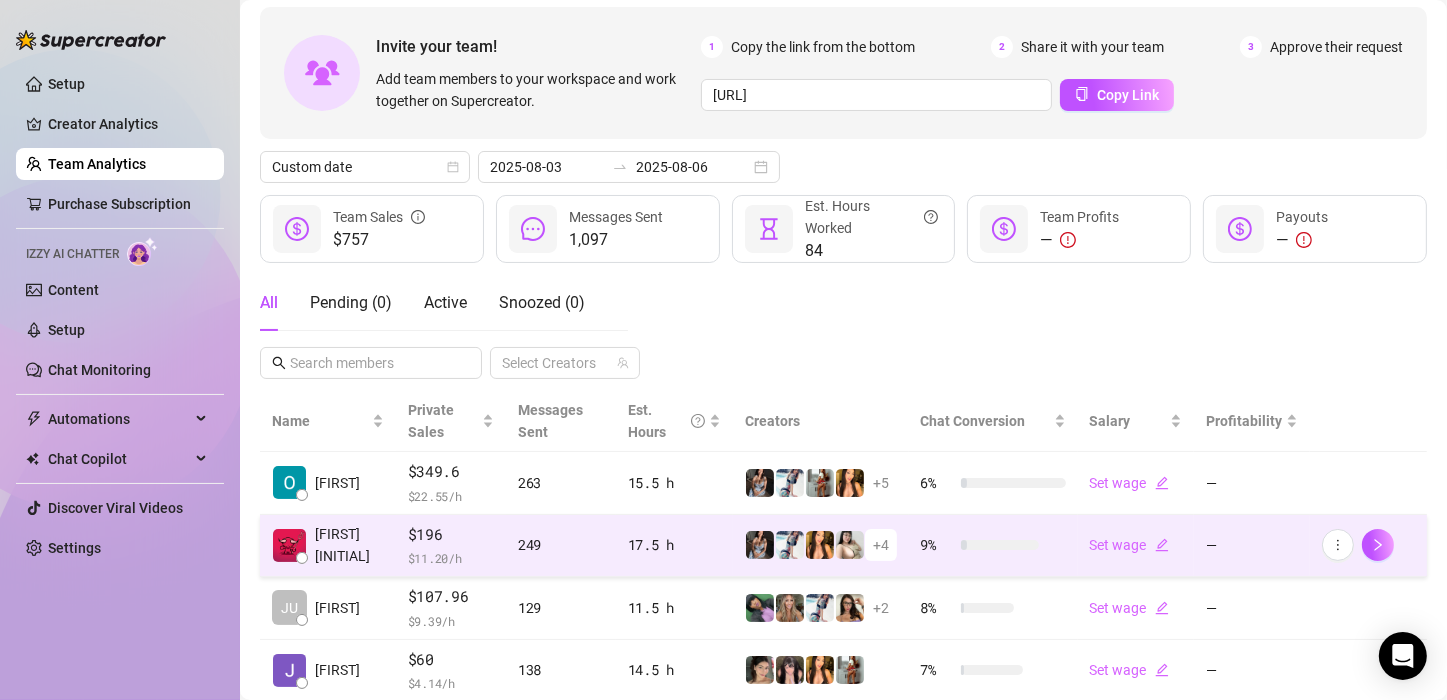 scroll, scrollTop: 104, scrollLeft: 0, axis: vertical 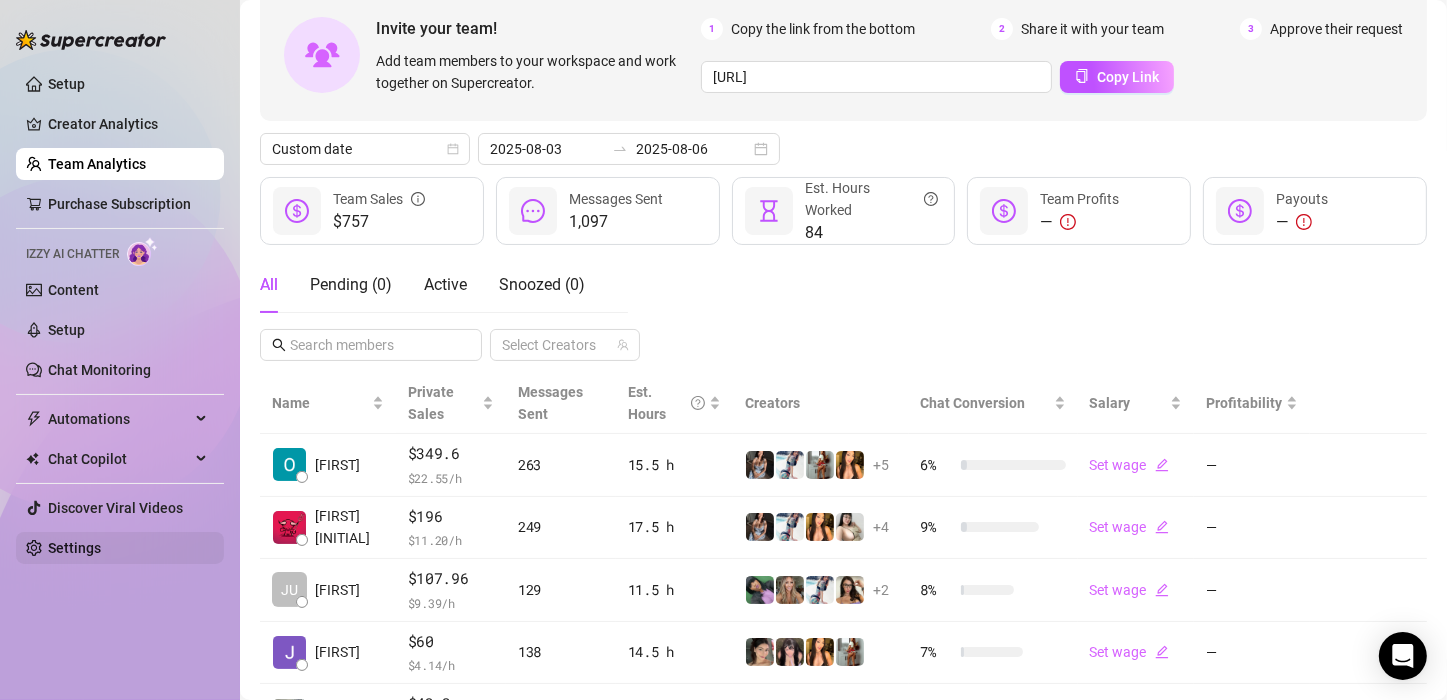 click on "Settings" at bounding box center [74, 548] 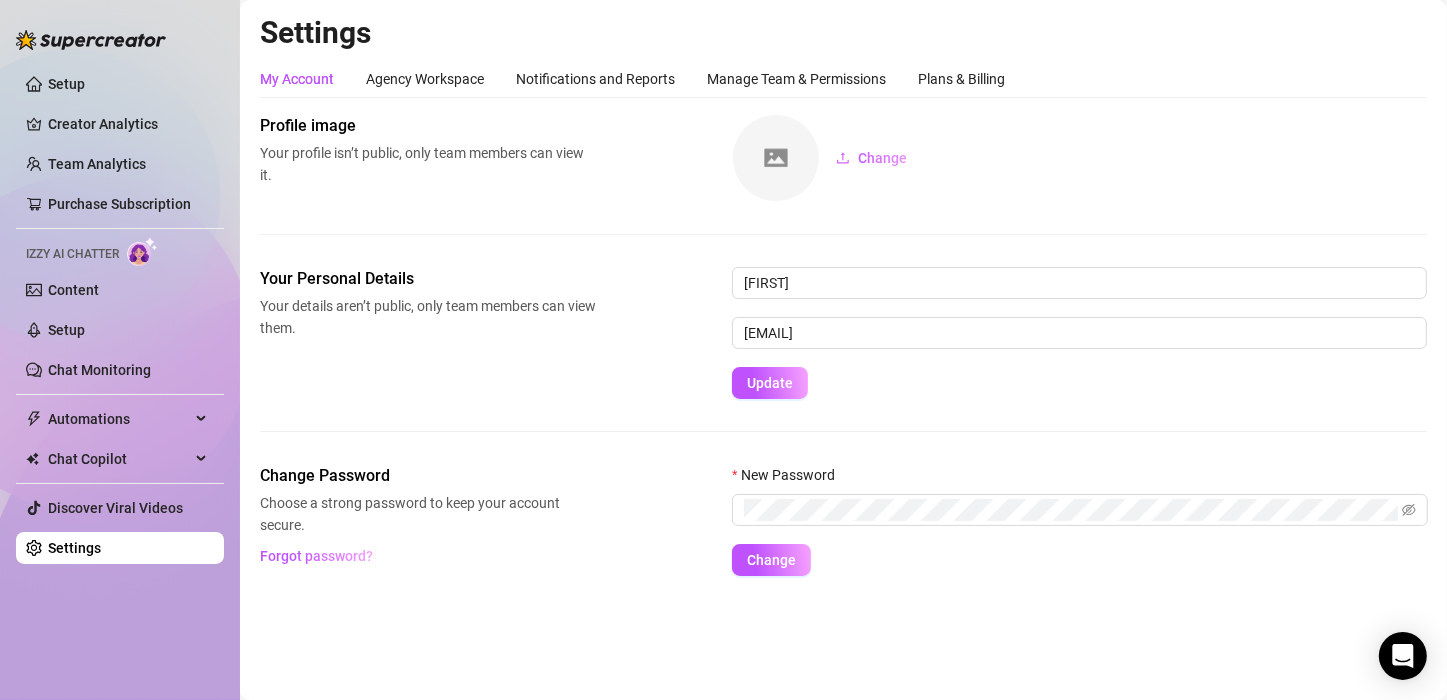 scroll, scrollTop: 0, scrollLeft: 0, axis: both 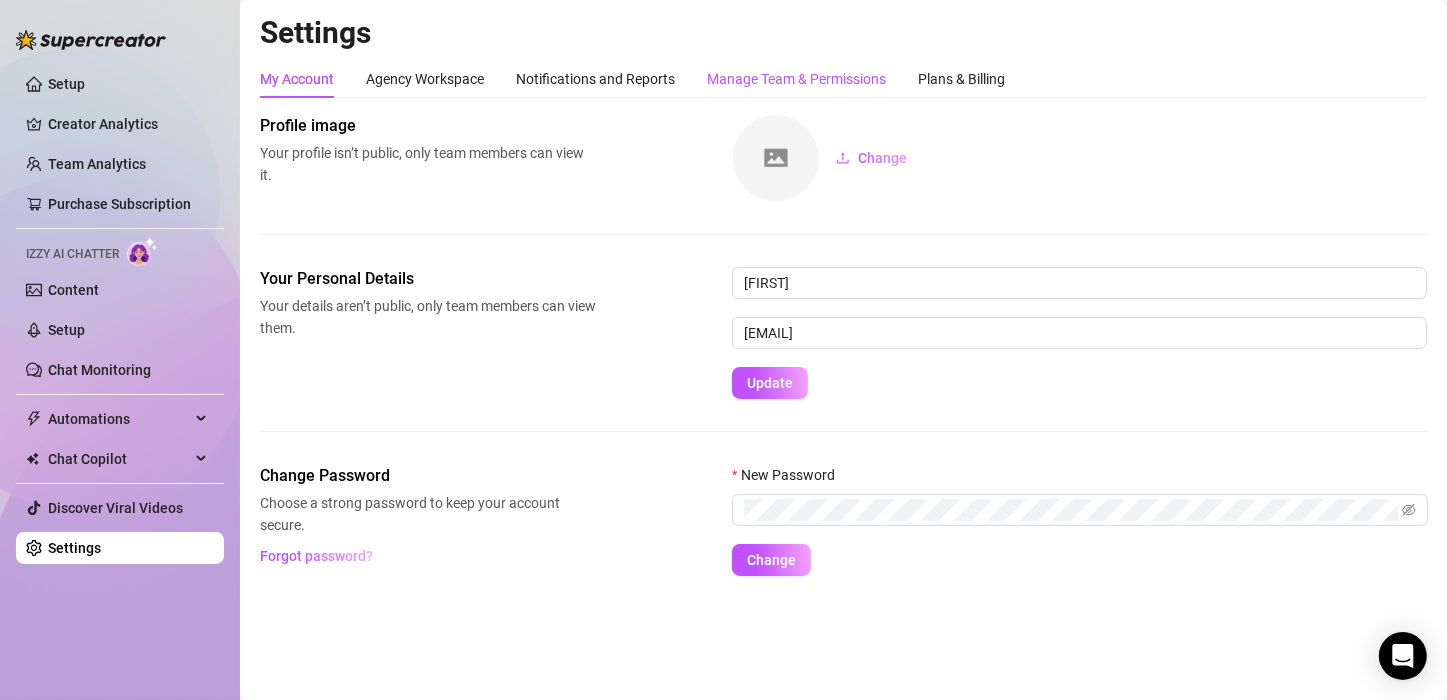 click on "Manage Team & Permissions" at bounding box center [796, 79] 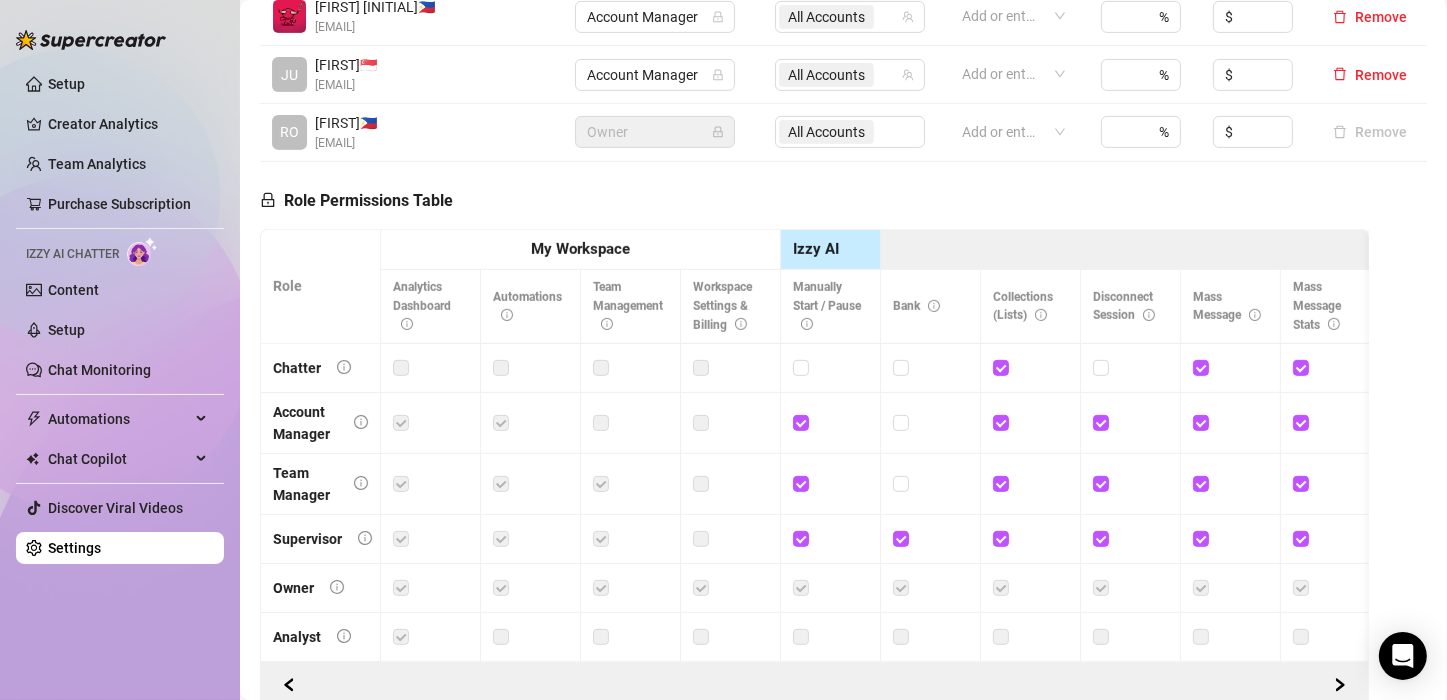 scroll, scrollTop: 812, scrollLeft: 0, axis: vertical 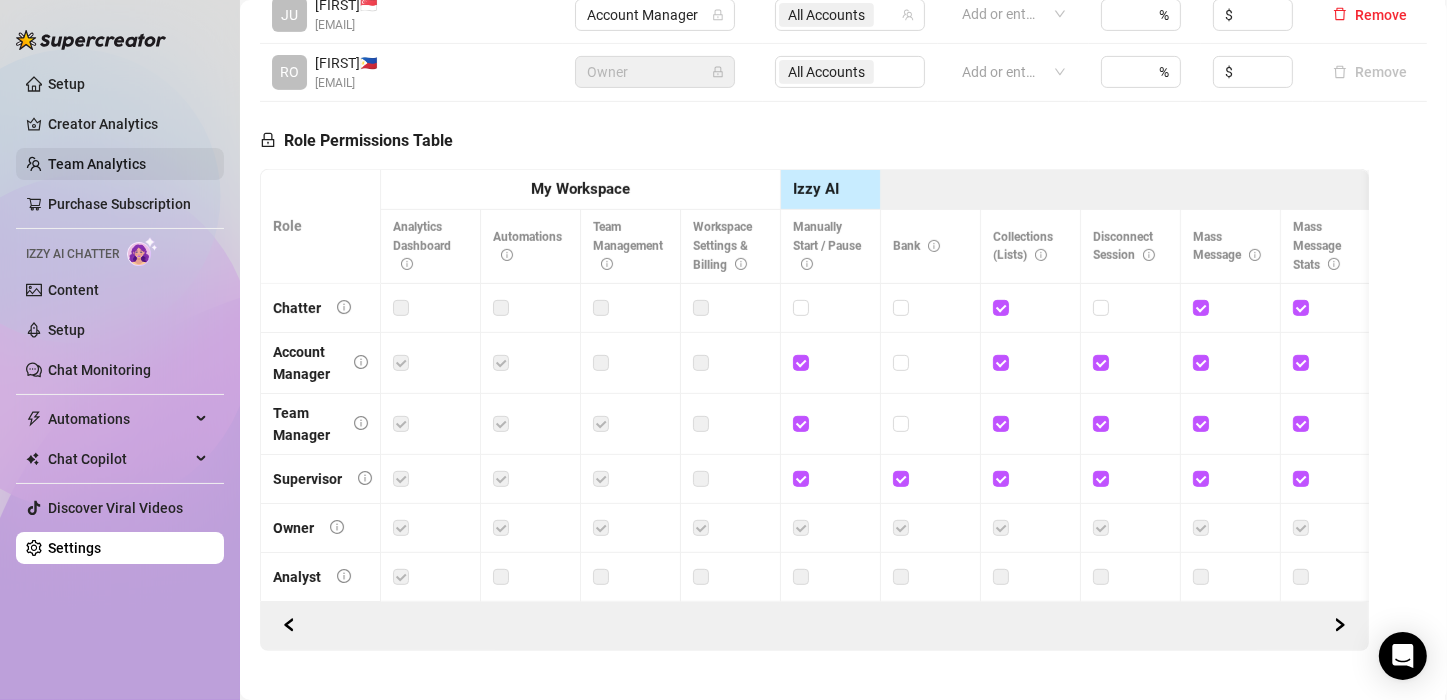 click on "Team Analytics" at bounding box center [97, 164] 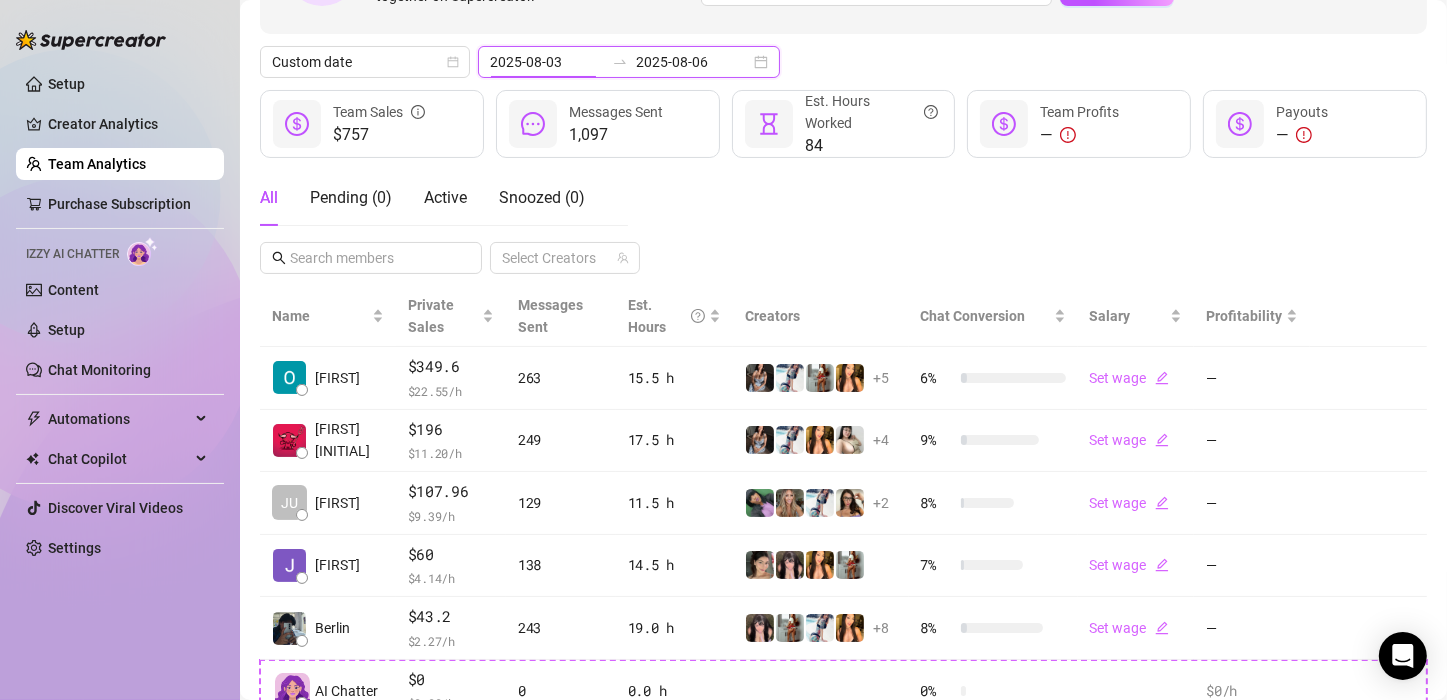 click on "2025-08-03" at bounding box center [547, 62] 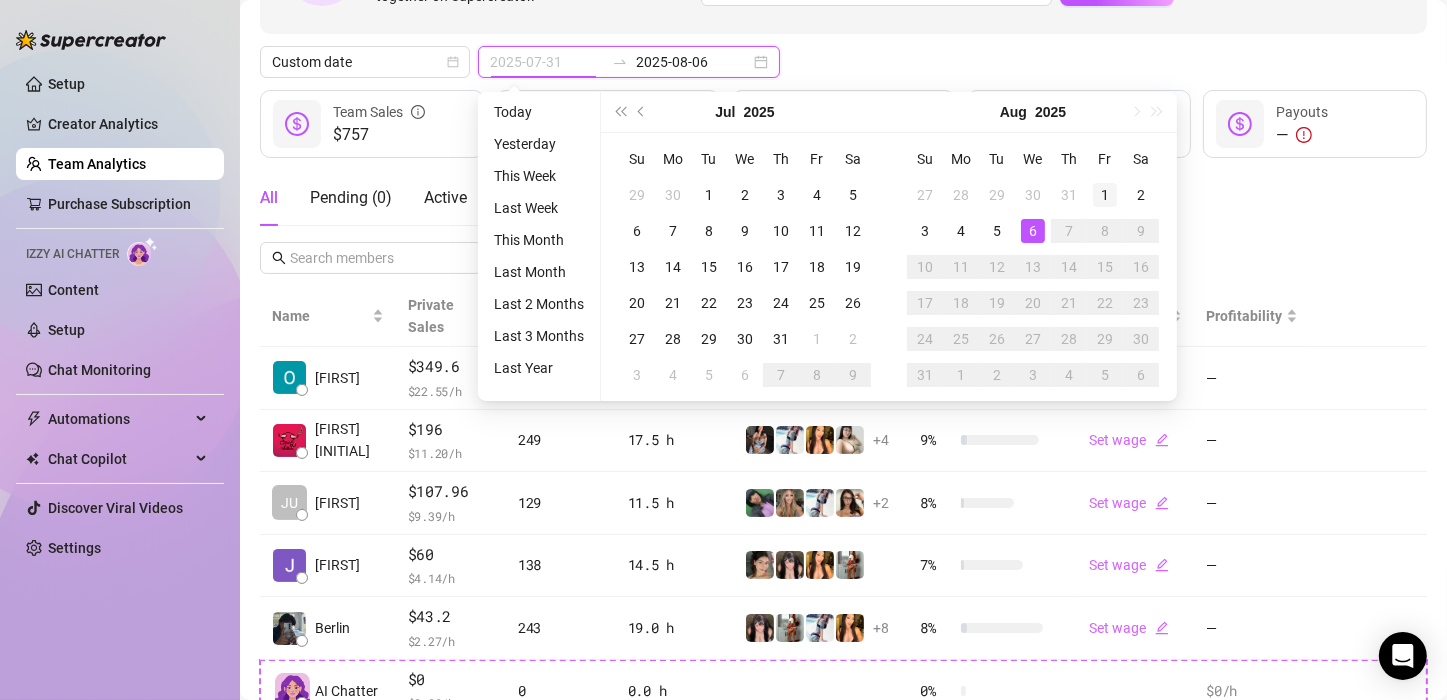 type on "2025-08-01" 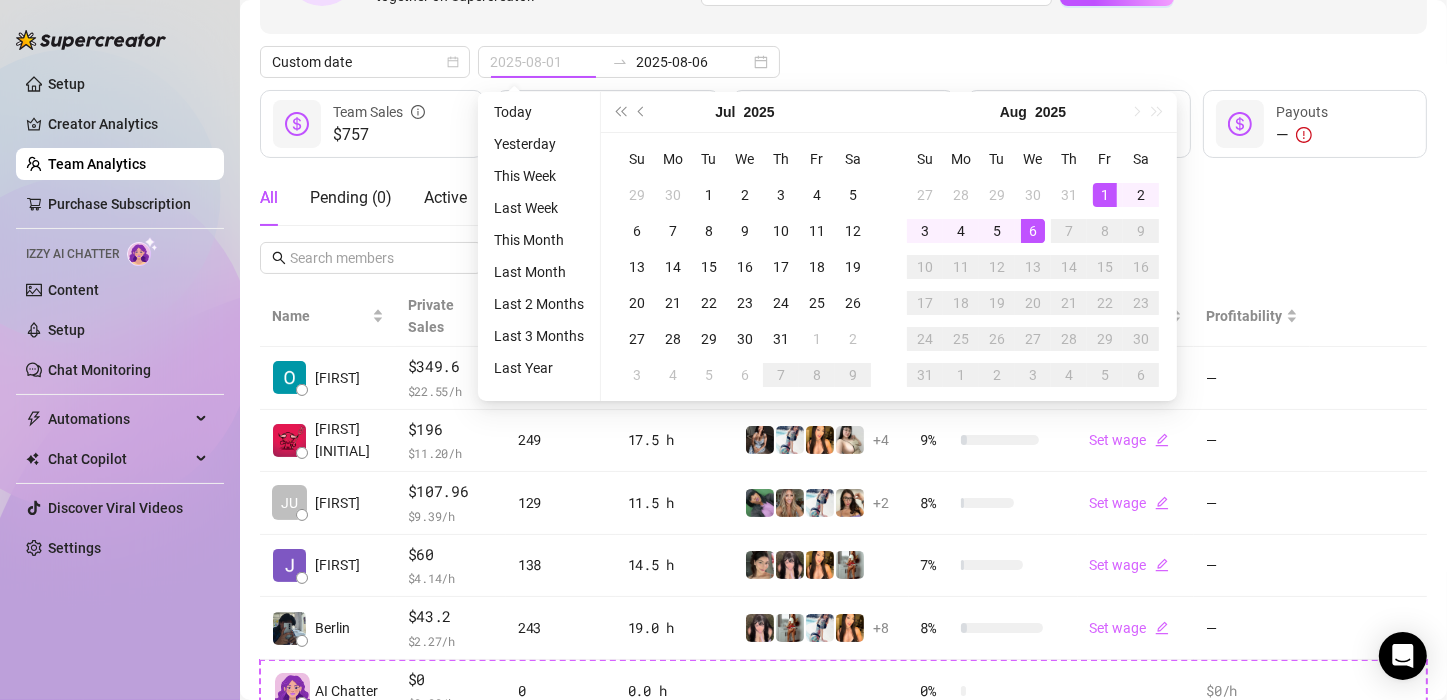 click on "1" at bounding box center (1105, 195) 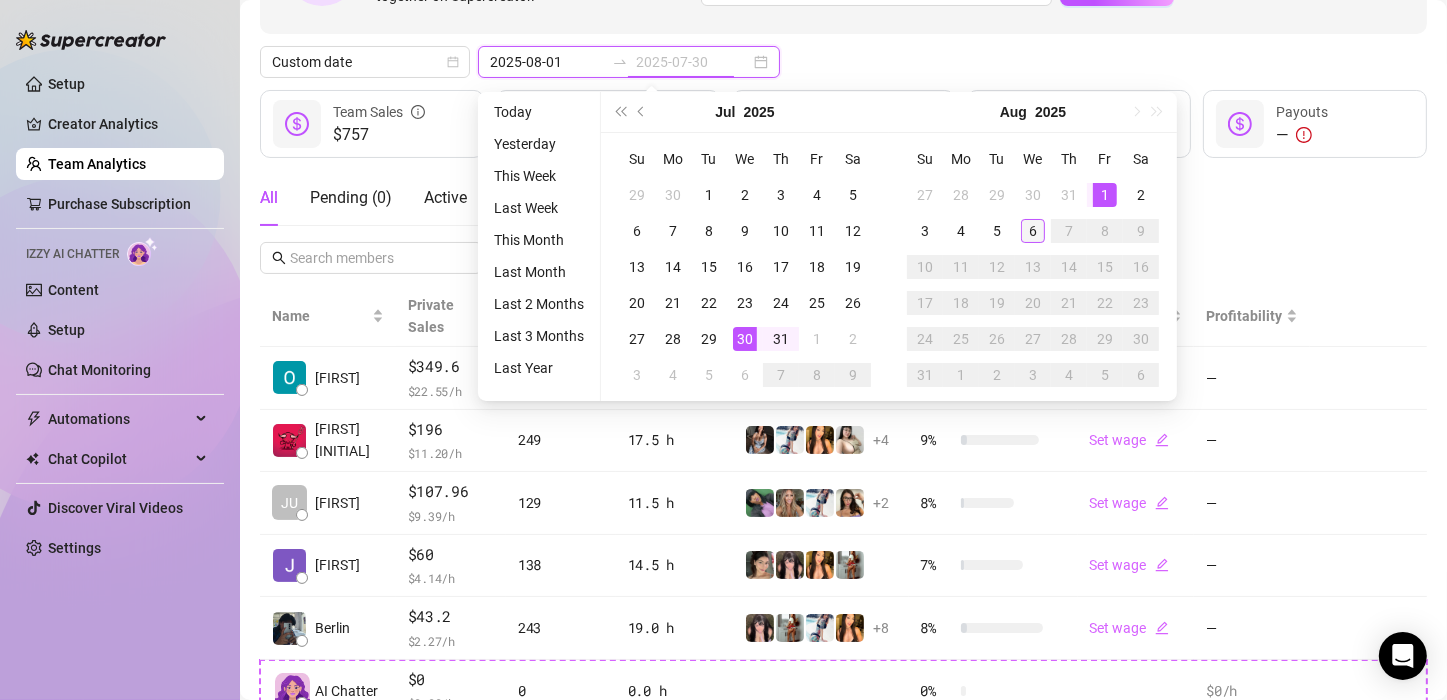 type on "2025-08-06" 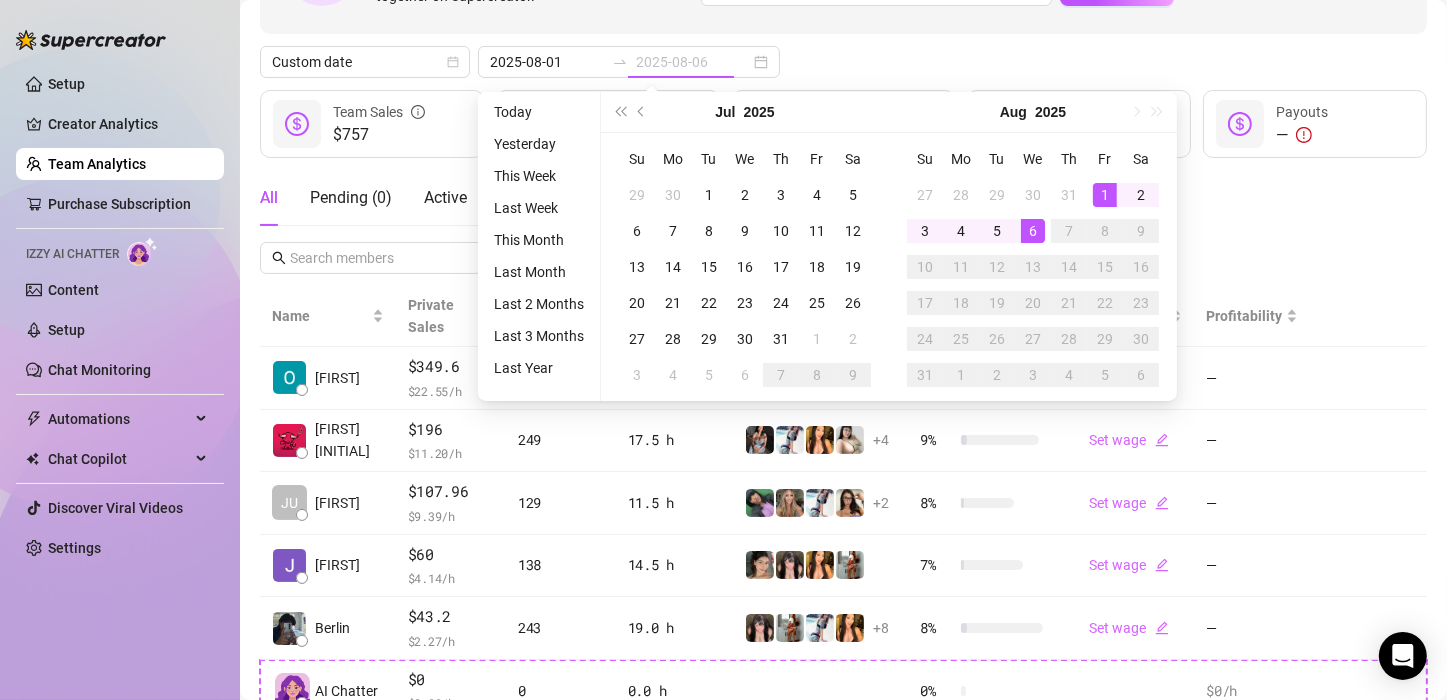 click on "6" at bounding box center [1033, 231] 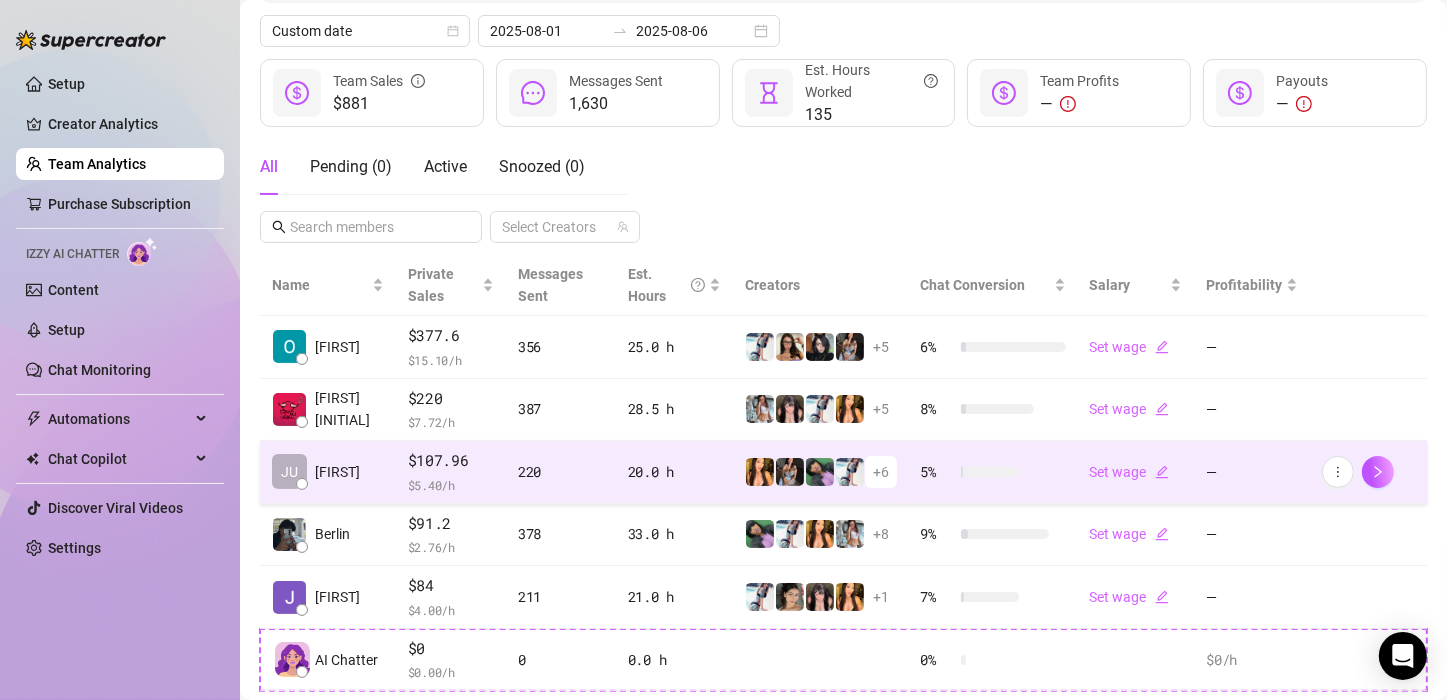 scroll, scrollTop: 220, scrollLeft: 0, axis: vertical 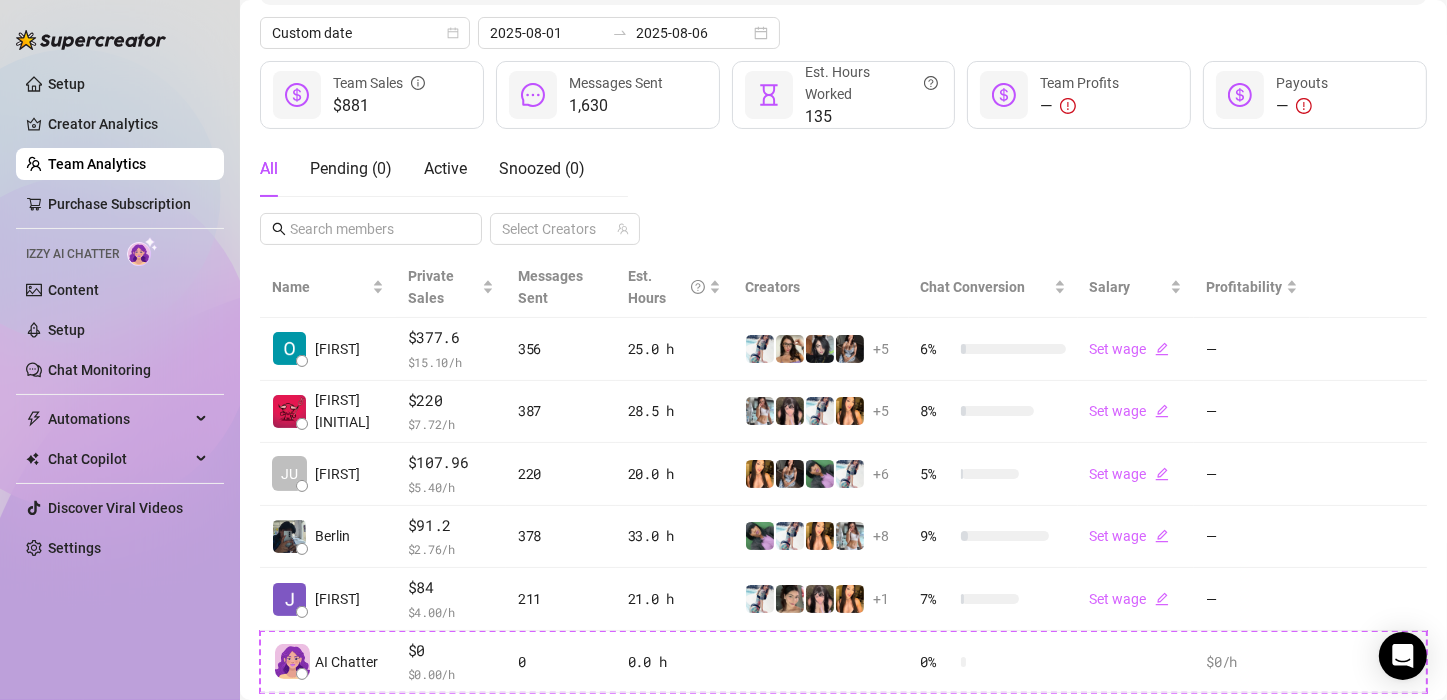 click on "All Pending ( 0 ) Active Snoozed ( 0 )   Select Creators" at bounding box center [843, 193] 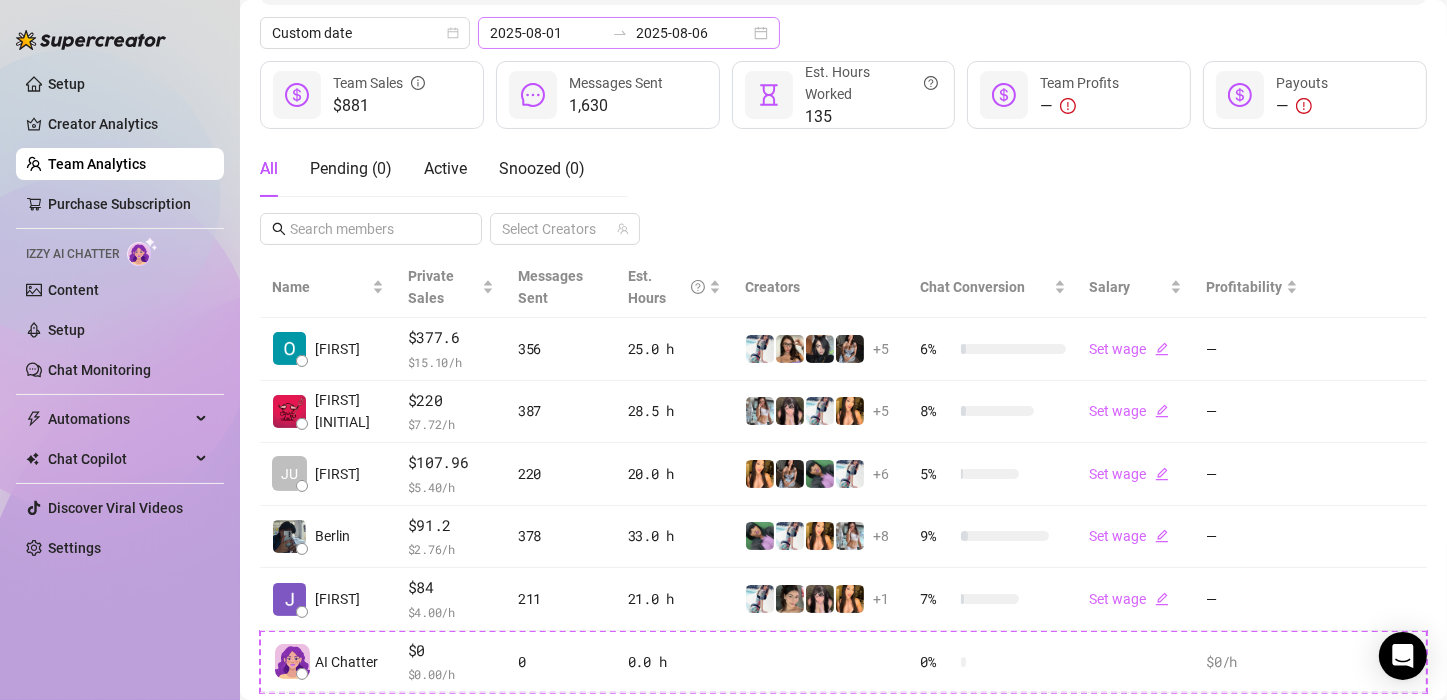 click at bounding box center (620, 33) 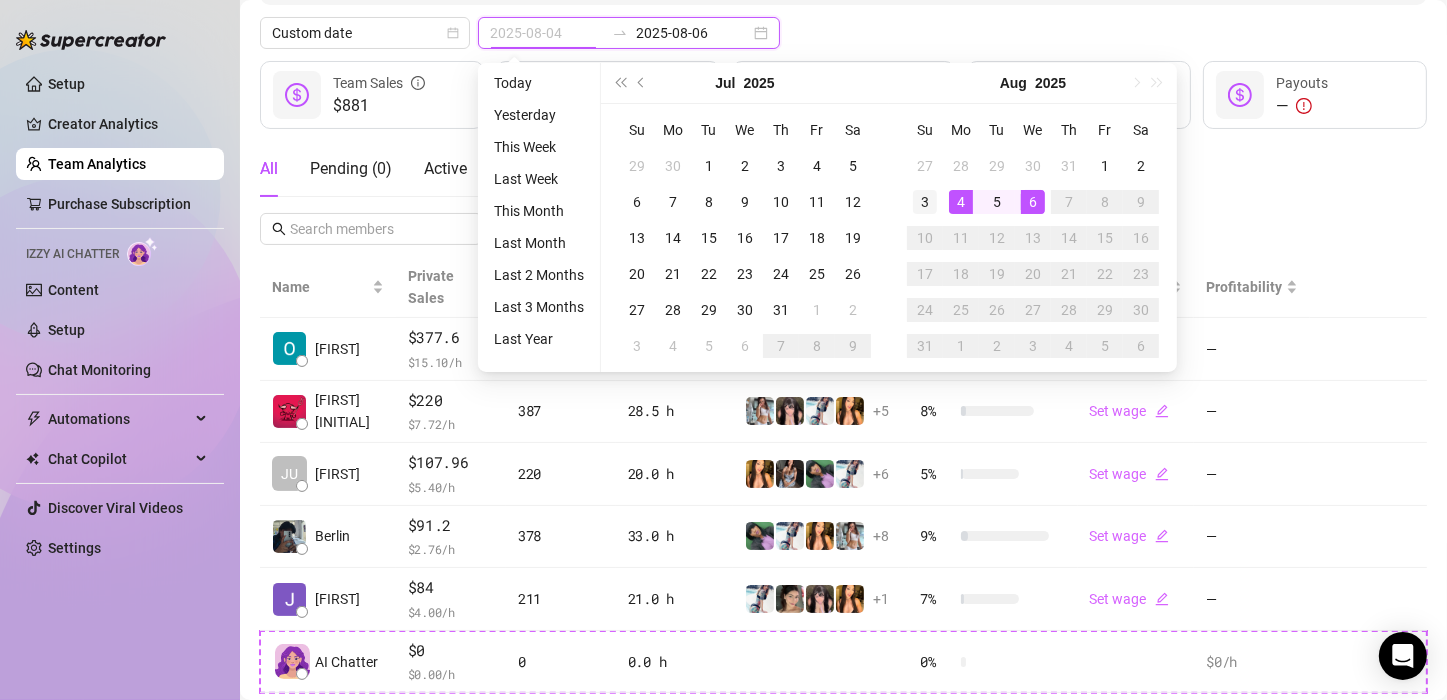 type on "2025-08-03" 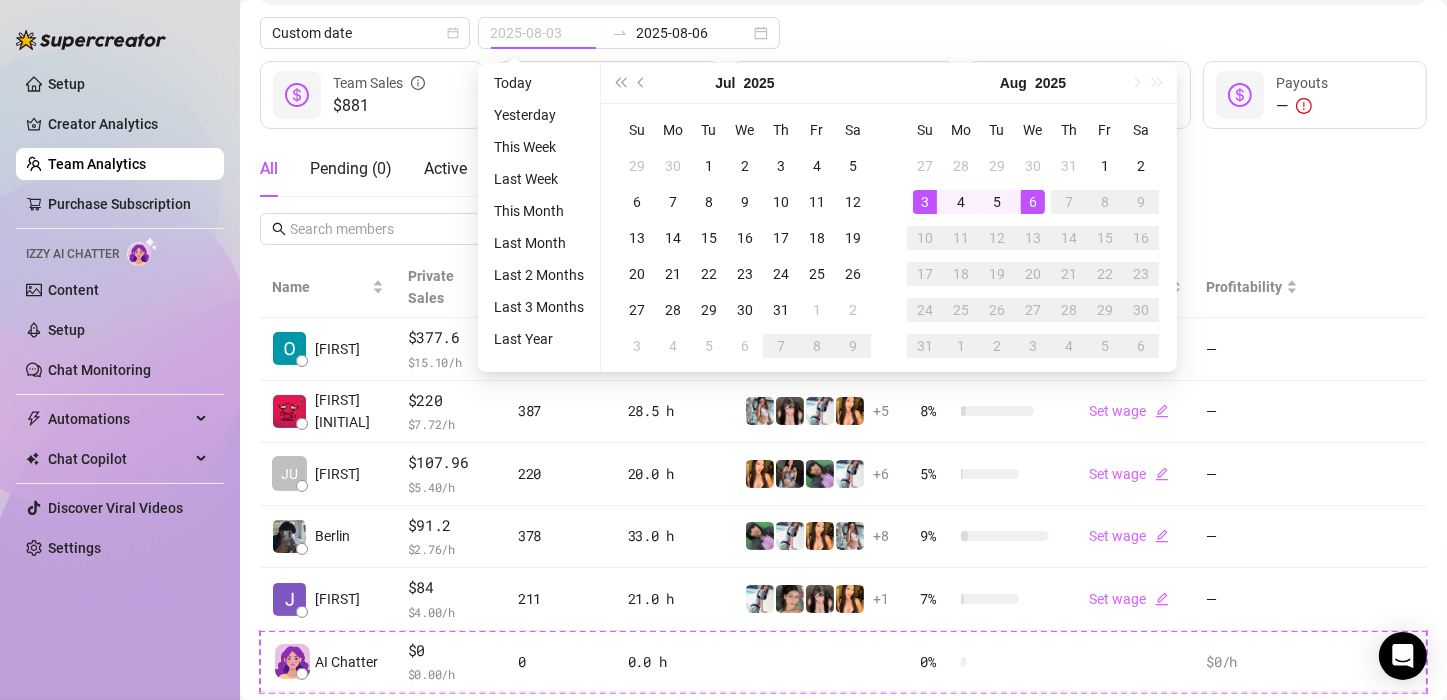 click on "3" at bounding box center (925, 202) 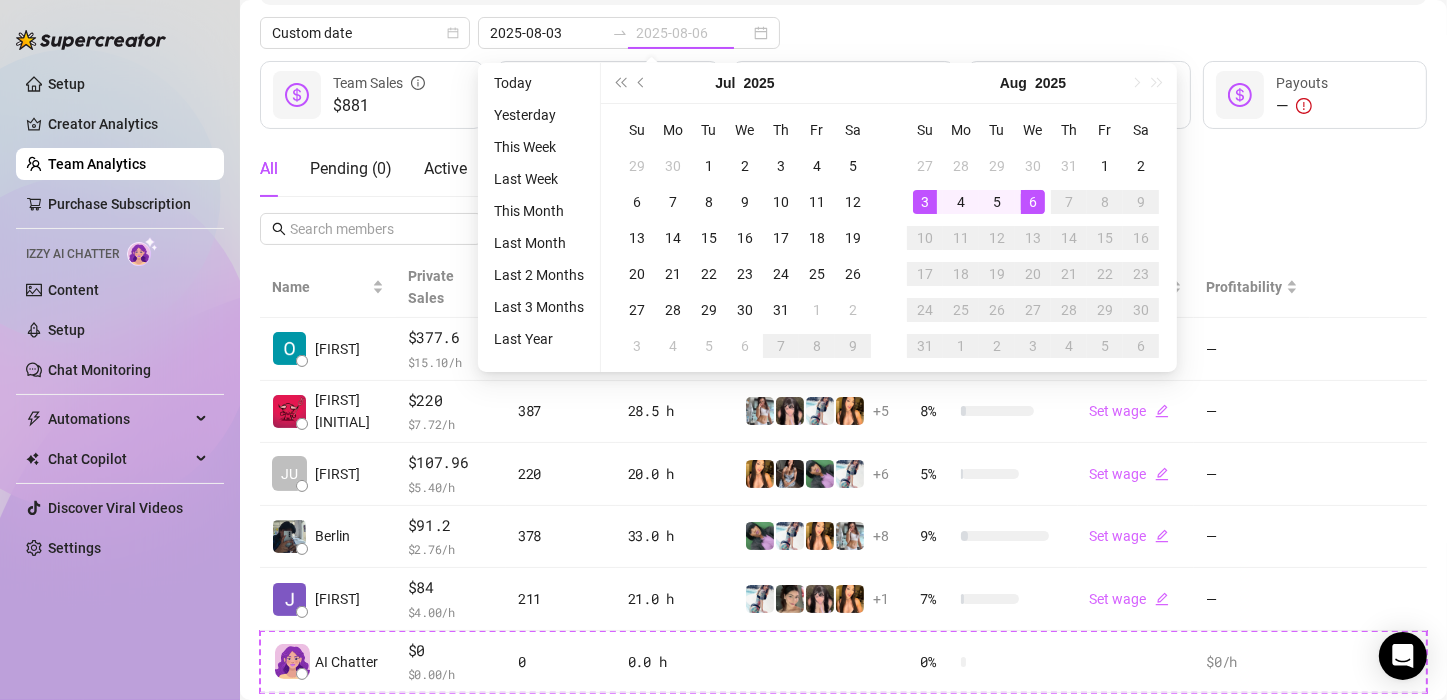click on "6" at bounding box center (1033, 202) 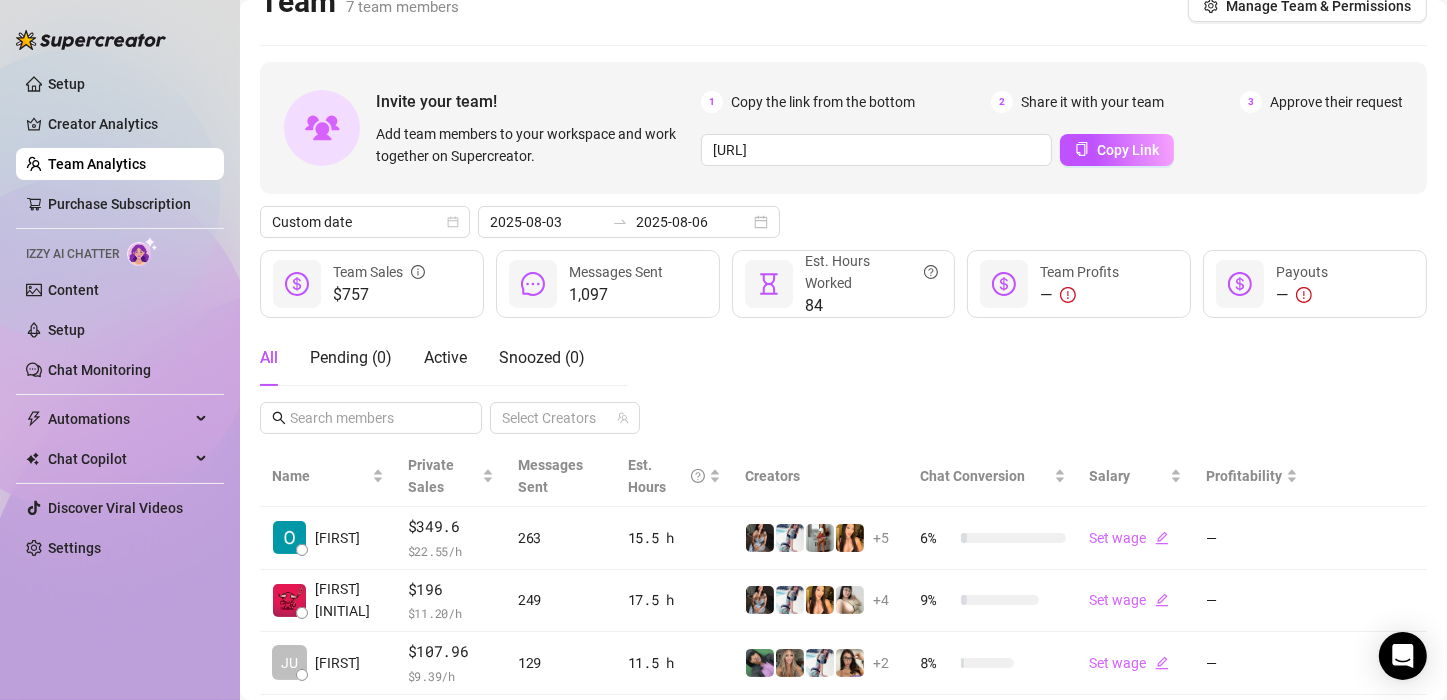 scroll, scrollTop: 22, scrollLeft: 0, axis: vertical 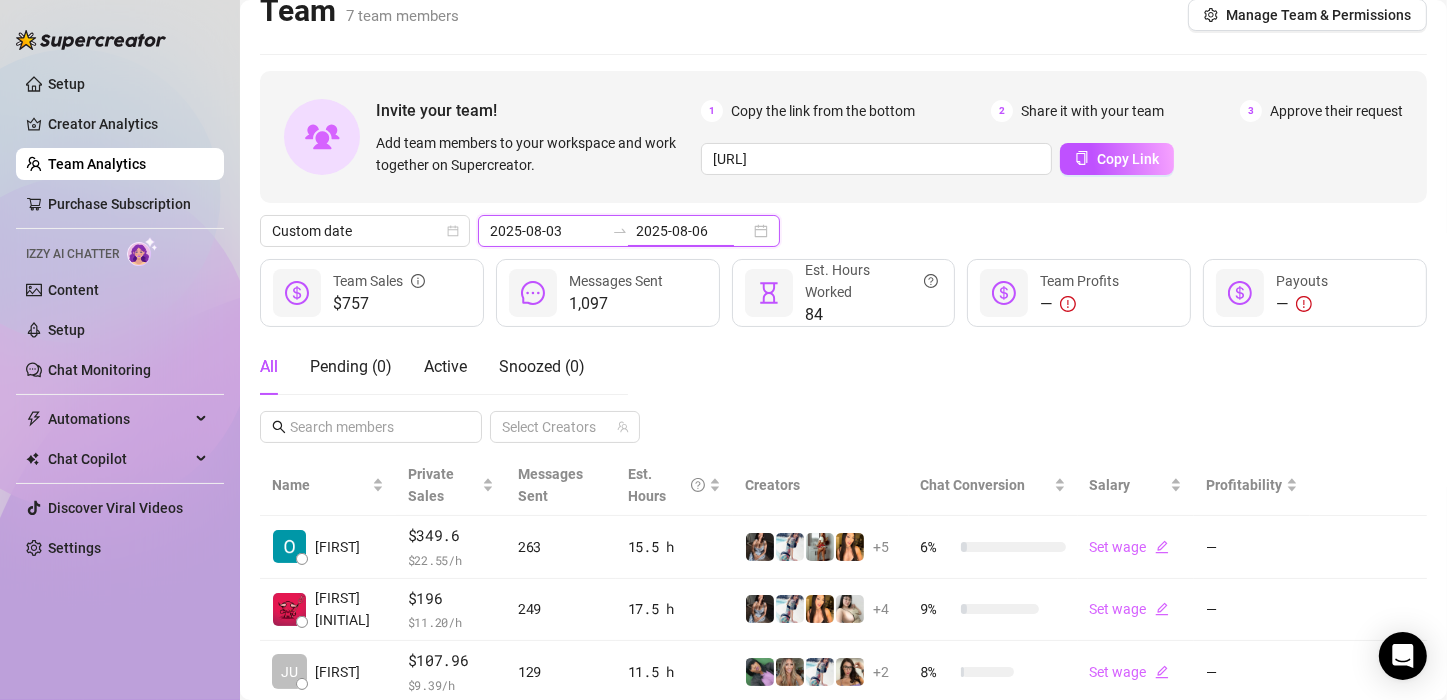 click on "2025-08-06" at bounding box center [693, 231] 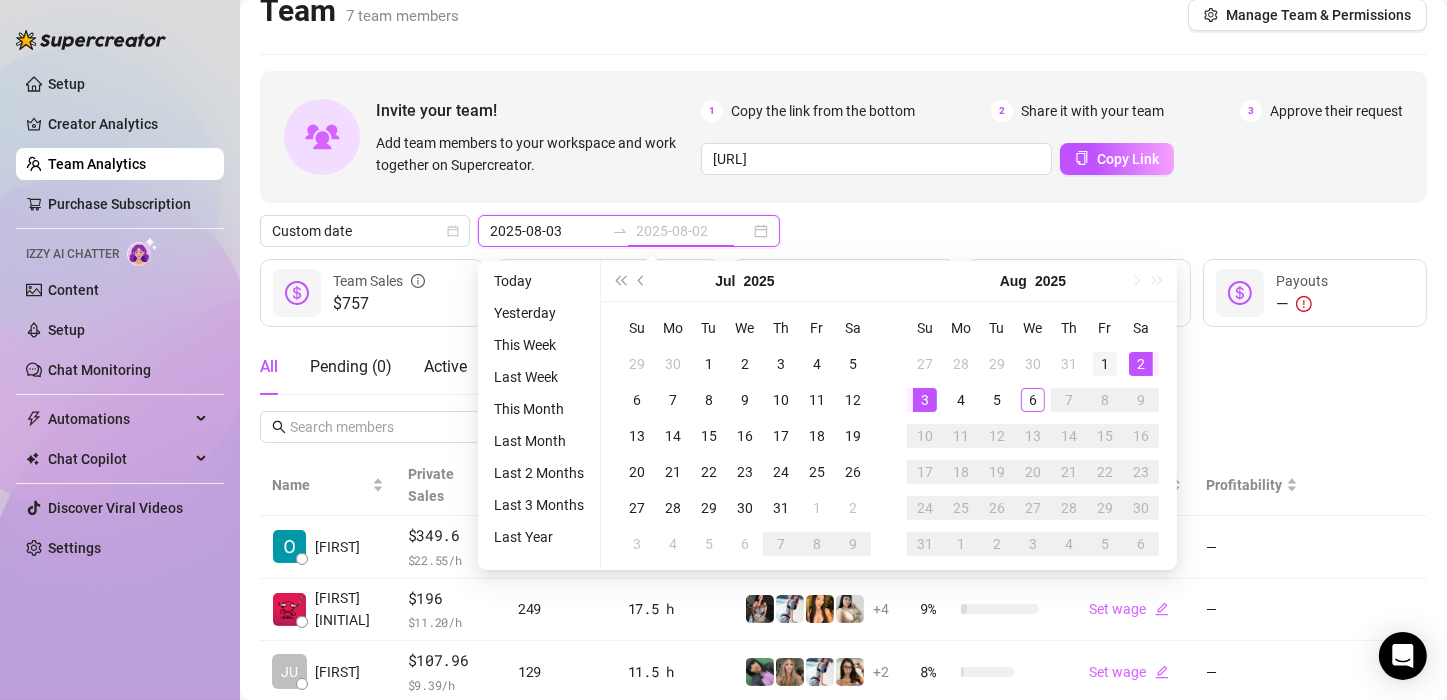 type on "2025-08-01" 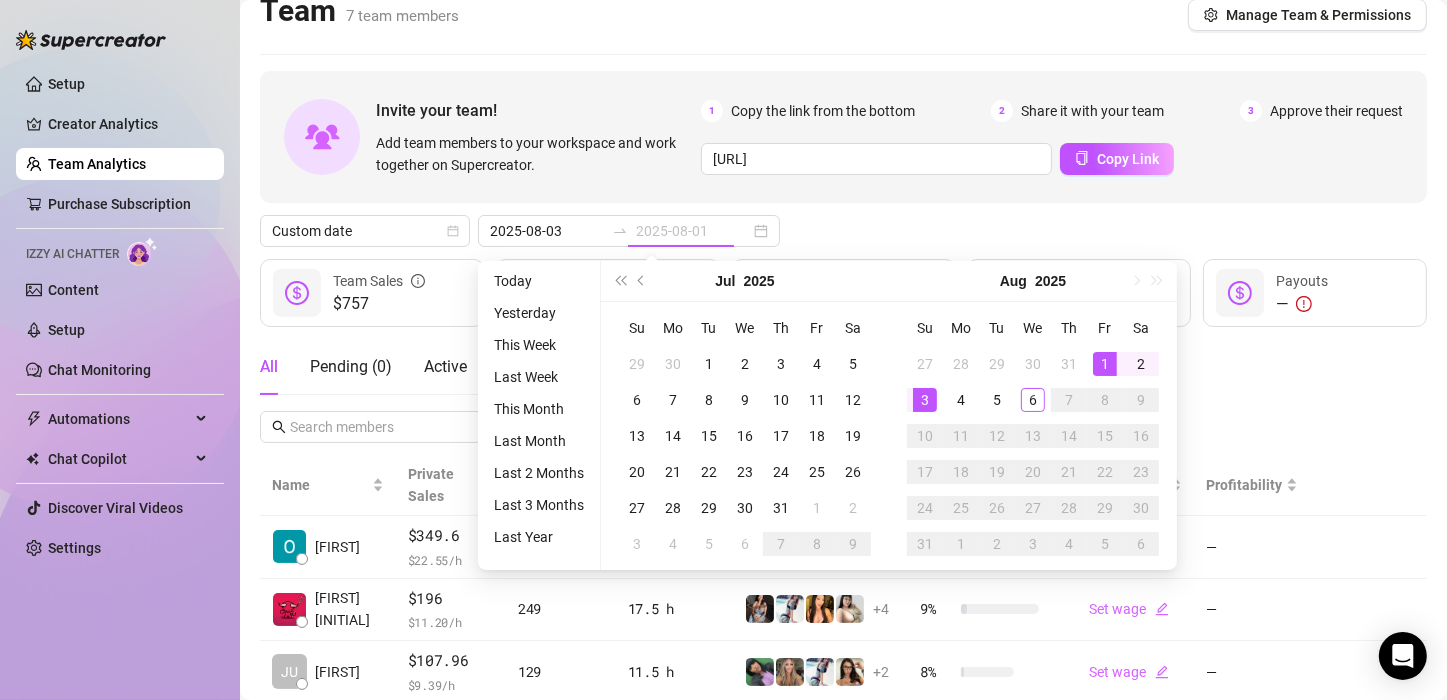 click on "1" at bounding box center (1105, 364) 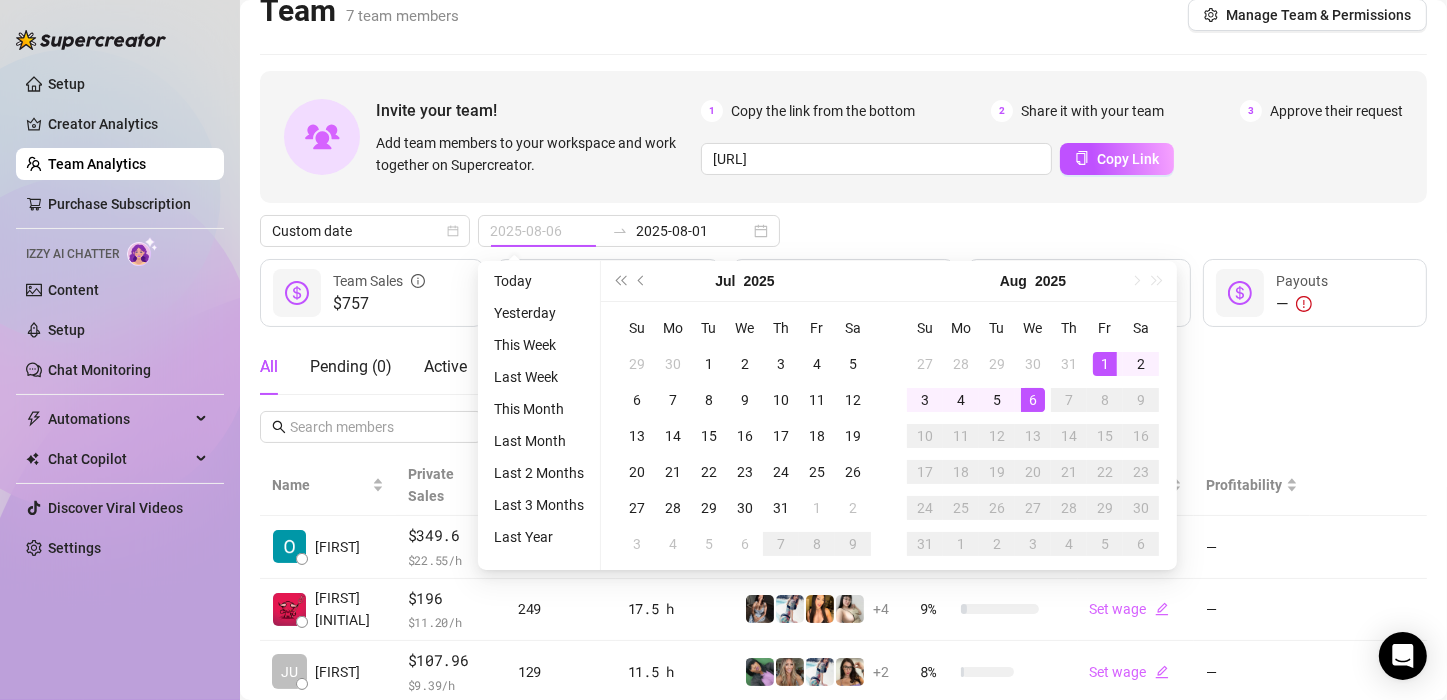 click on "6" at bounding box center (1033, 400) 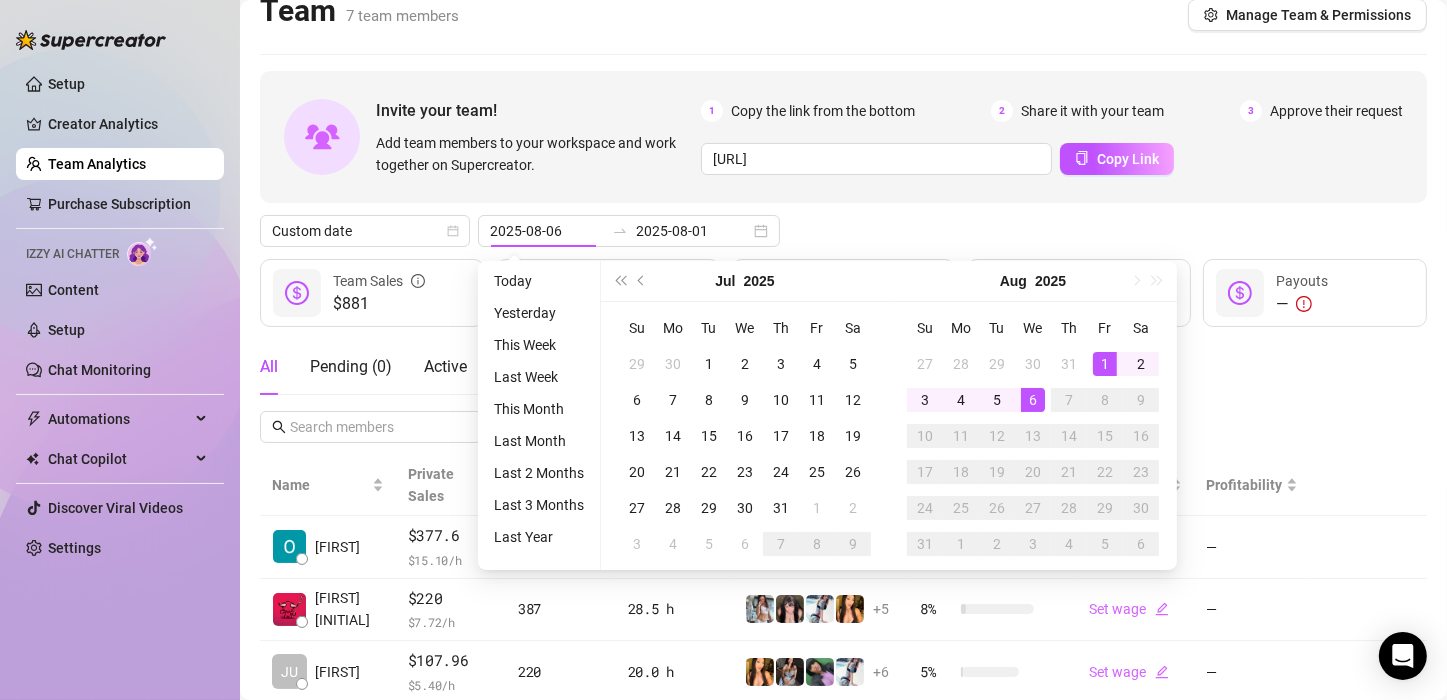 type on "2025-08-01" 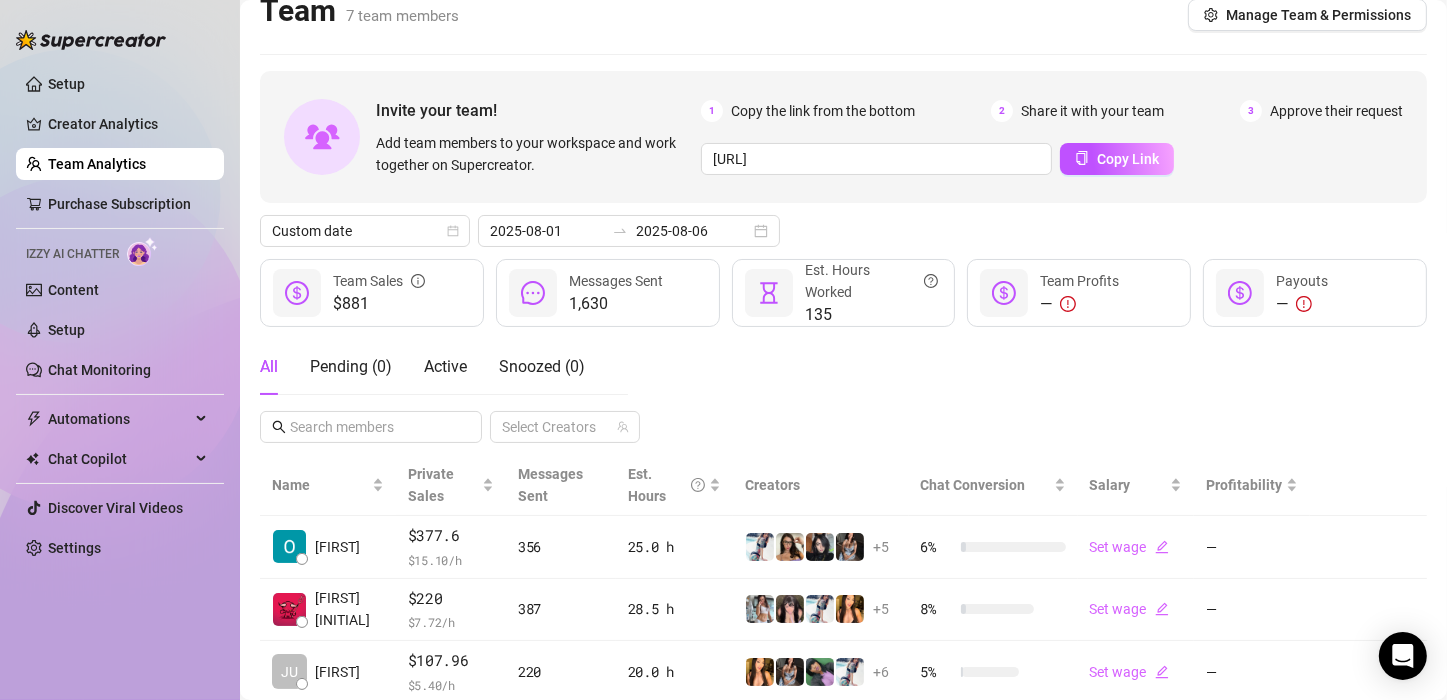click on "All Pending ( 0 ) Active Snoozed ( 0 )   Select Creators" at bounding box center [843, 391] 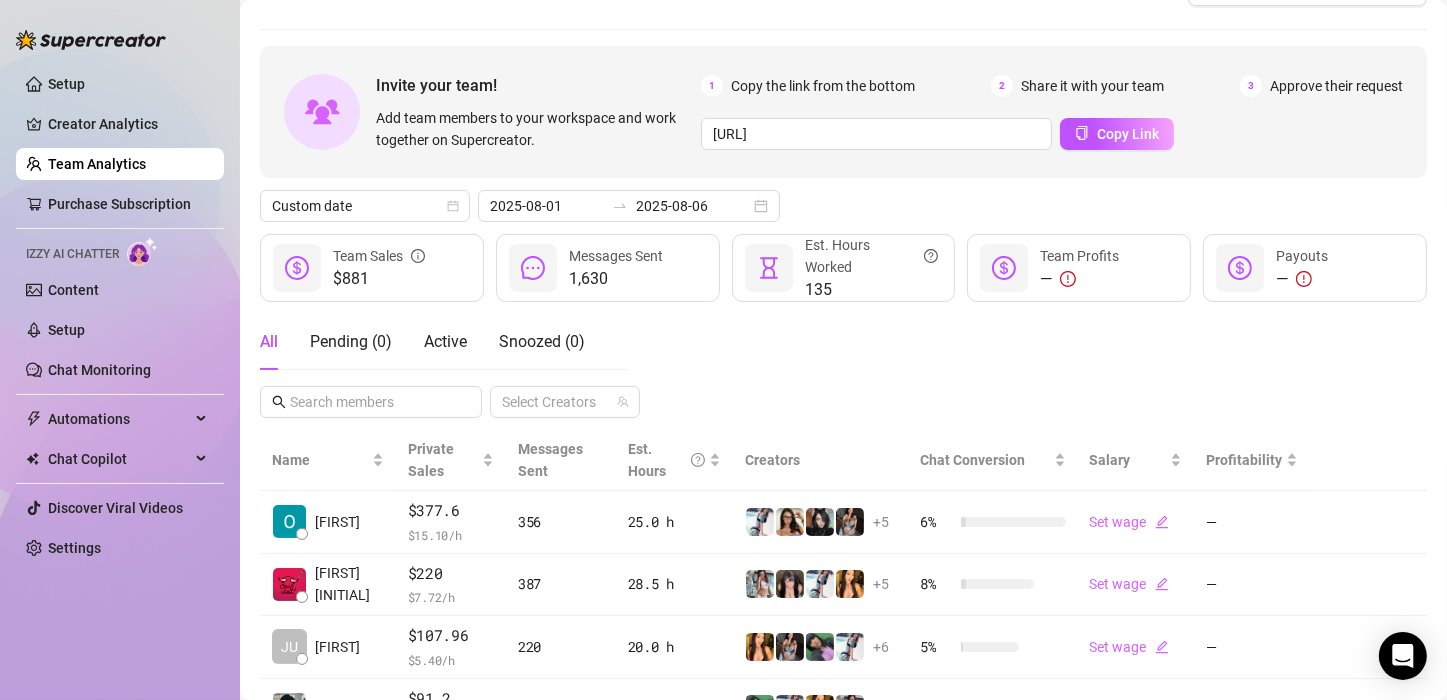 scroll, scrollTop: 40, scrollLeft: 0, axis: vertical 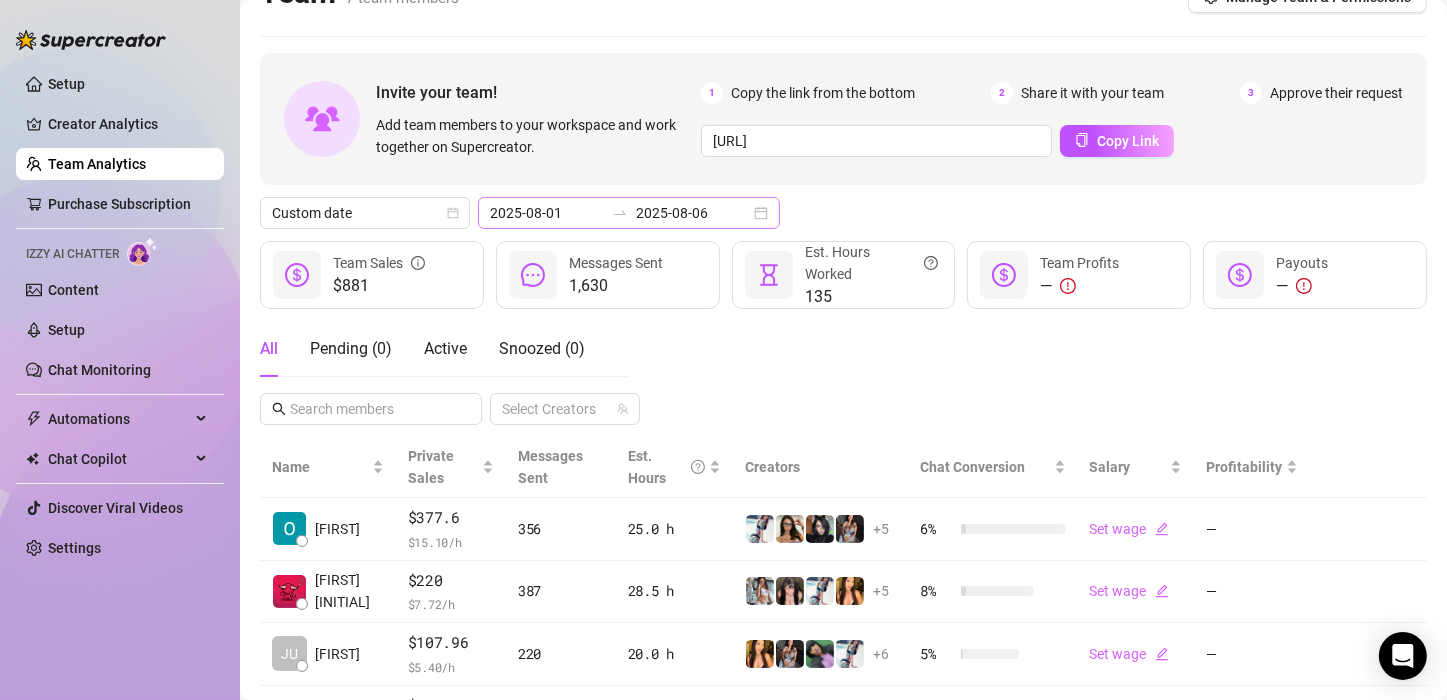 click at bounding box center [620, 213] 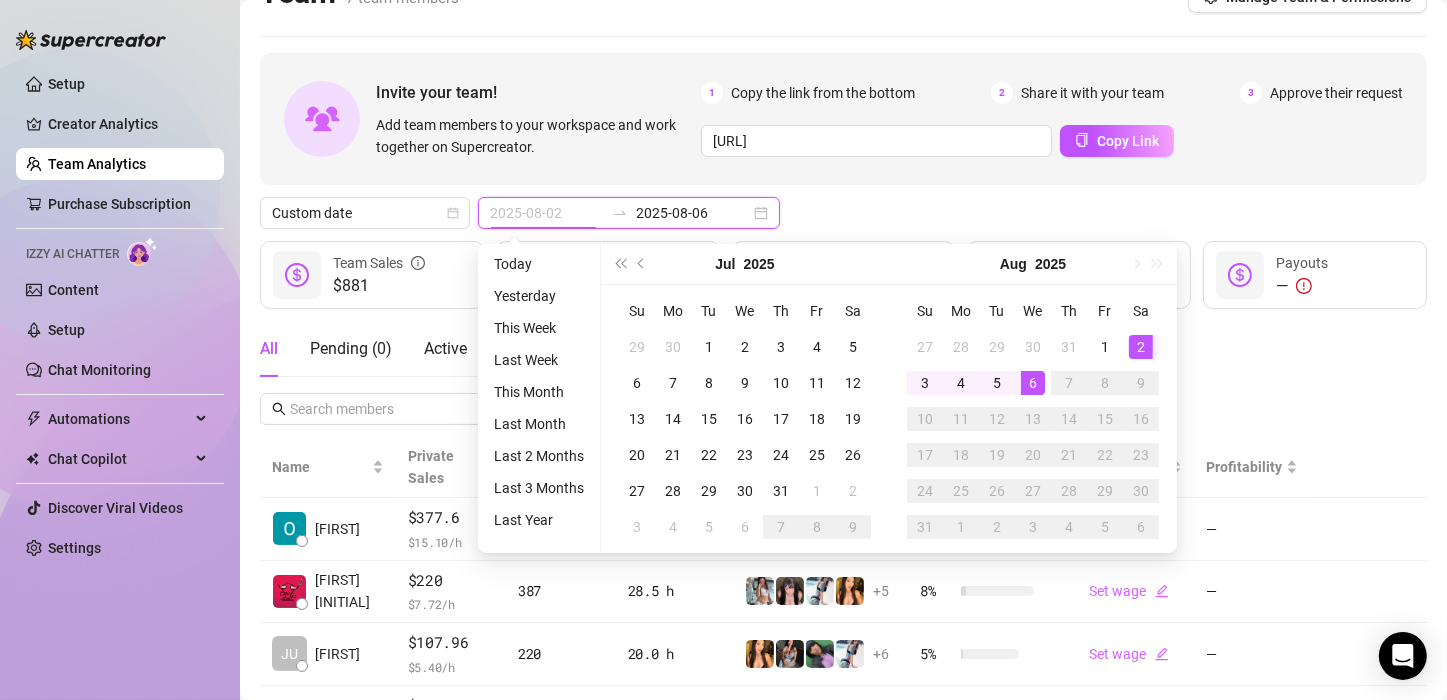 type on "2025-08-01" 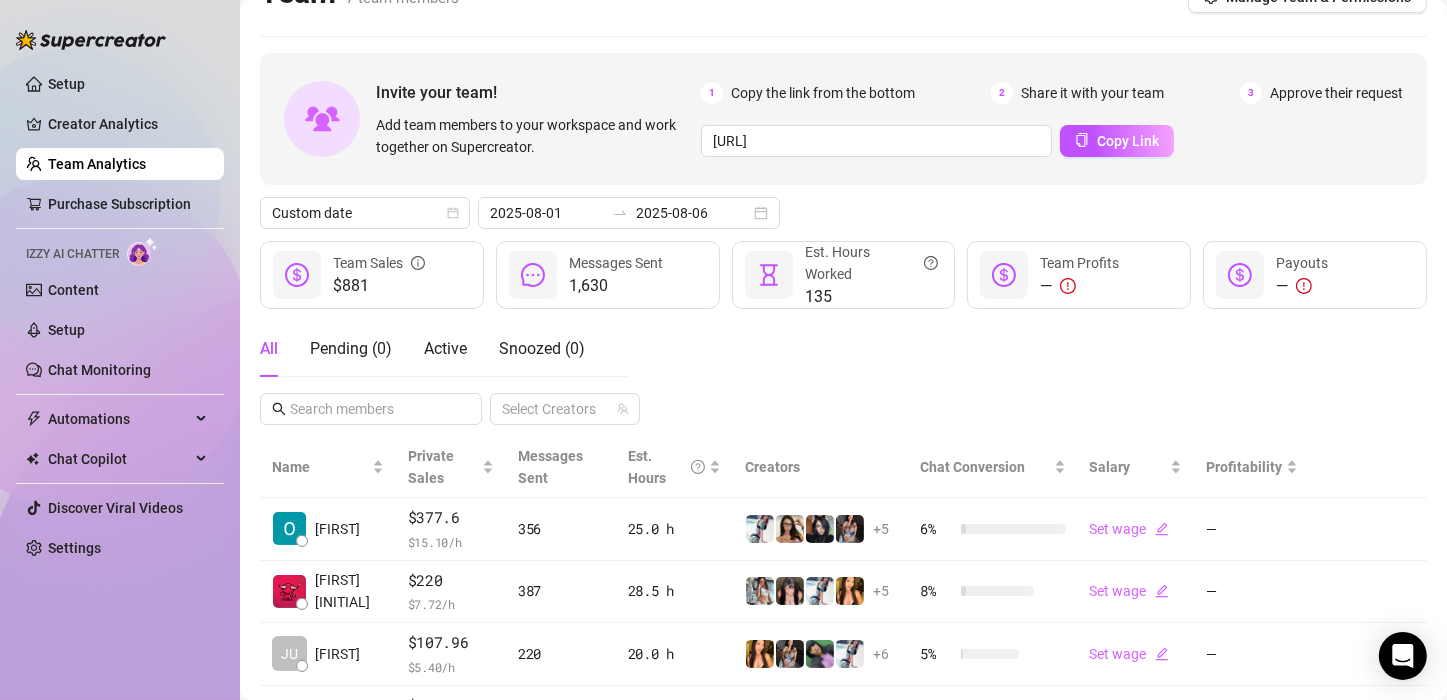 click on "All Pending ( 0 ) Active Snoozed ( 0 )   Select Creators" at bounding box center [843, 373] 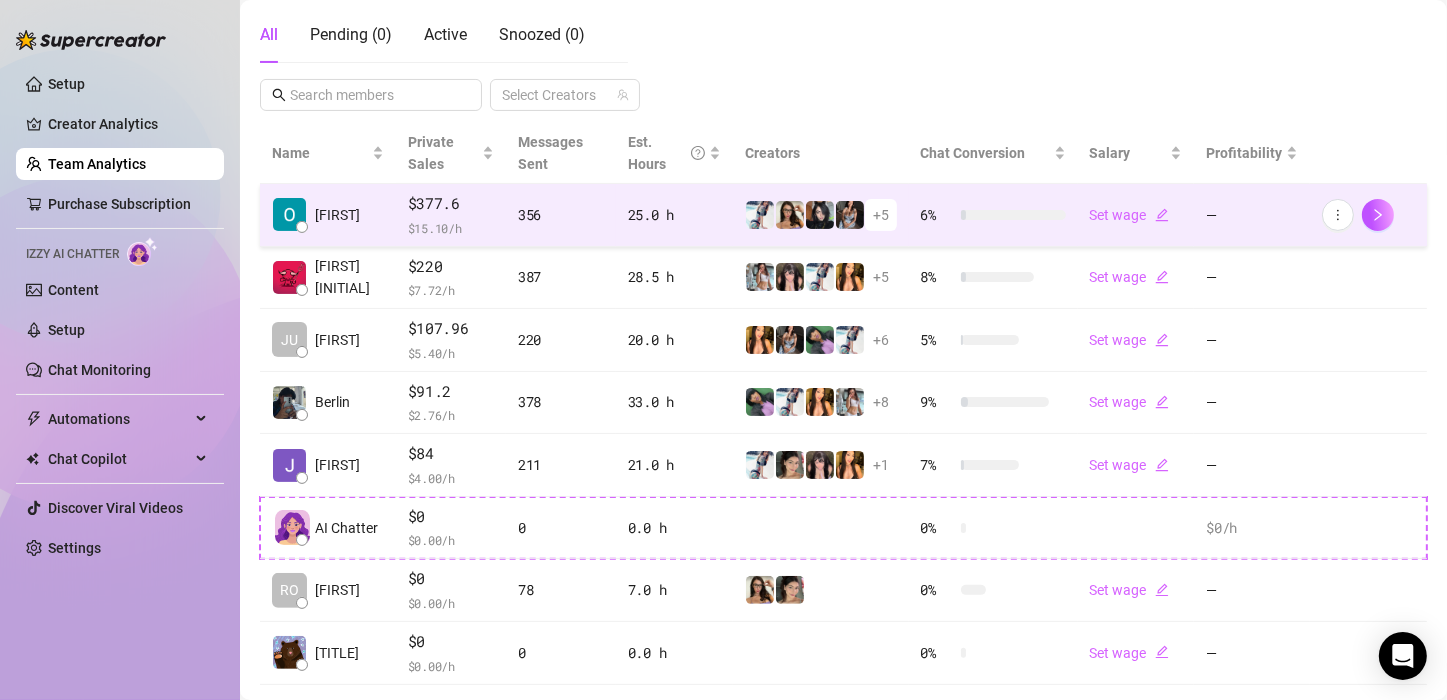 scroll, scrollTop: 184, scrollLeft: 0, axis: vertical 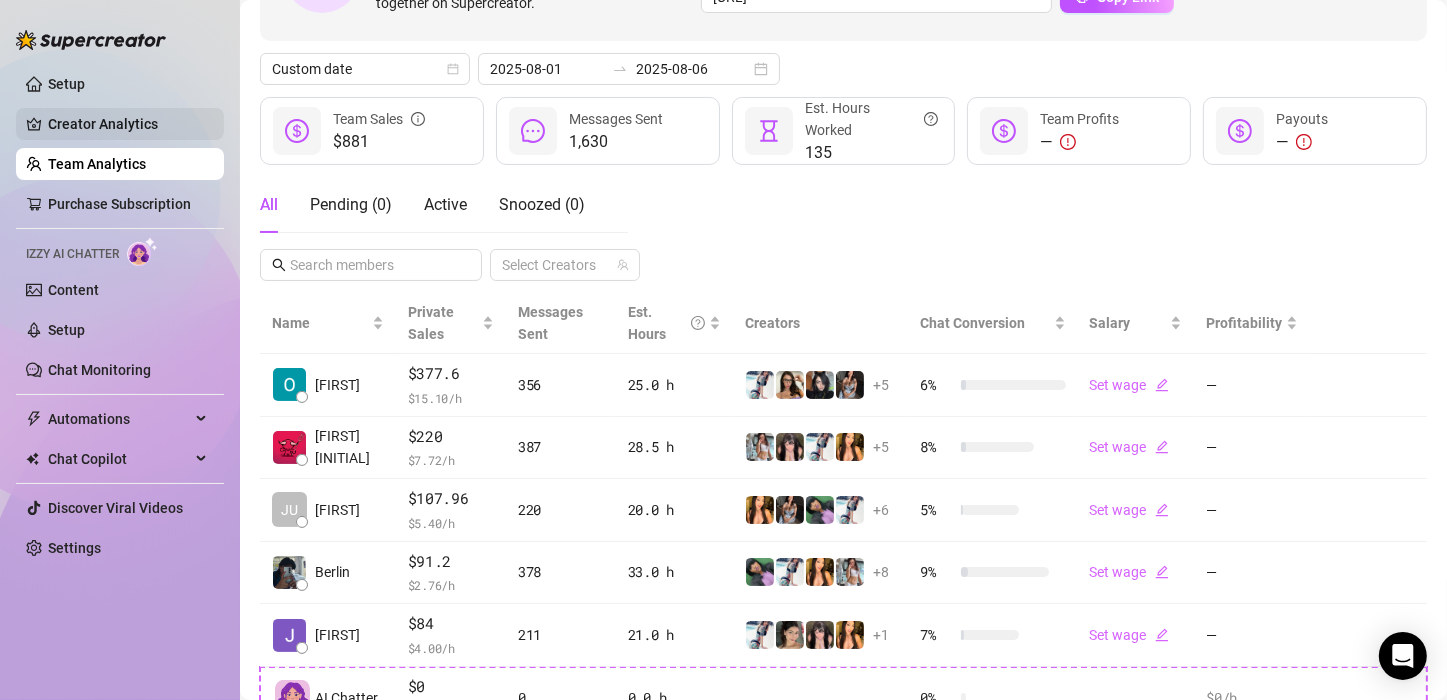 click on "Creator Analytics" at bounding box center [128, 124] 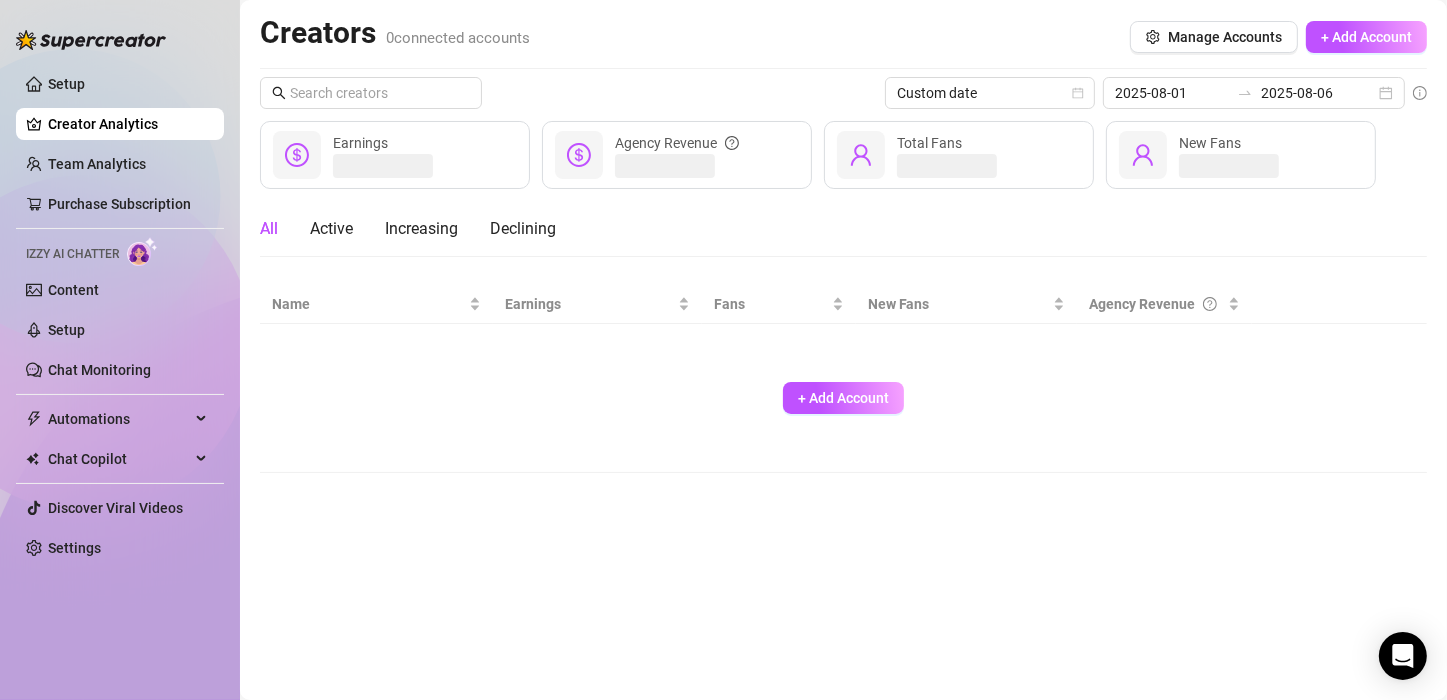 scroll, scrollTop: 0, scrollLeft: 0, axis: both 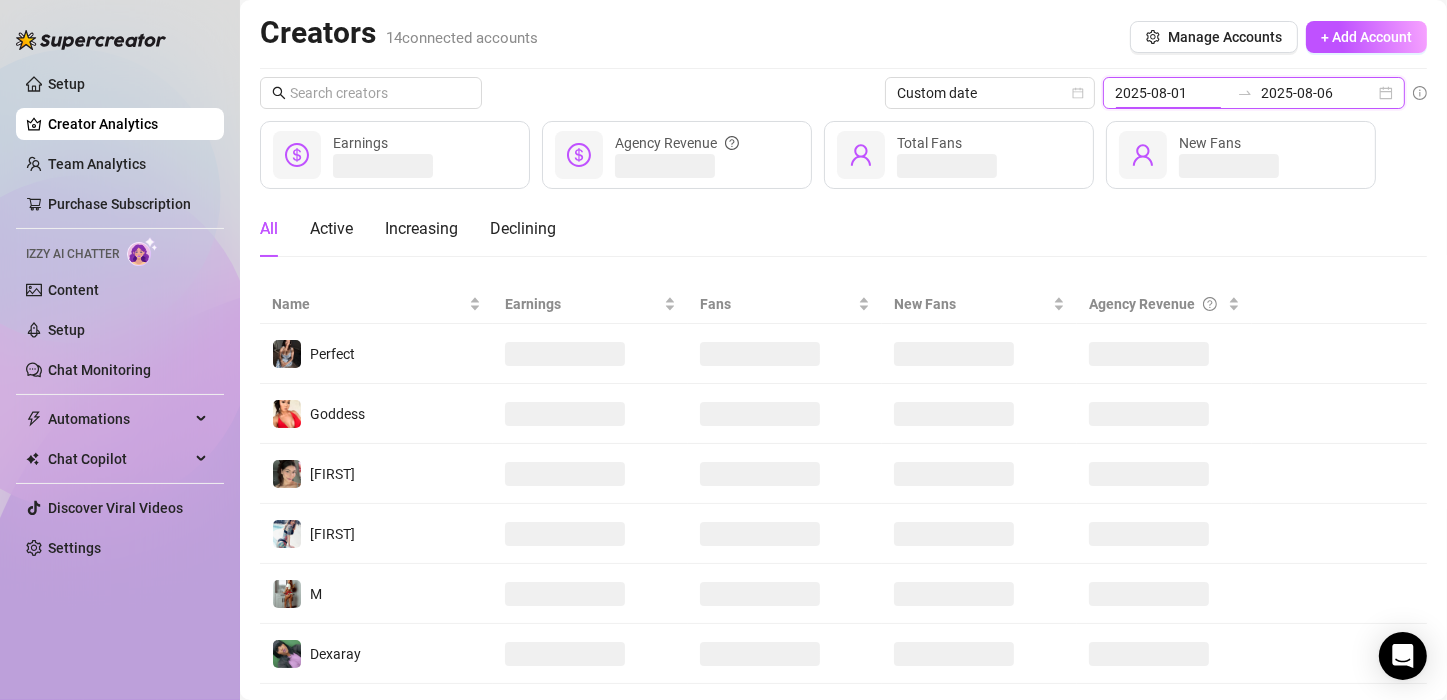 click on "2025-08-01" at bounding box center (1172, 93) 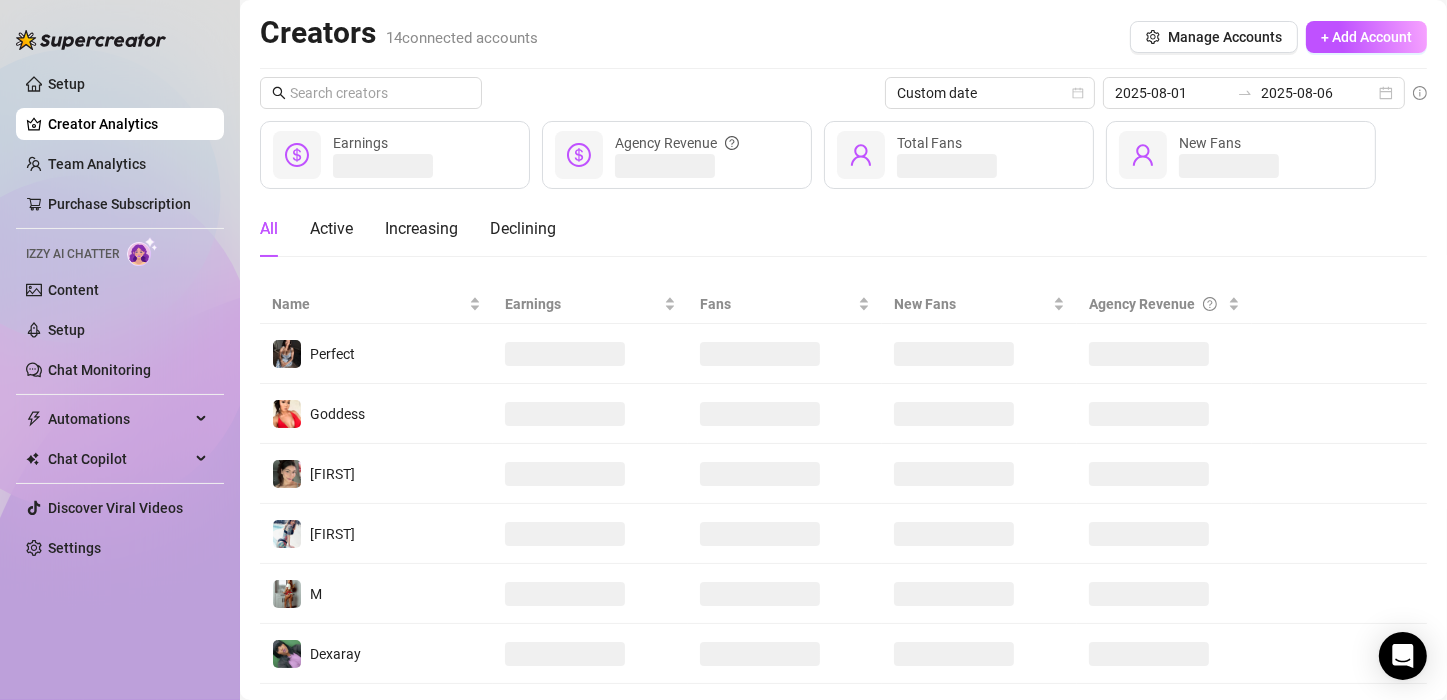 click on "Creators  14  connected accounts Manage Accounts + Add Account" at bounding box center [843, 37] 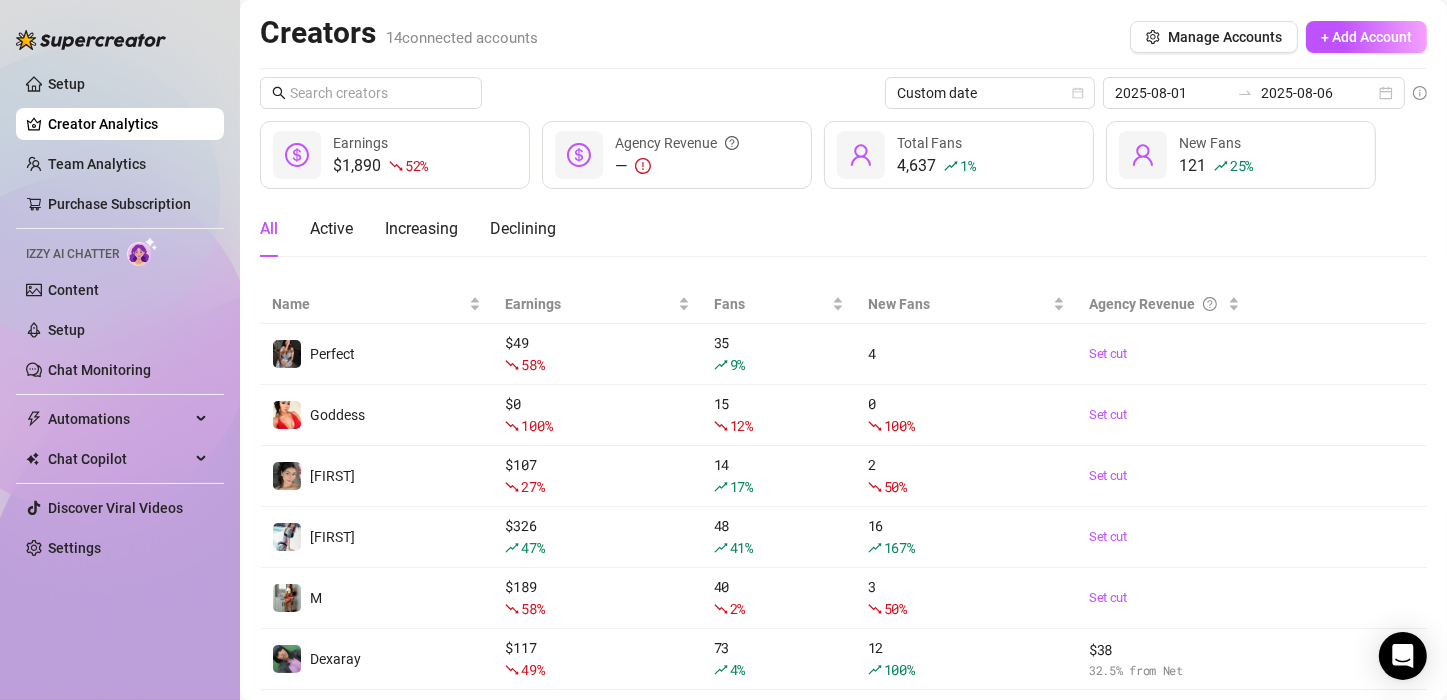 click on "52 %" at bounding box center (416, 165) 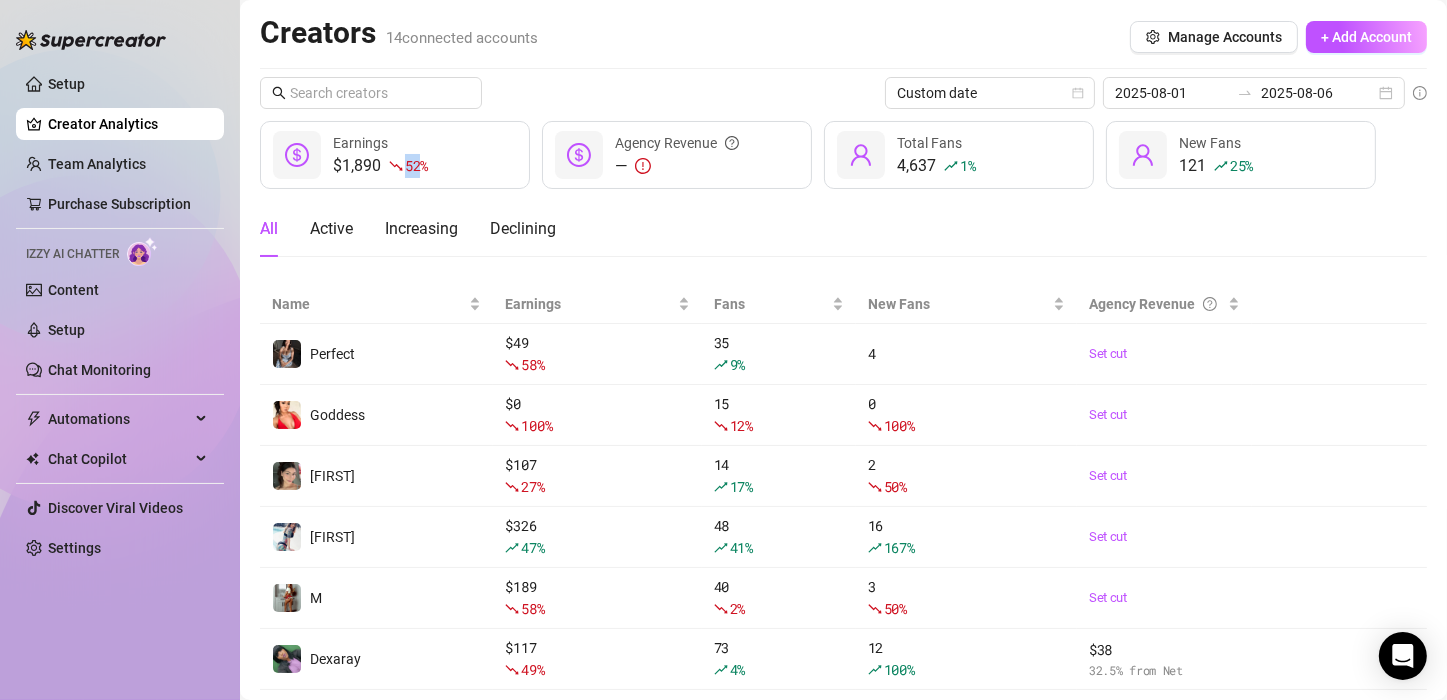 click on "52 %" at bounding box center (416, 165) 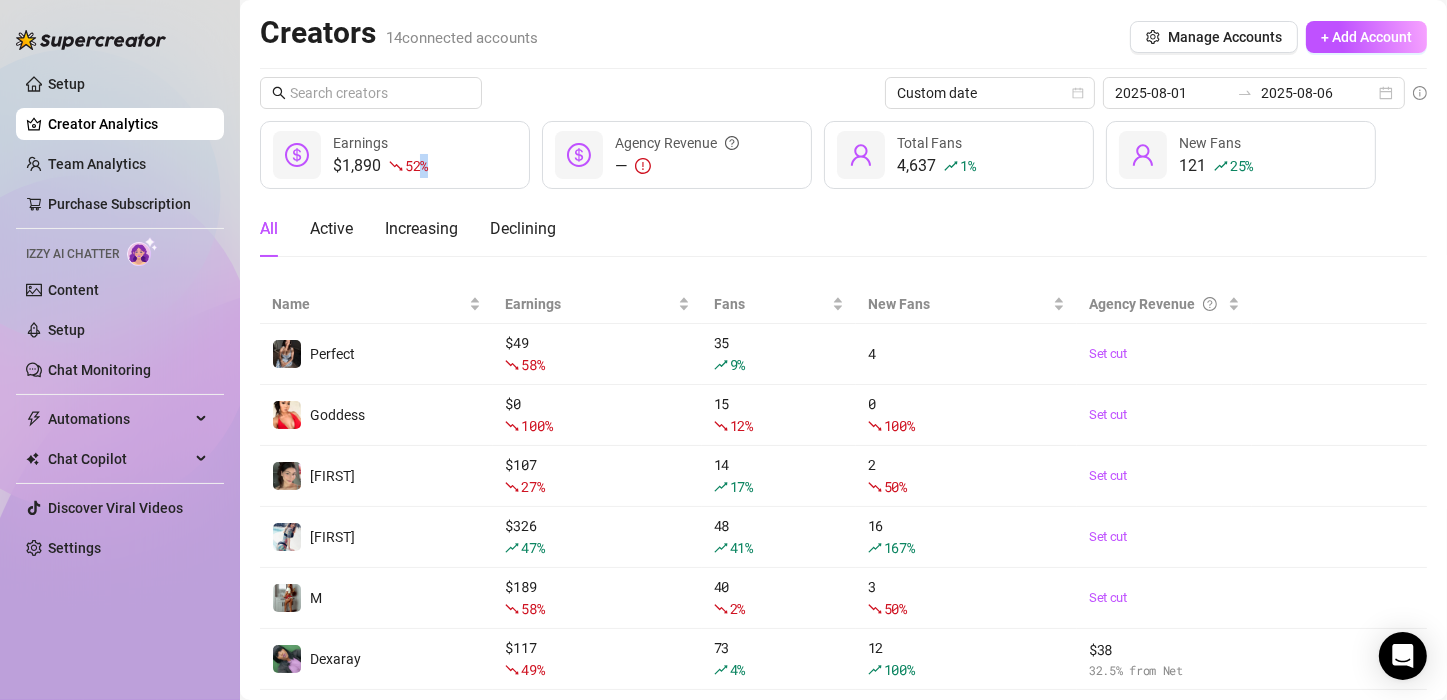 click on "52 %" at bounding box center (416, 165) 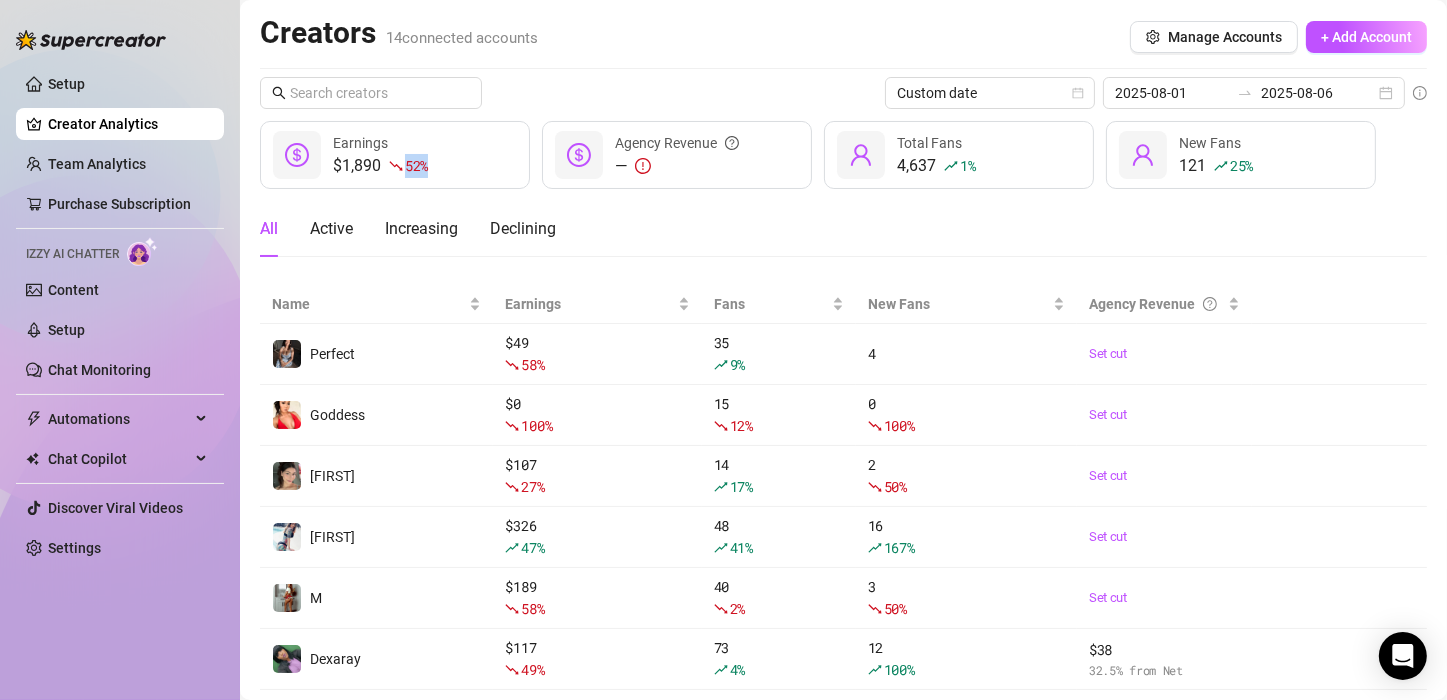 click on "52 %" at bounding box center (416, 165) 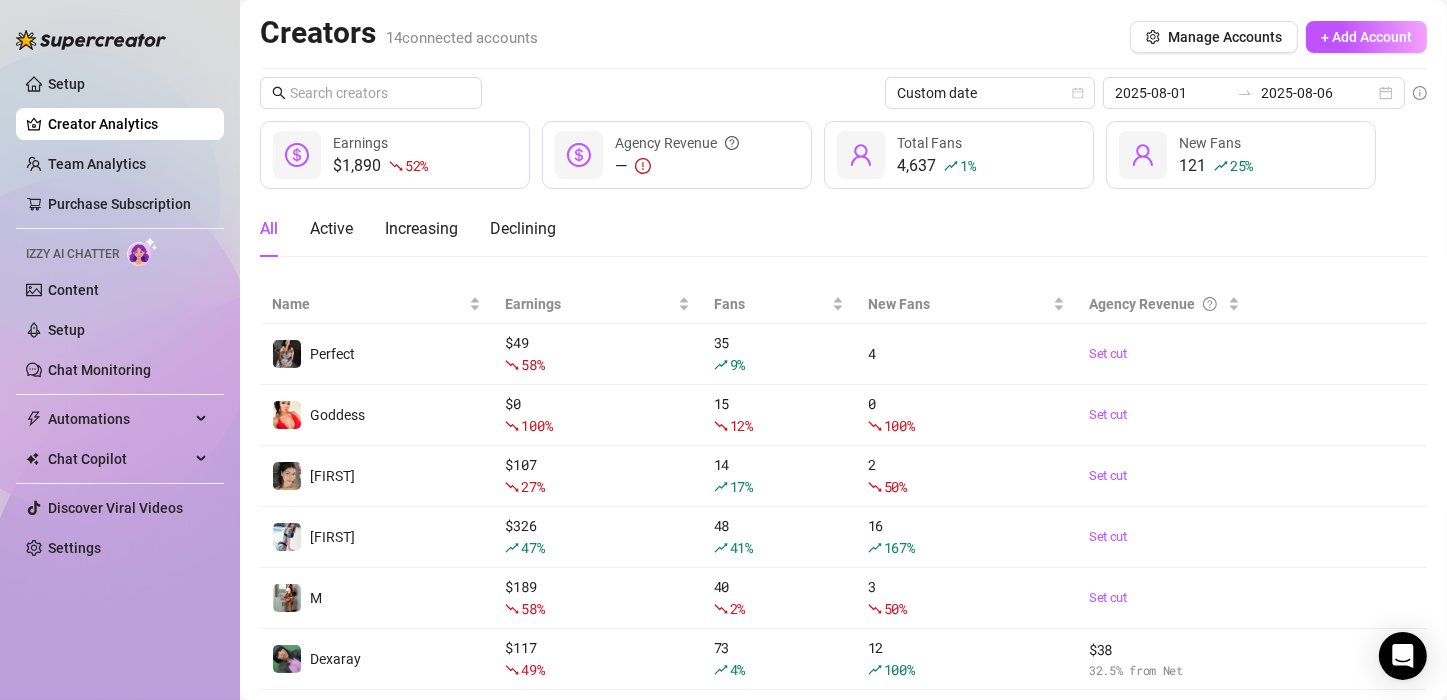 click 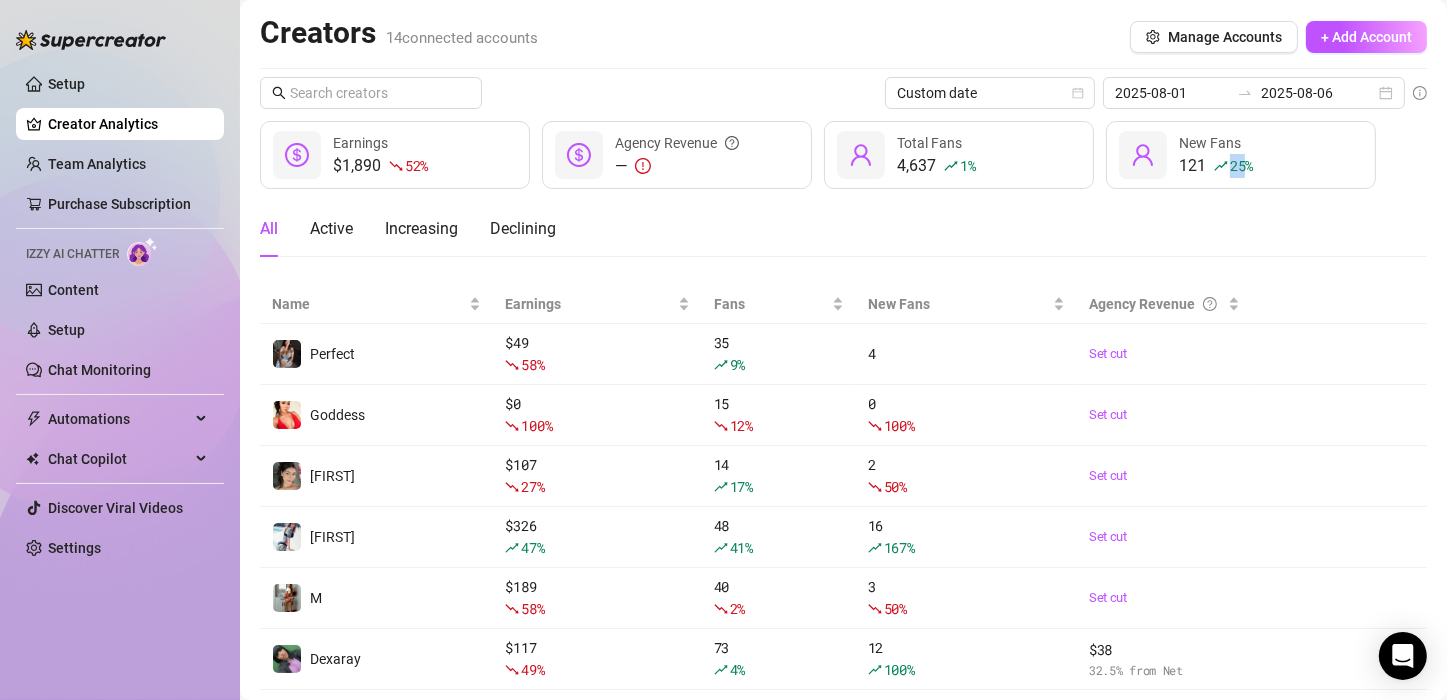 click 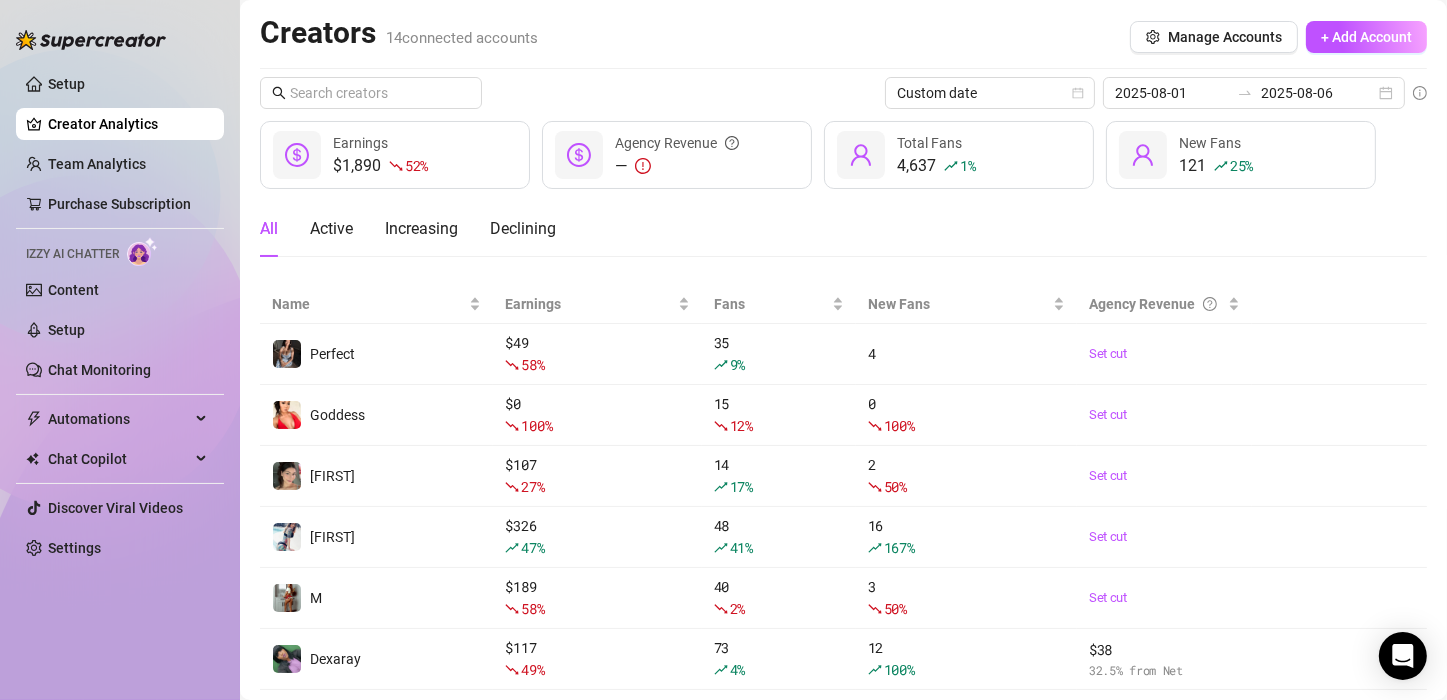 click on "121 25 %" at bounding box center (1216, 166) 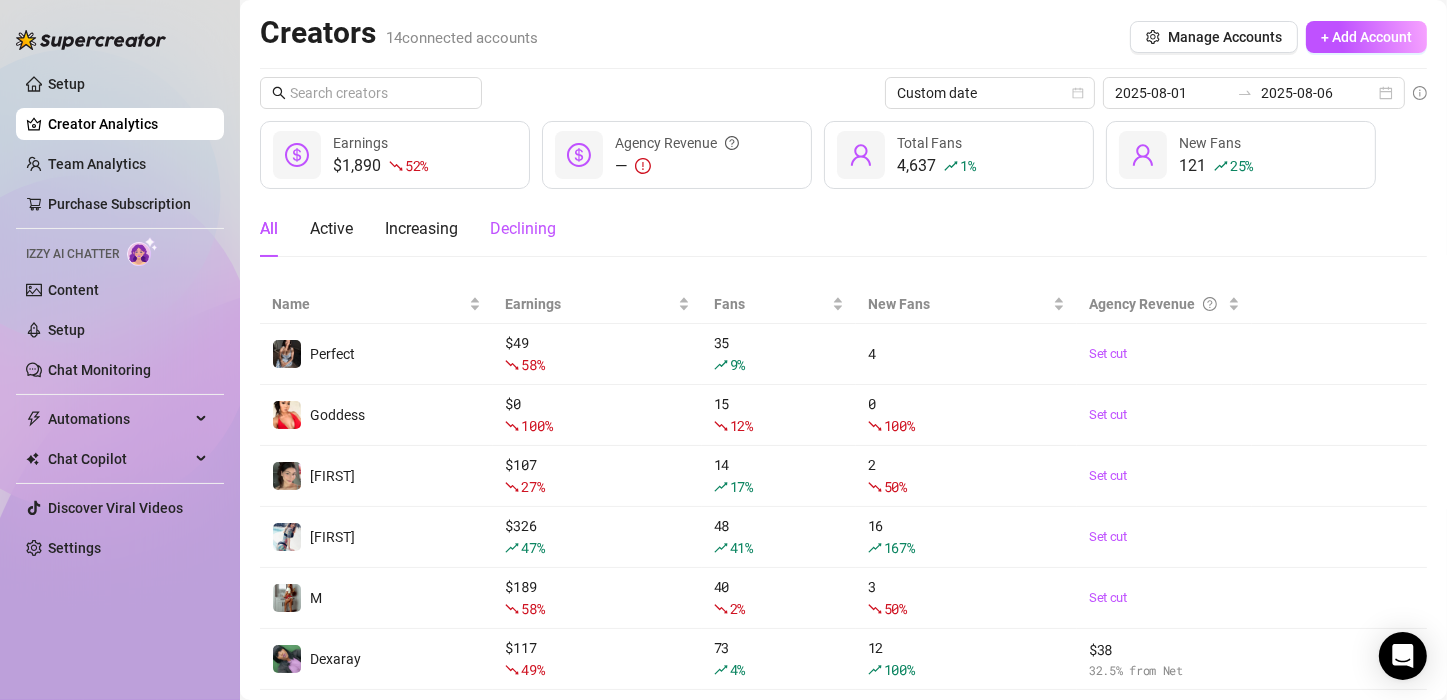 click on "Declining" at bounding box center [523, 229] 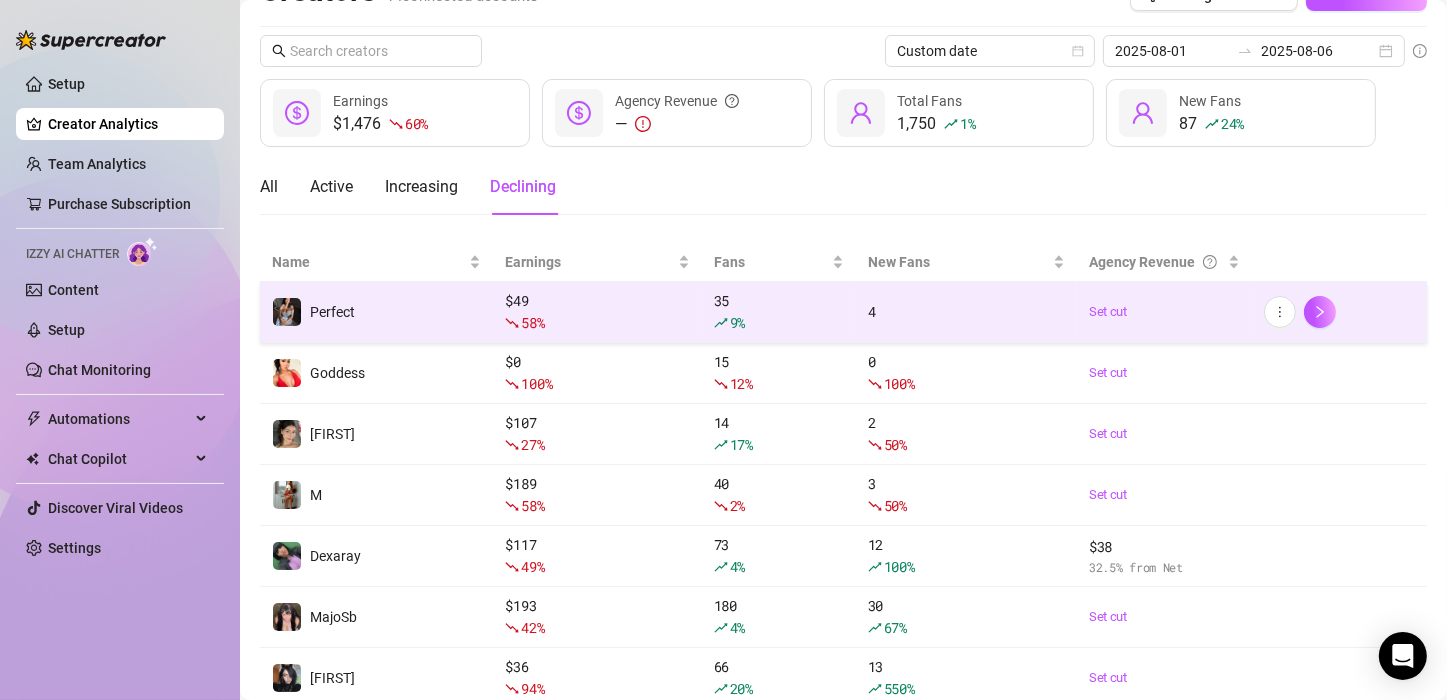 scroll, scrollTop: 40, scrollLeft: 0, axis: vertical 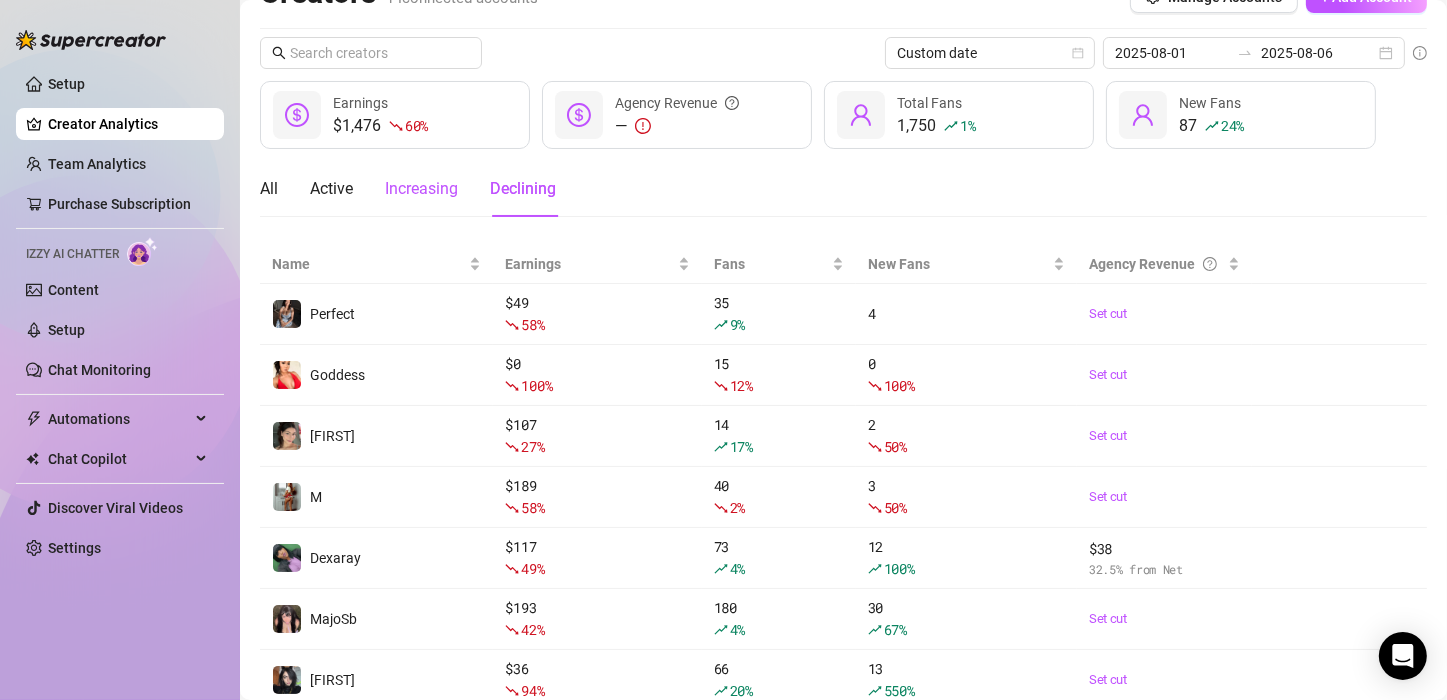 click on "Increasing" at bounding box center (421, 189) 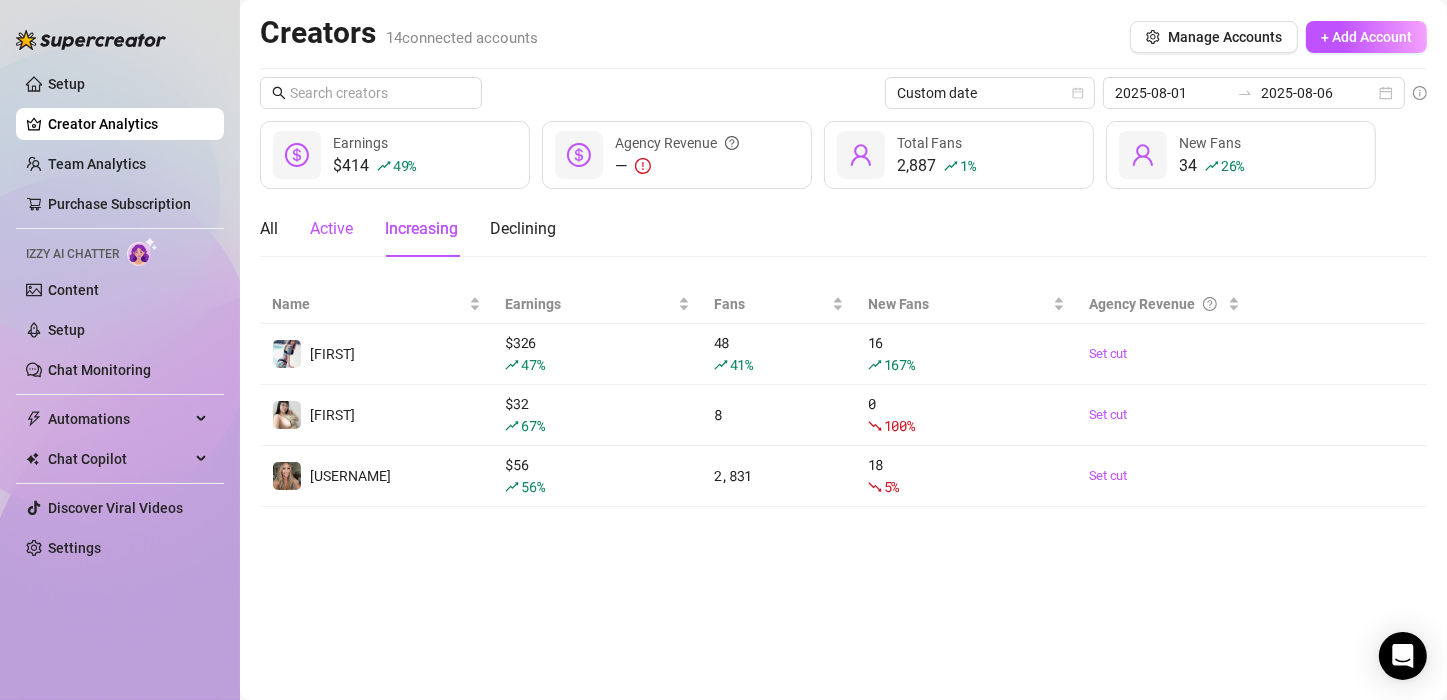 click on "Active" at bounding box center (331, 229) 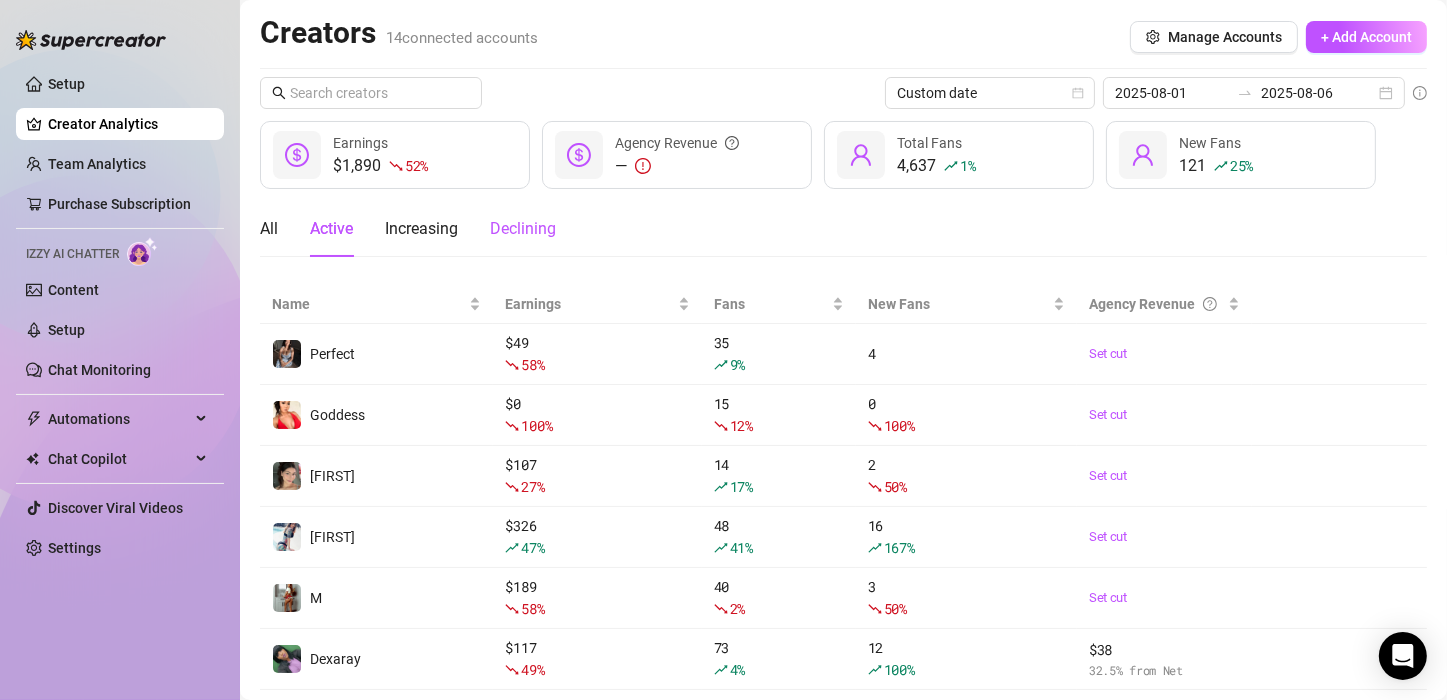 click on "Declining" at bounding box center (523, 229) 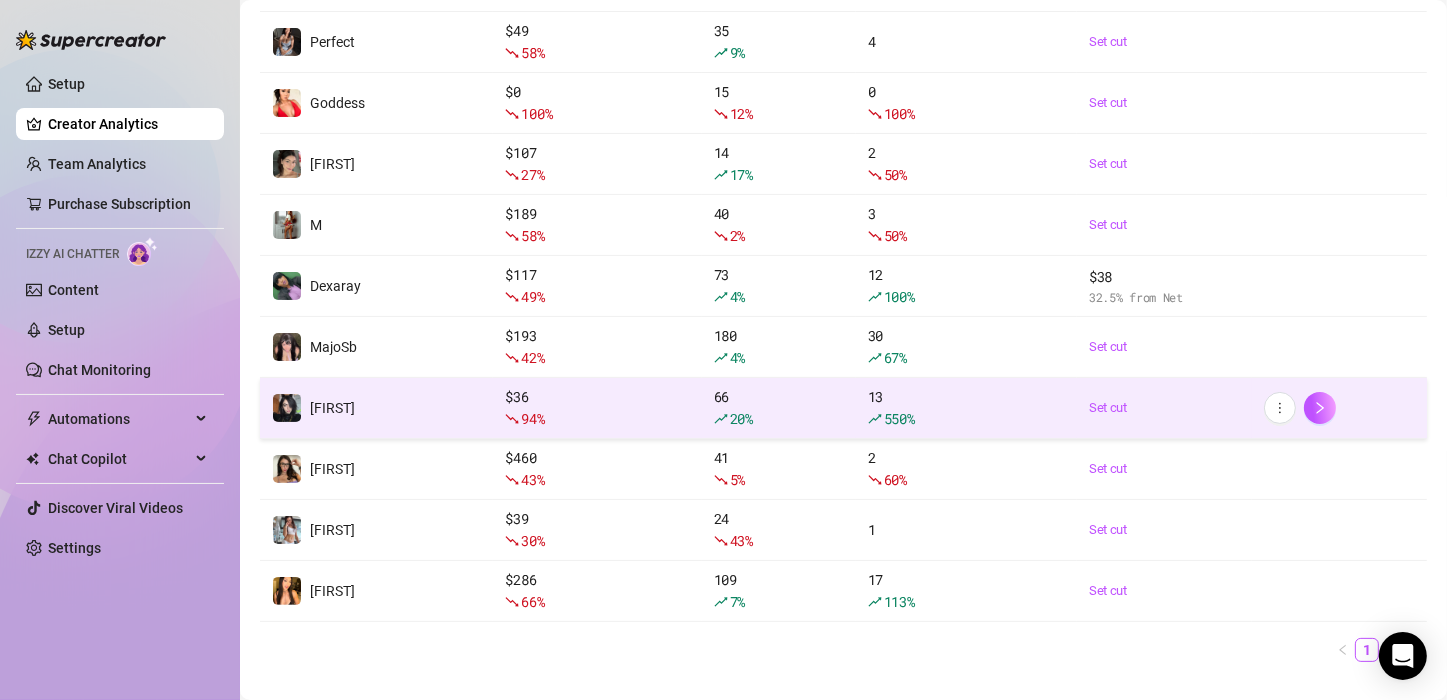 scroll, scrollTop: 312, scrollLeft: 0, axis: vertical 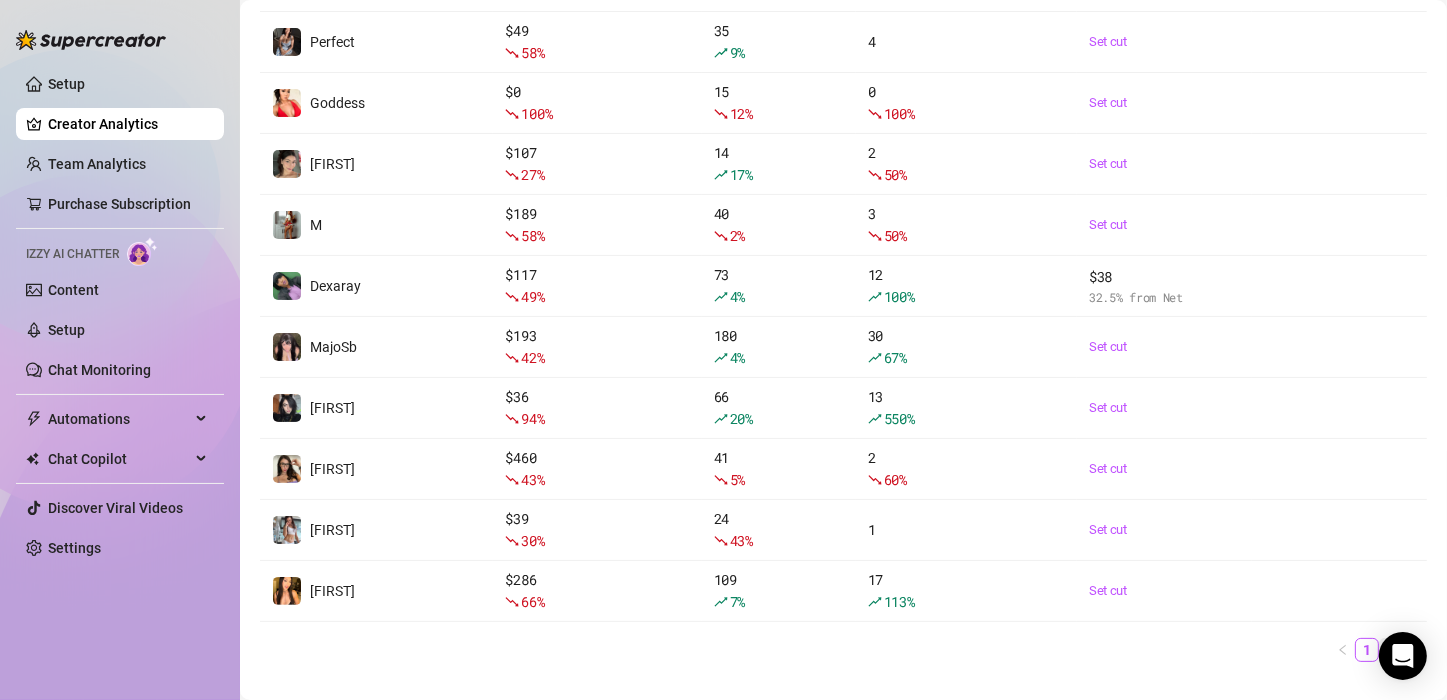 click on "2" at bounding box center [1391, 650] 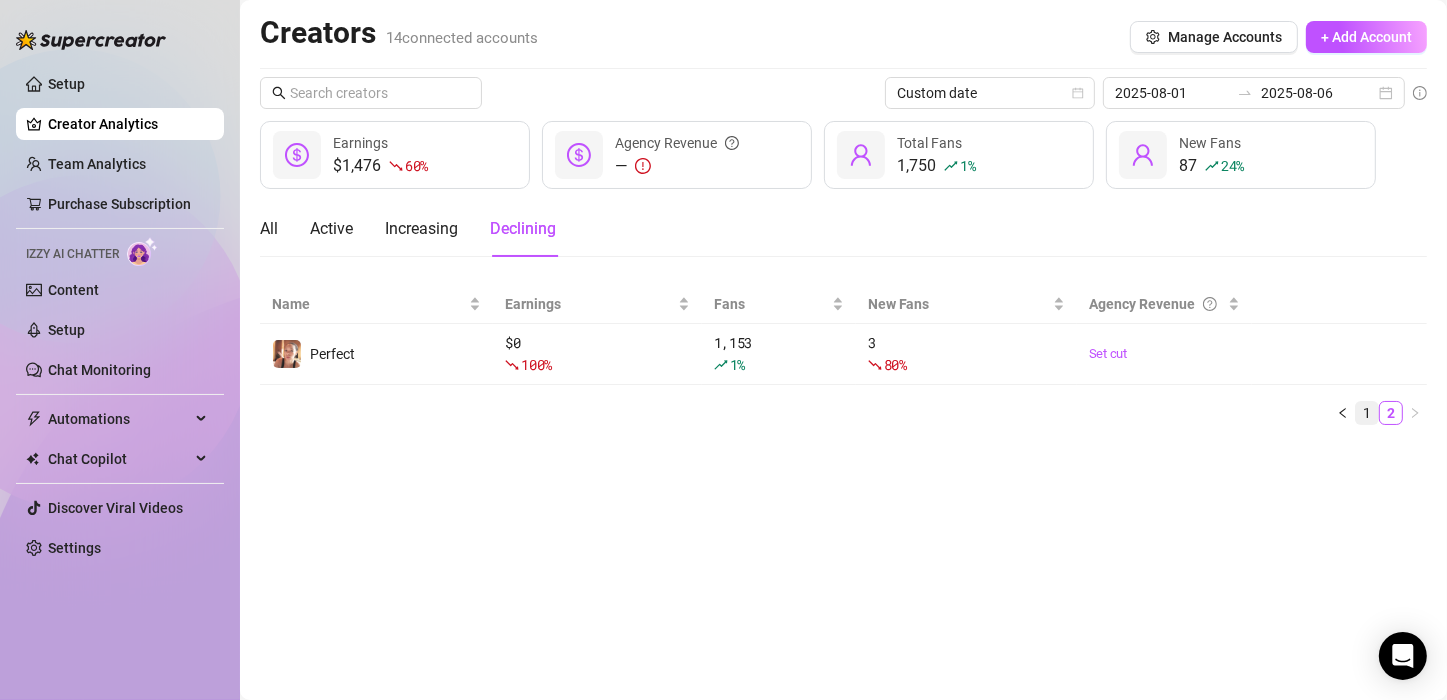 click on "1" at bounding box center (1367, 413) 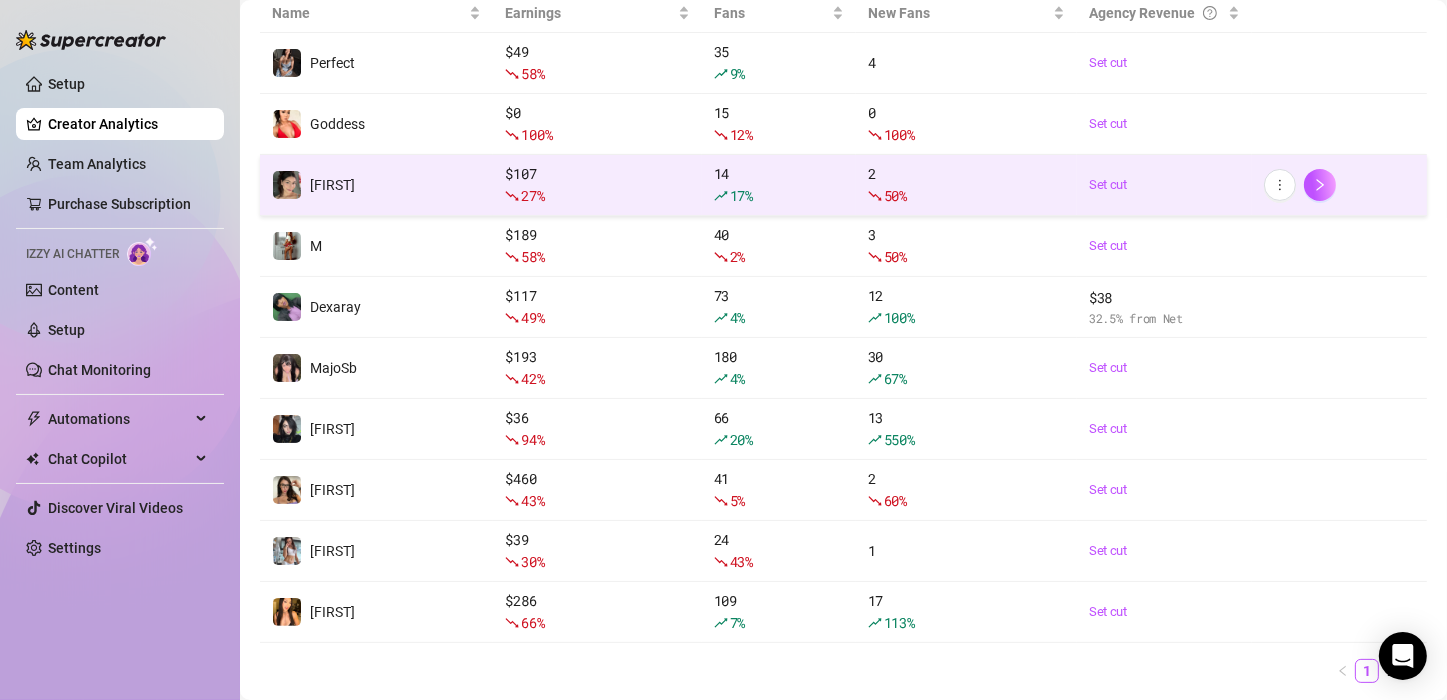 scroll, scrollTop: 284, scrollLeft: 0, axis: vertical 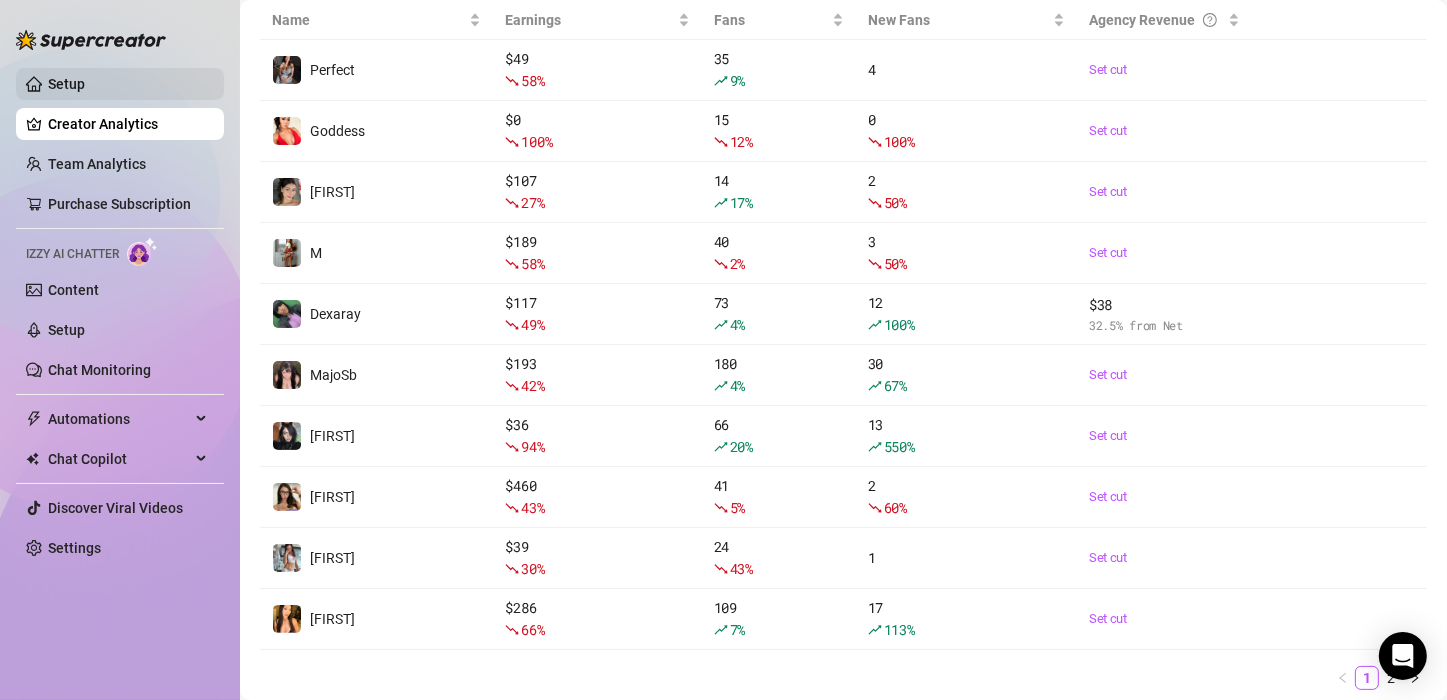 click on "Setup" at bounding box center (66, 84) 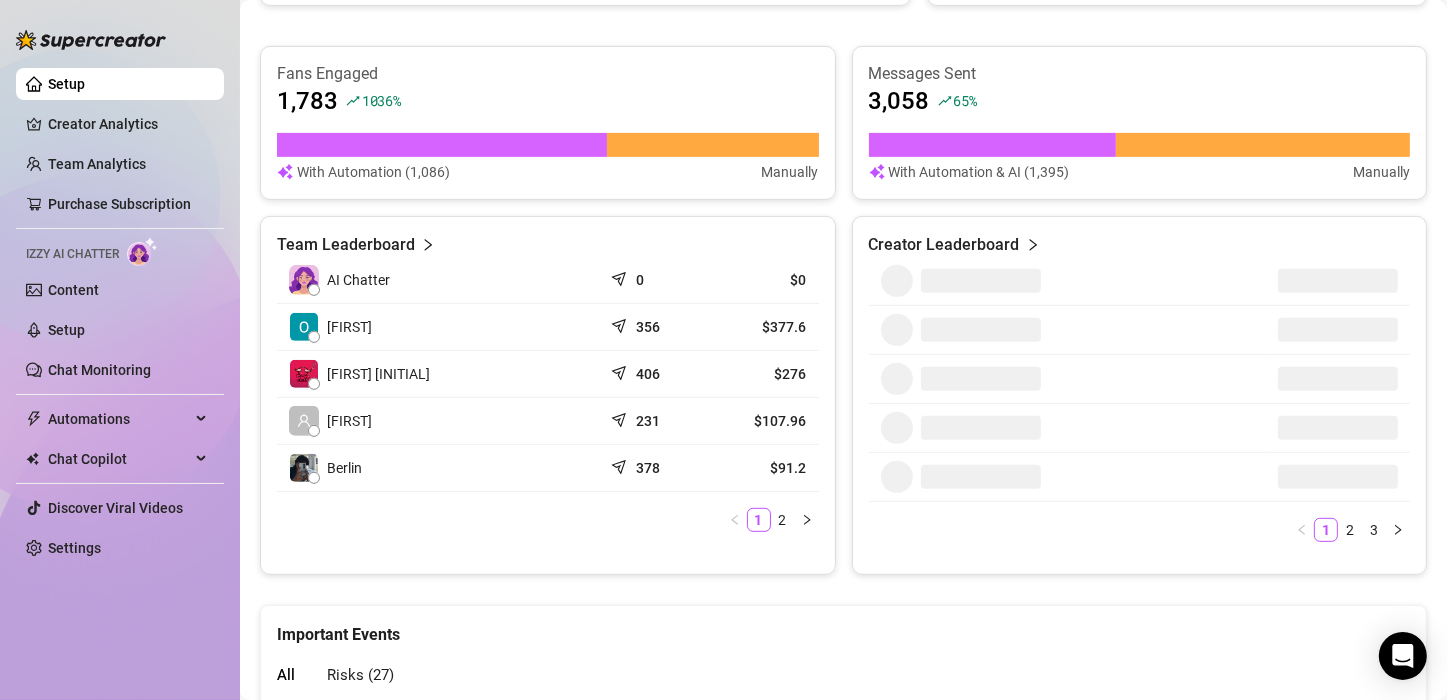 scroll, scrollTop: 804, scrollLeft: 0, axis: vertical 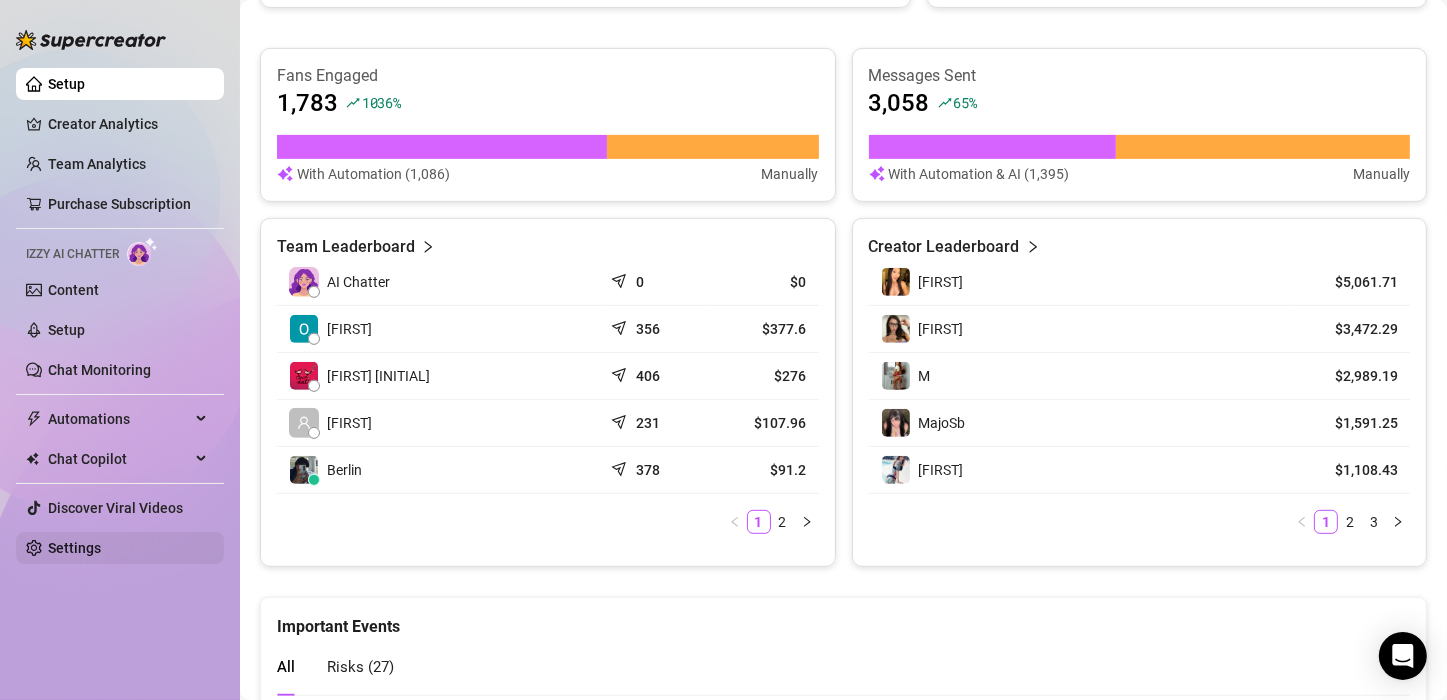click on "Settings" at bounding box center (74, 548) 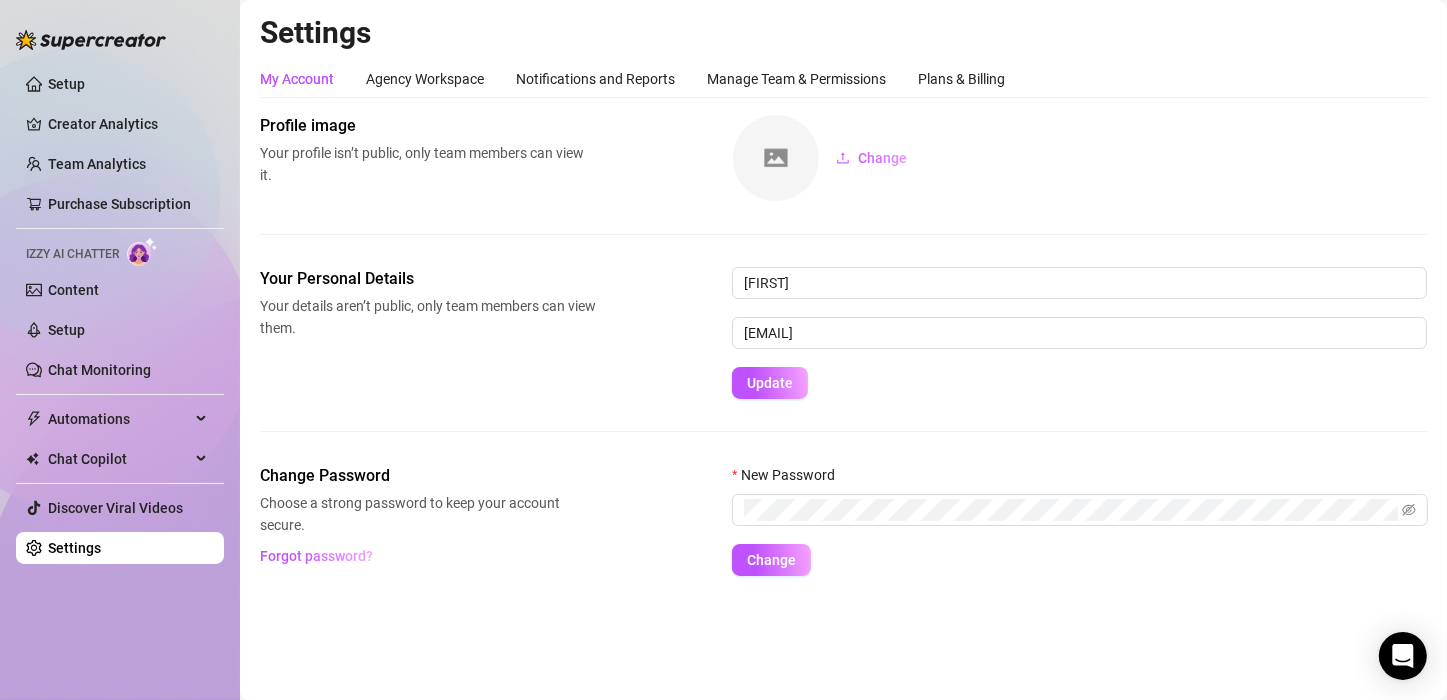 scroll, scrollTop: 0, scrollLeft: 0, axis: both 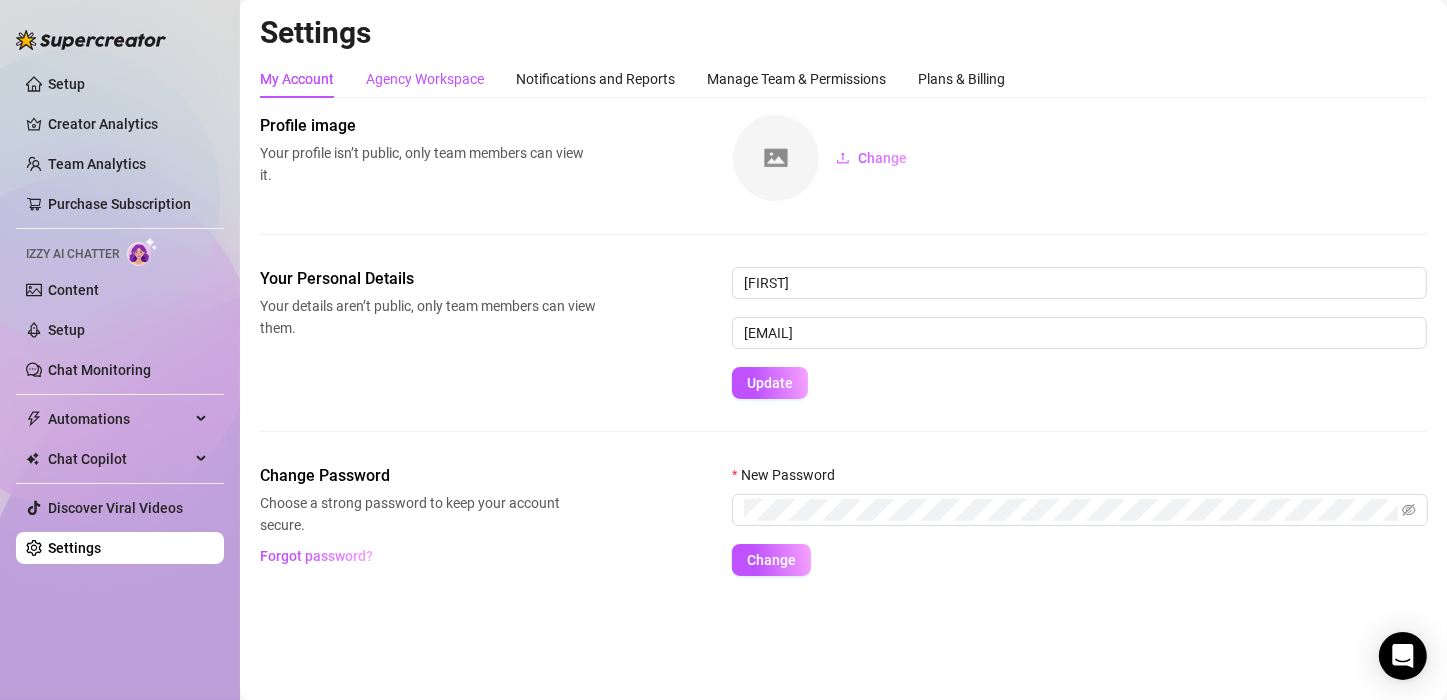 click on "Agency Workspace" at bounding box center [425, 79] 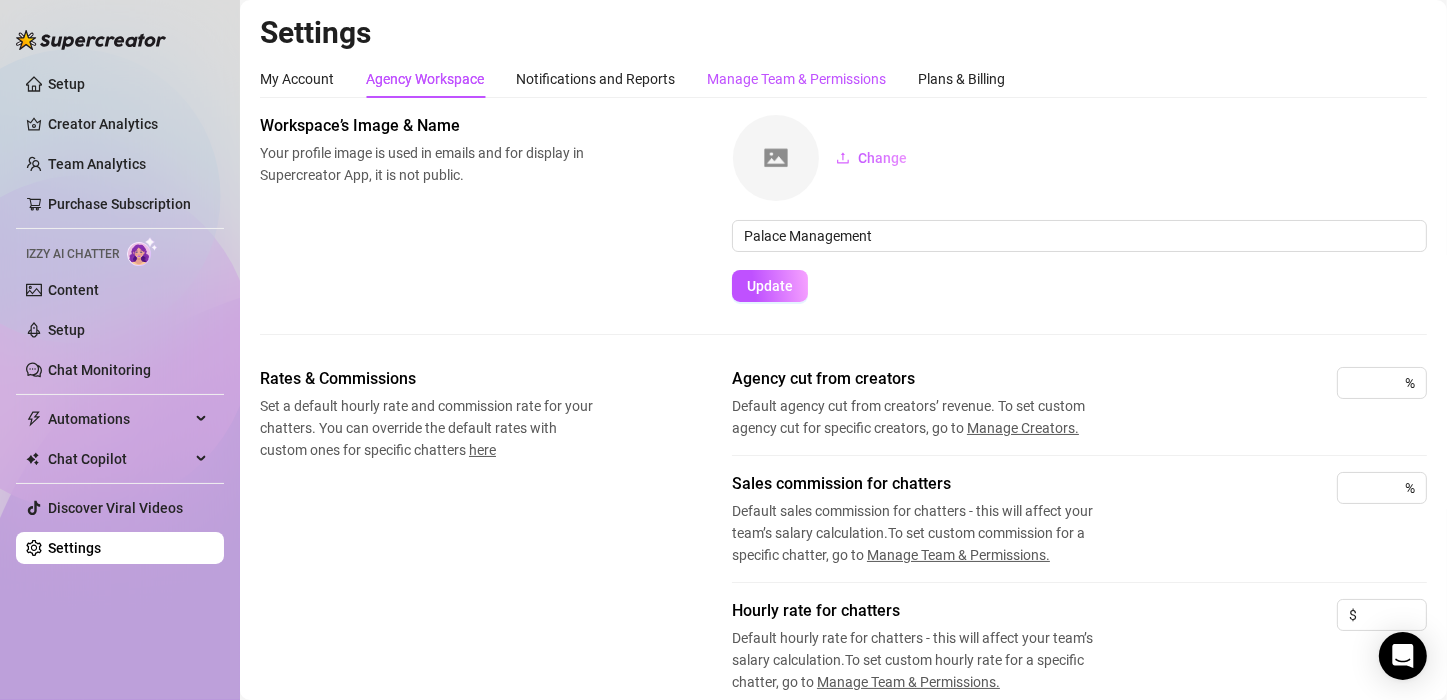 click on "Manage Team & Permissions" at bounding box center (796, 79) 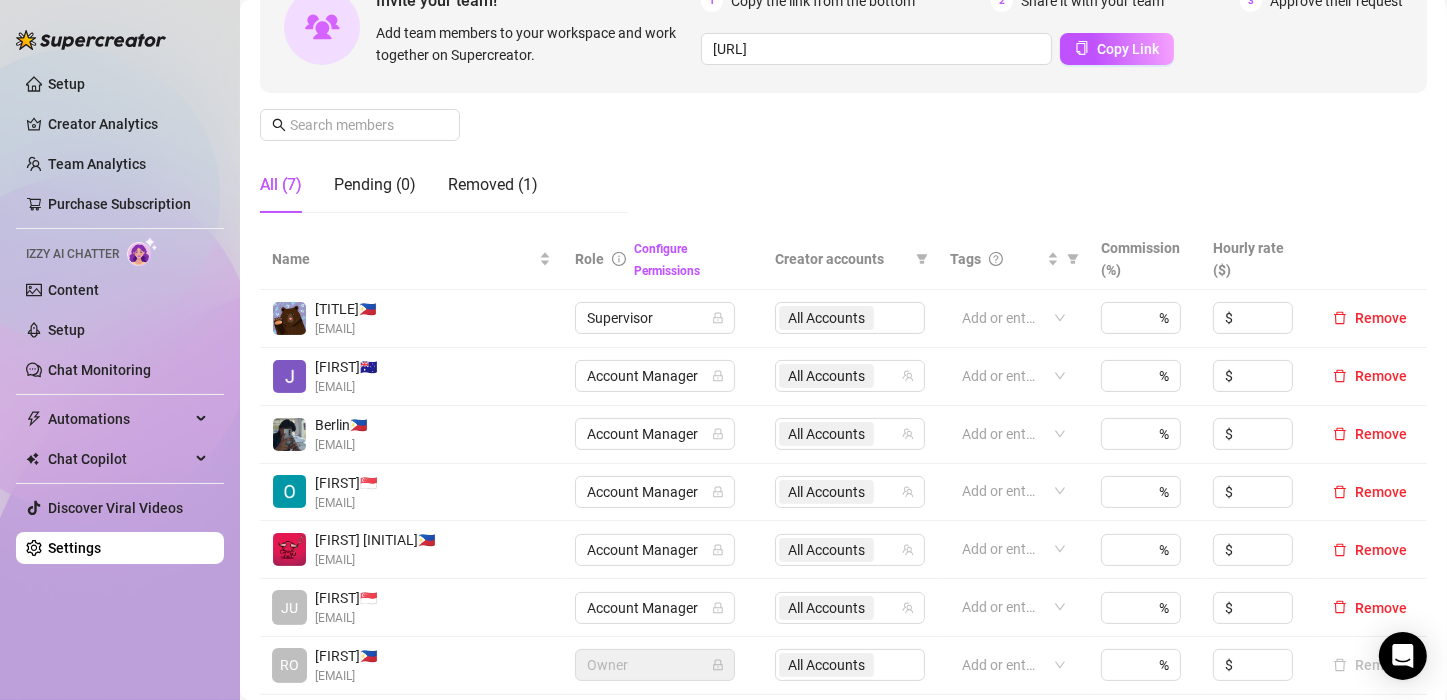 scroll, scrollTop: 220, scrollLeft: 0, axis: vertical 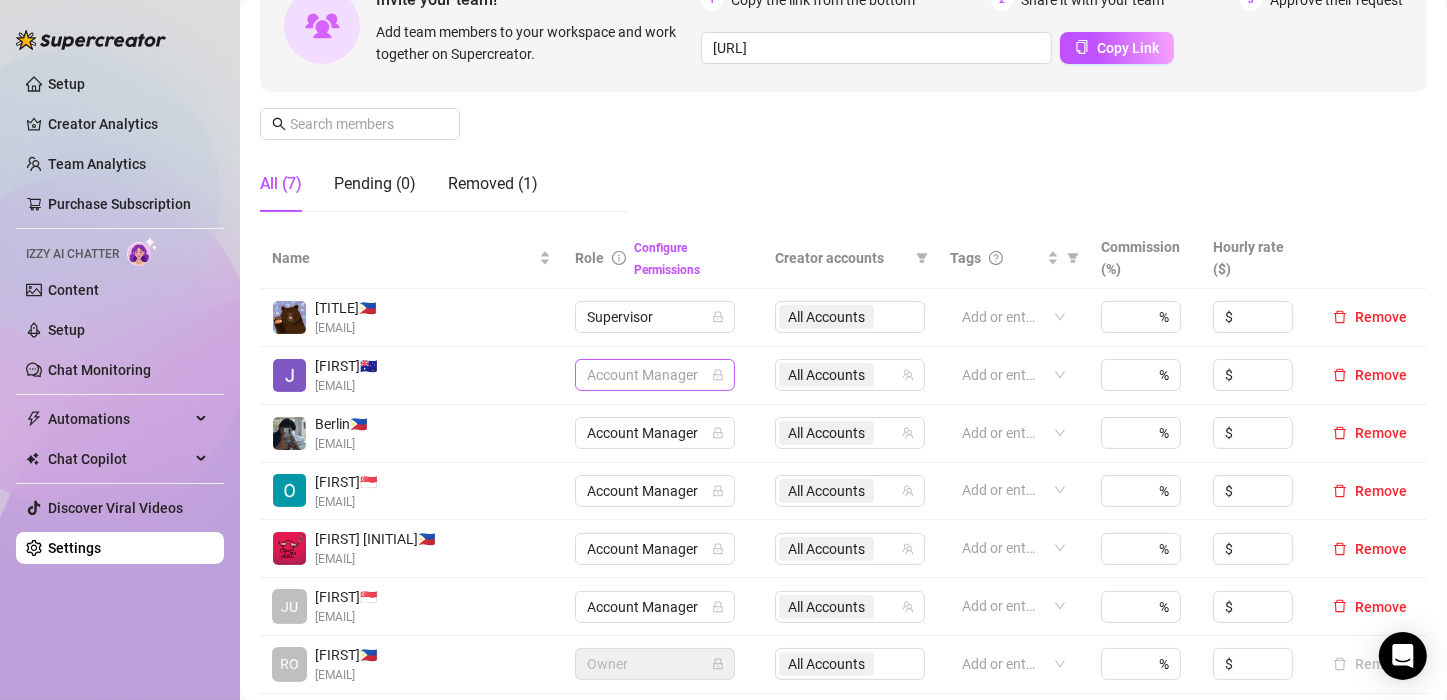 click on "Account Manager" at bounding box center [655, 375] 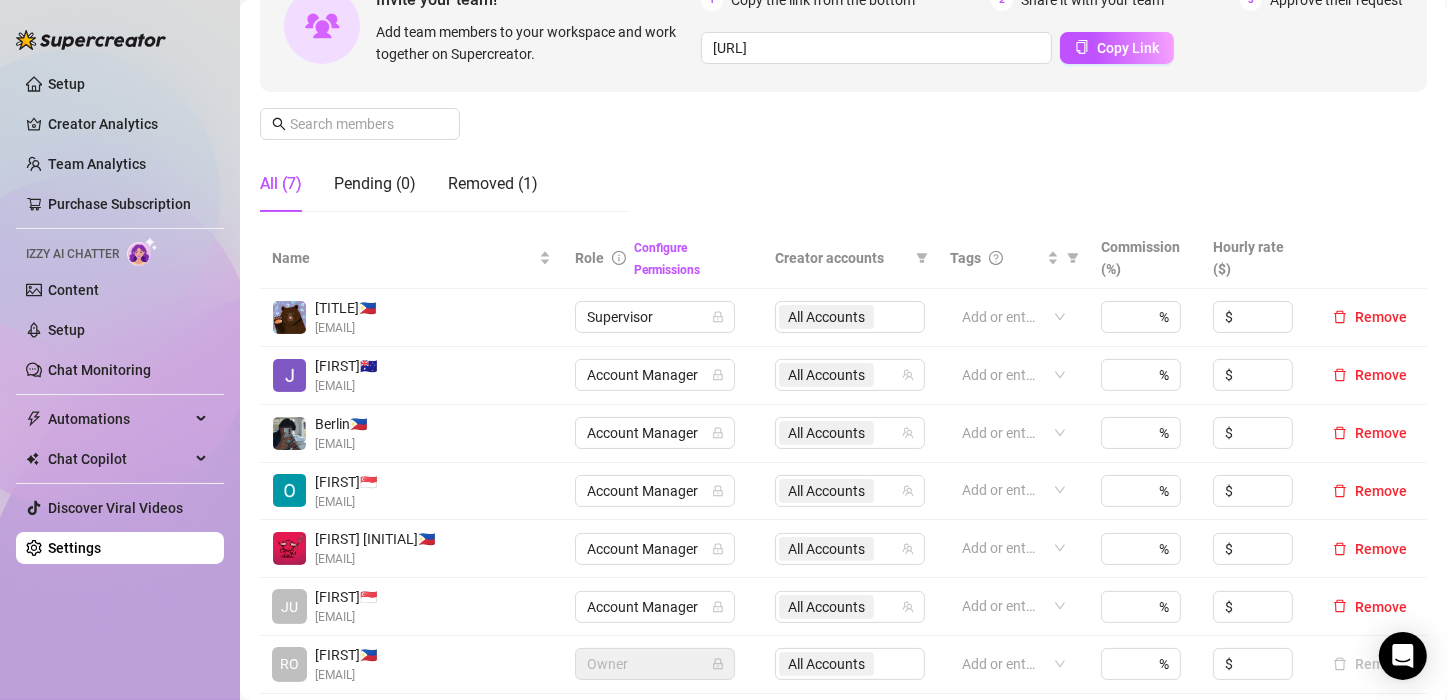 click on "Manage Team Members Manage your team members, their commission and hourly rate, and their permissions. Invite your team! Add team members to your workspace and work together on Supercreator. 1 Copy the link from the bottom 2 Share it with your team 3 Approve their request [URL] Copy Link All (7) Pending (0) Removed (1)" at bounding box center (843, 61) 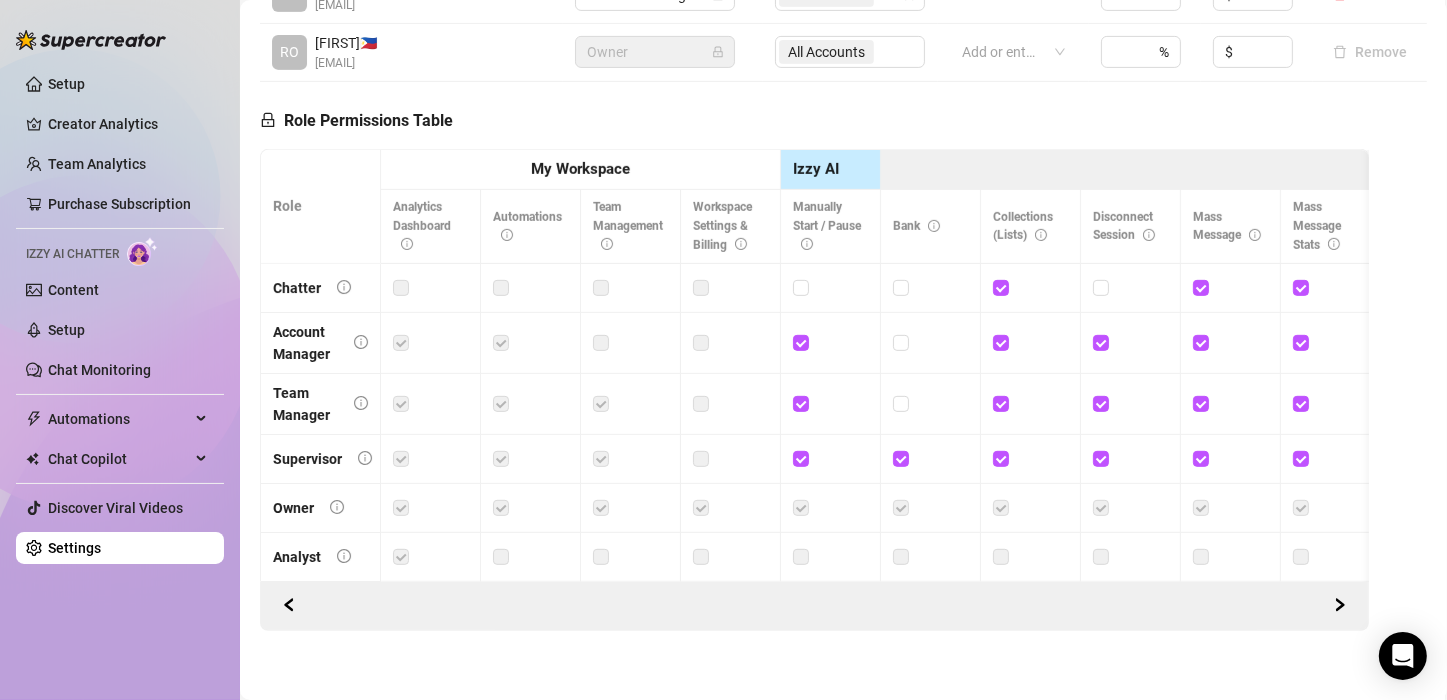 scroll, scrollTop: 860, scrollLeft: 0, axis: vertical 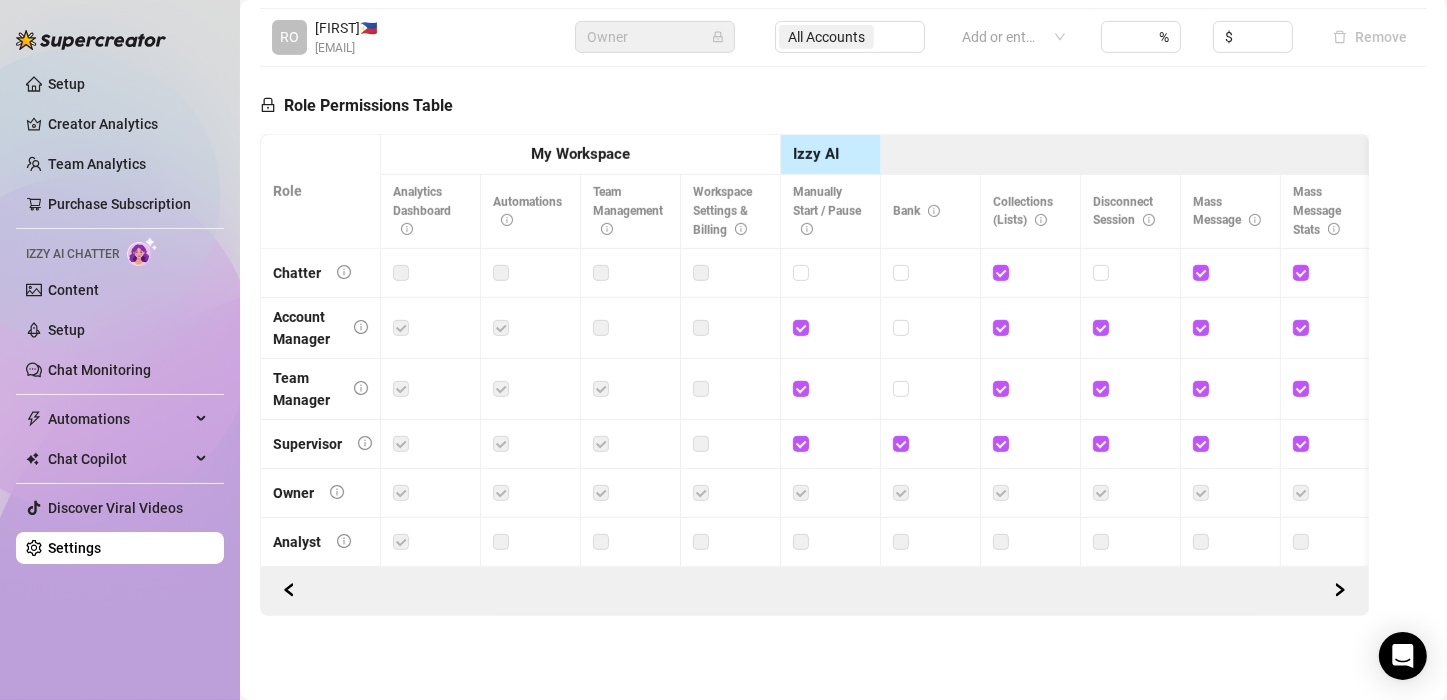 click at bounding box center [401, 444] 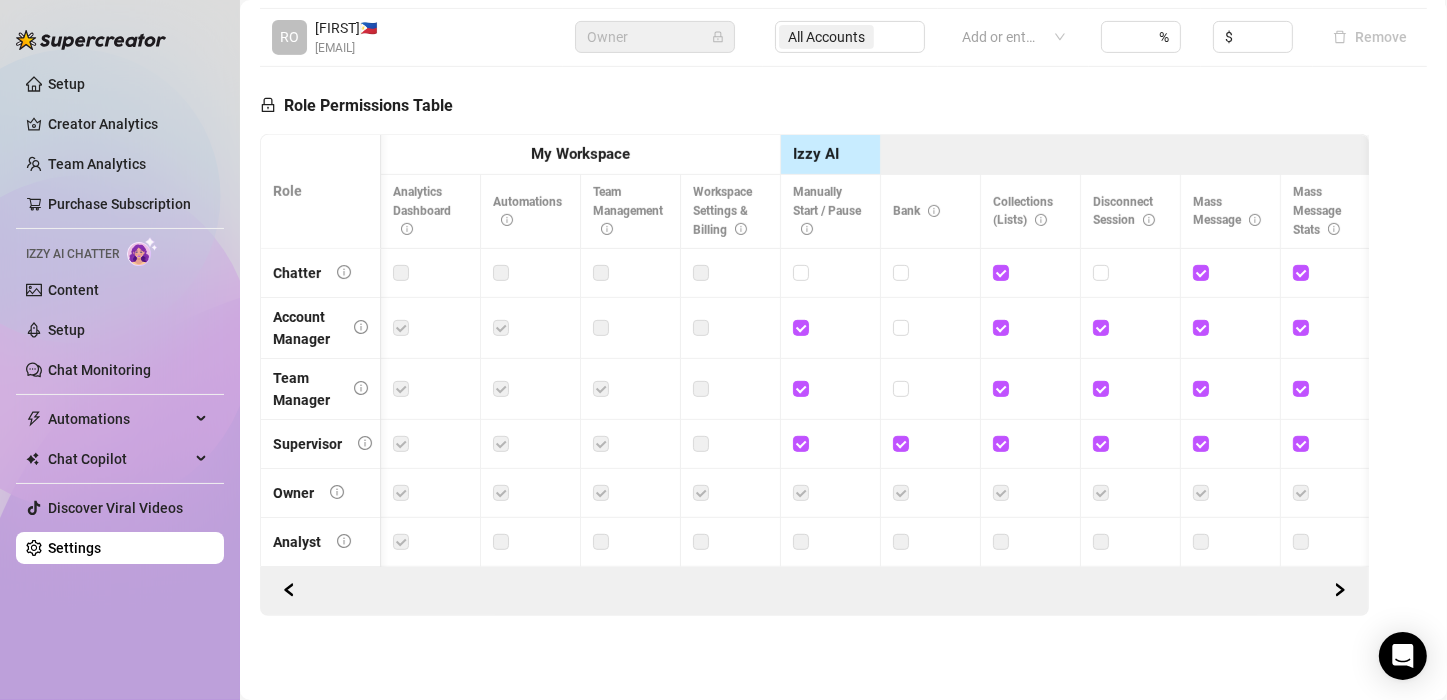 scroll, scrollTop: 0, scrollLeft: 660, axis: horizontal 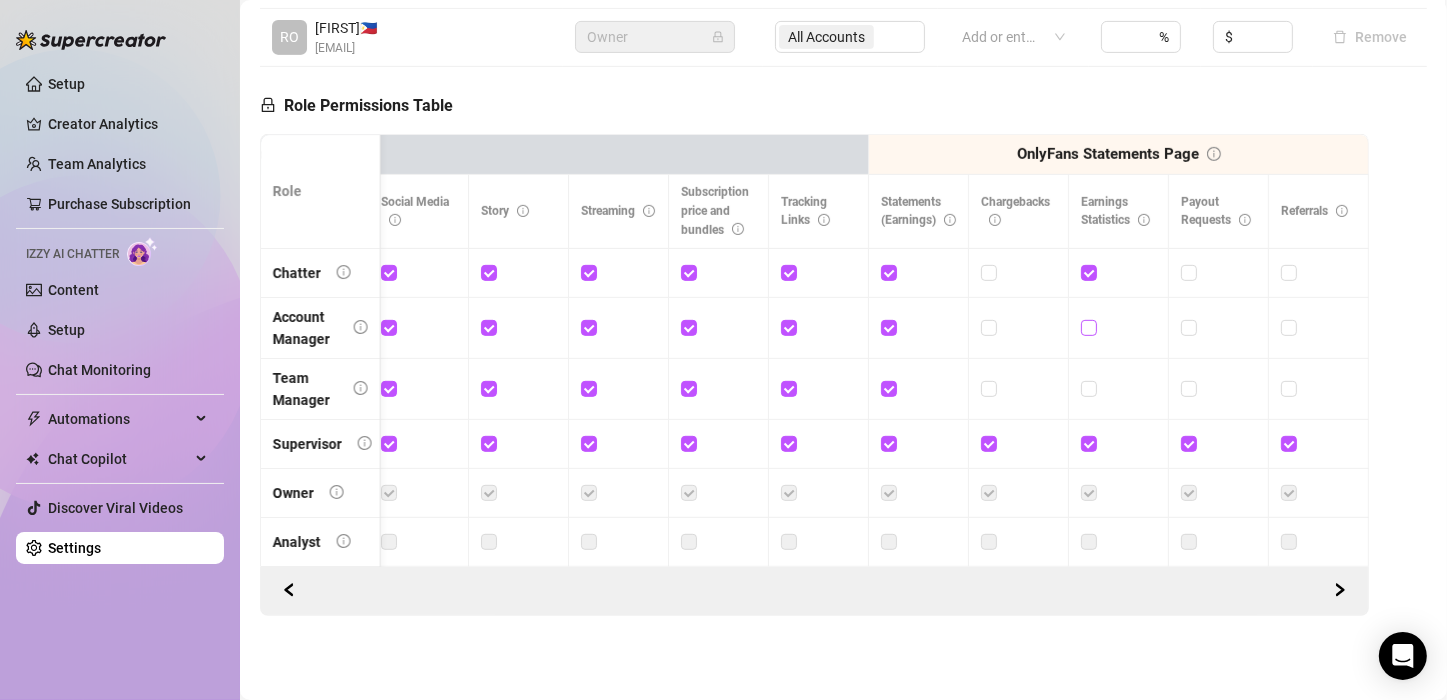 click at bounding box center [1088, 327] 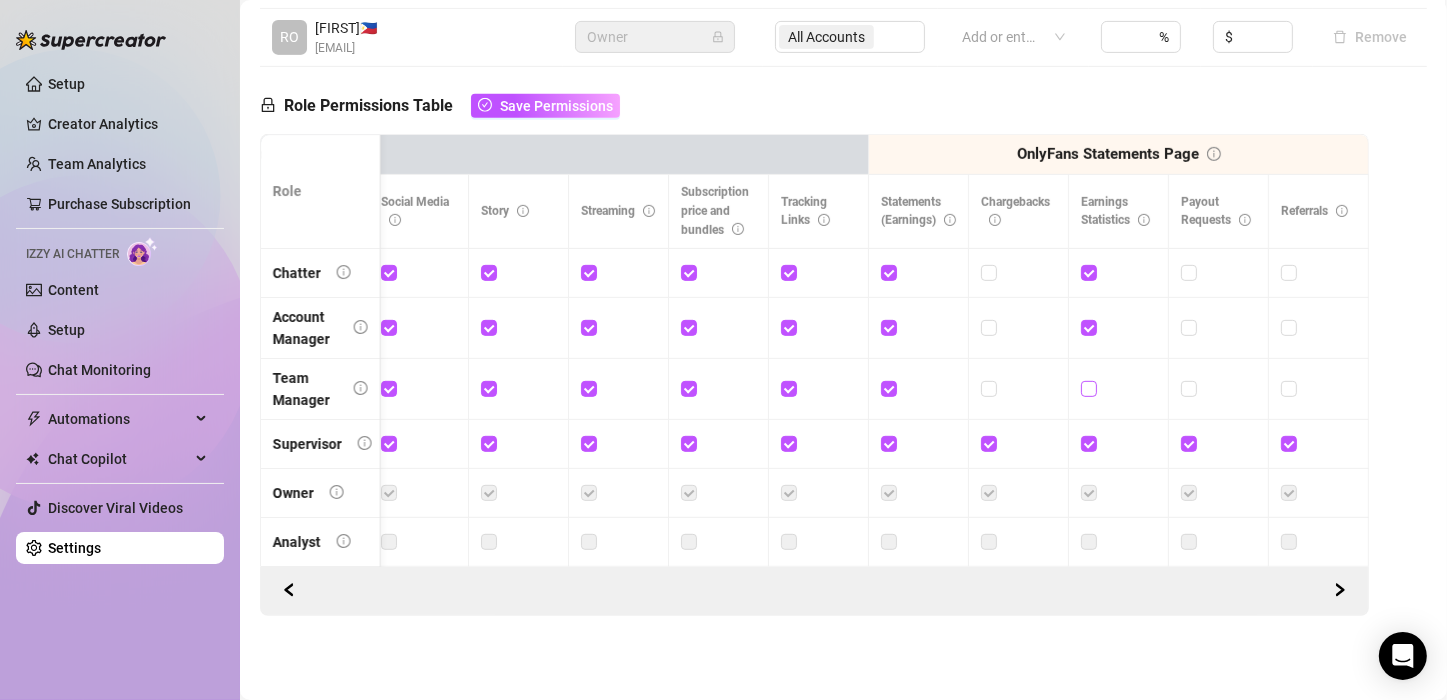 click at bounding box center [1088, 388] 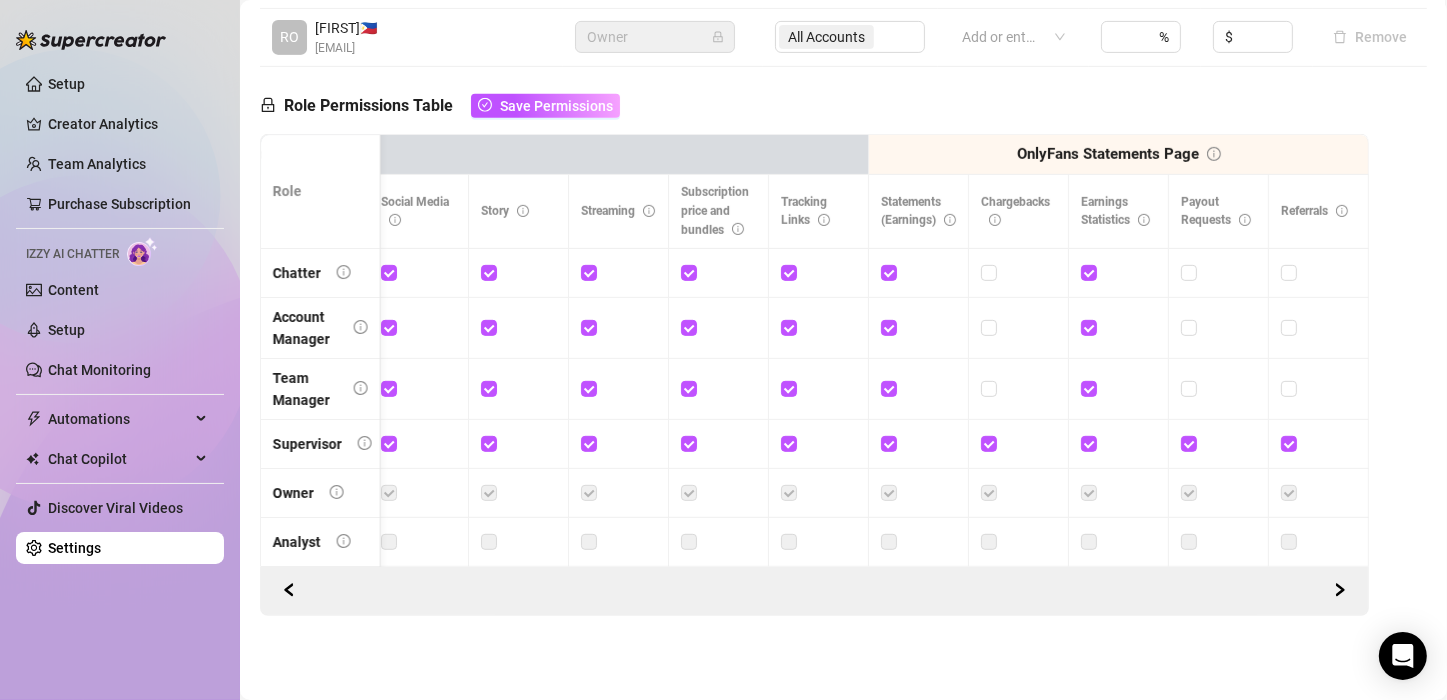 scroll, scrollTop: 0, scrollLeft: 3031, axis: horizontal 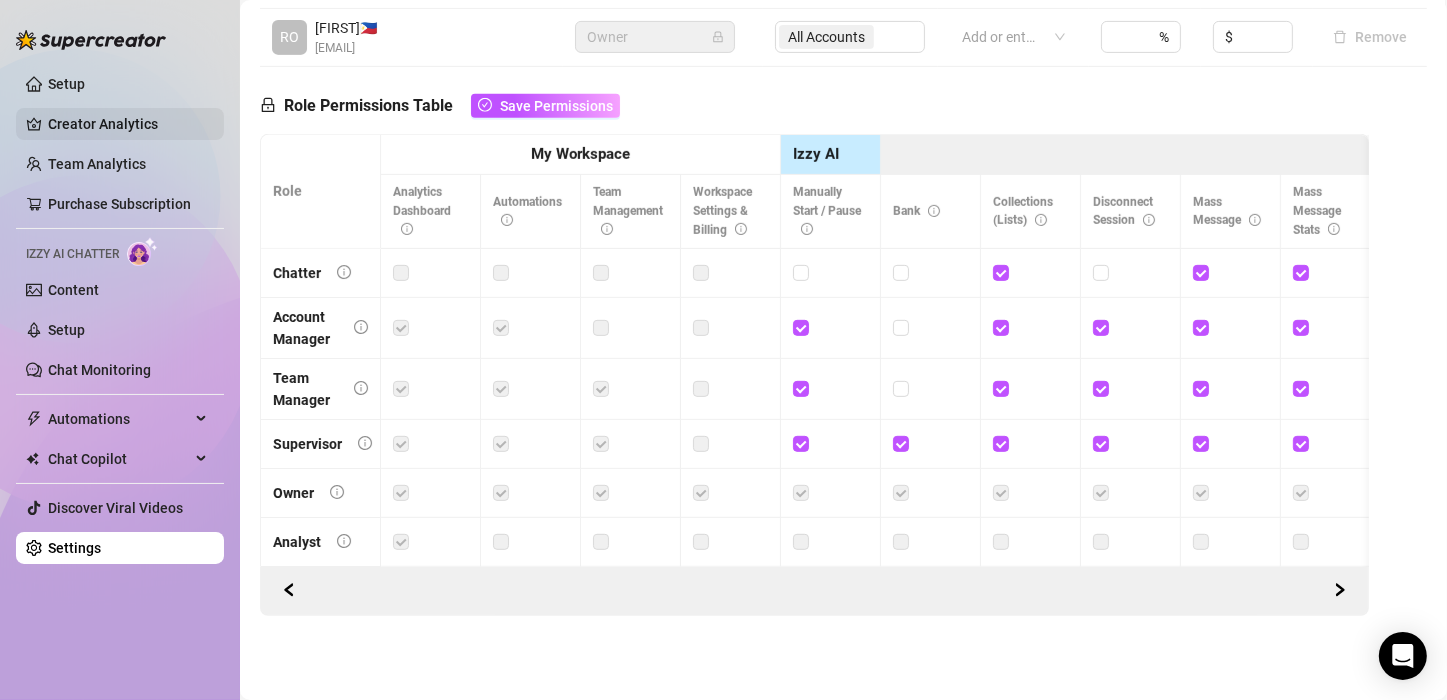 click on "Creator Analytics" at bounding box center (128, 124) 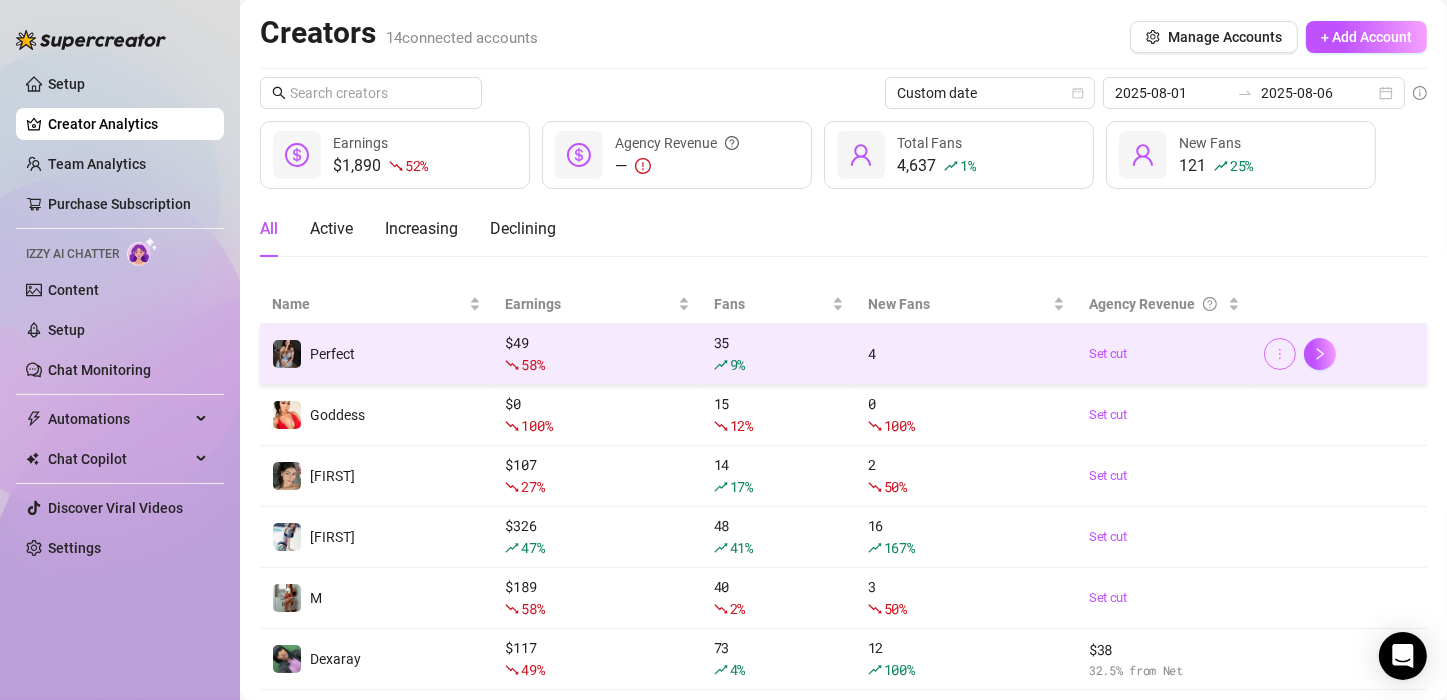 click 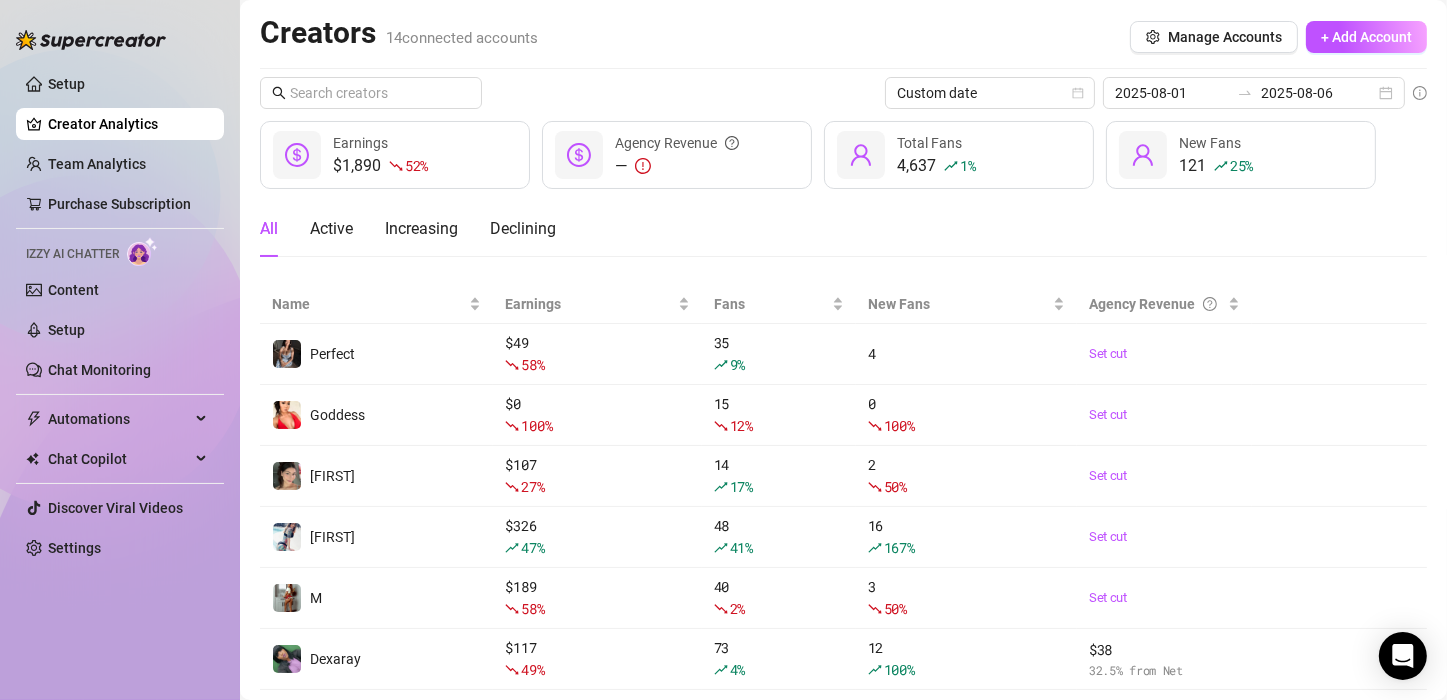 click on "All Active Increasing Declining" at bounding box center [843, 229] 